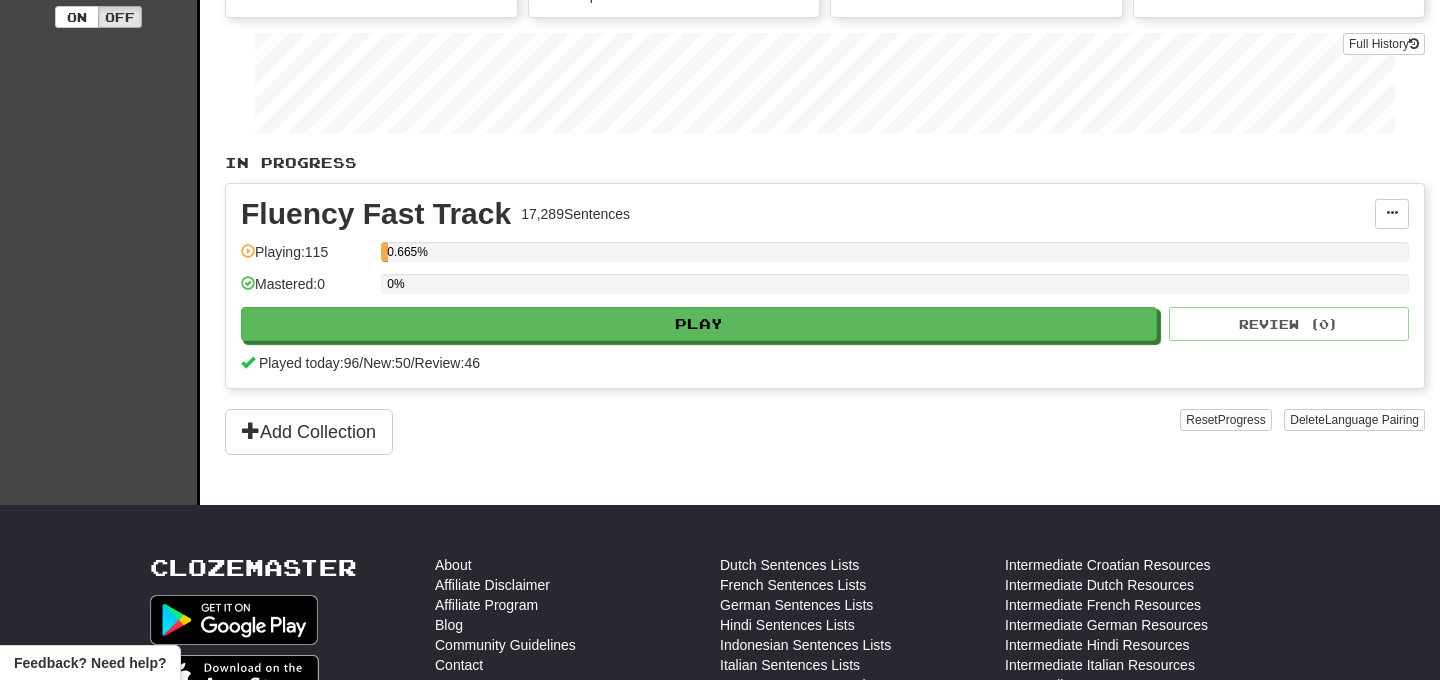 scroll, scrollTop: 324, scrollLeft: 0, axis: vertical 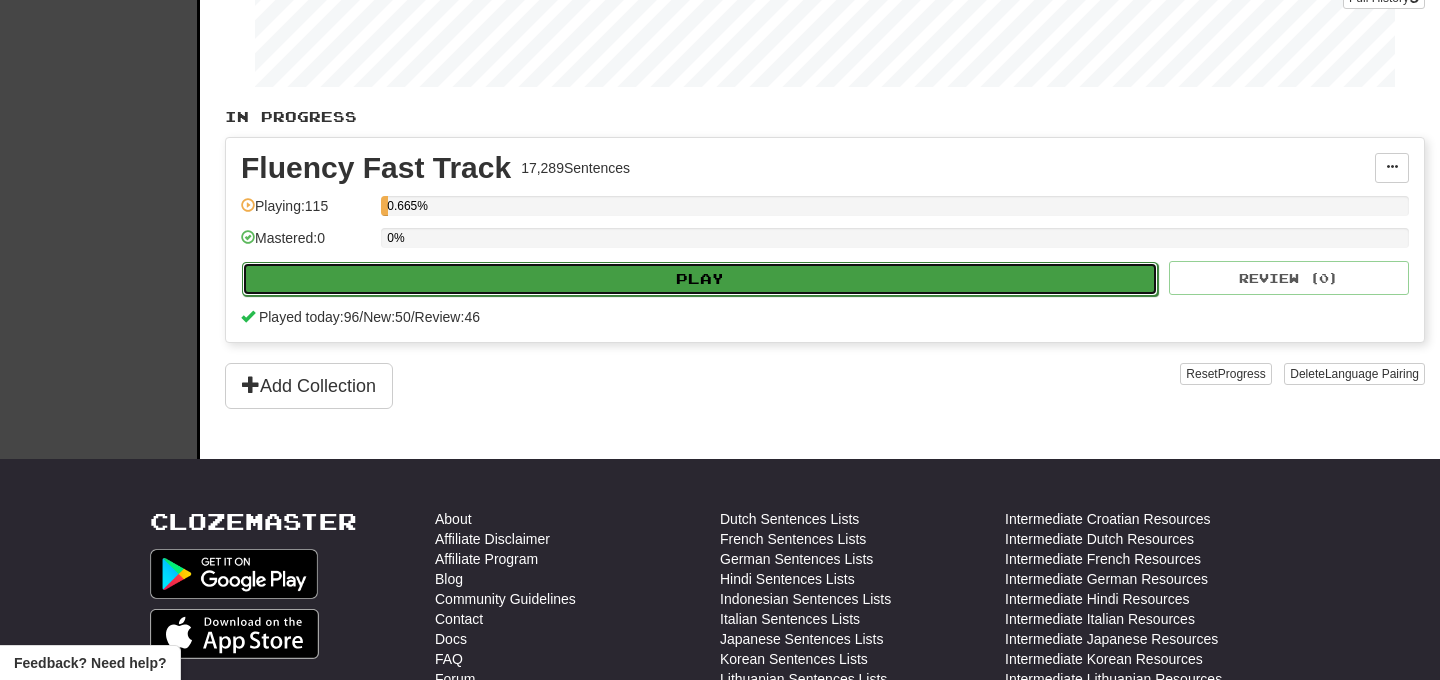 click on "Play" at bounding box center (700, 279) 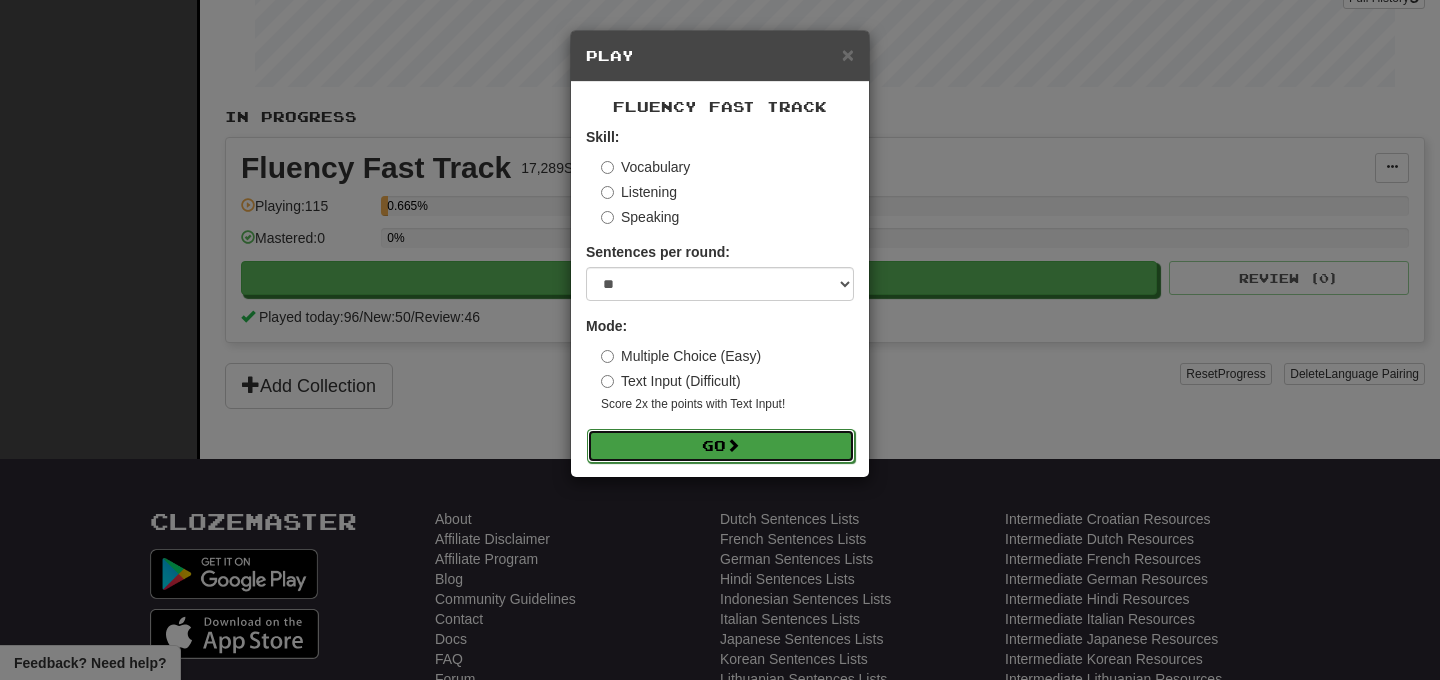 click on "Go" at bounding box center (721, 446) 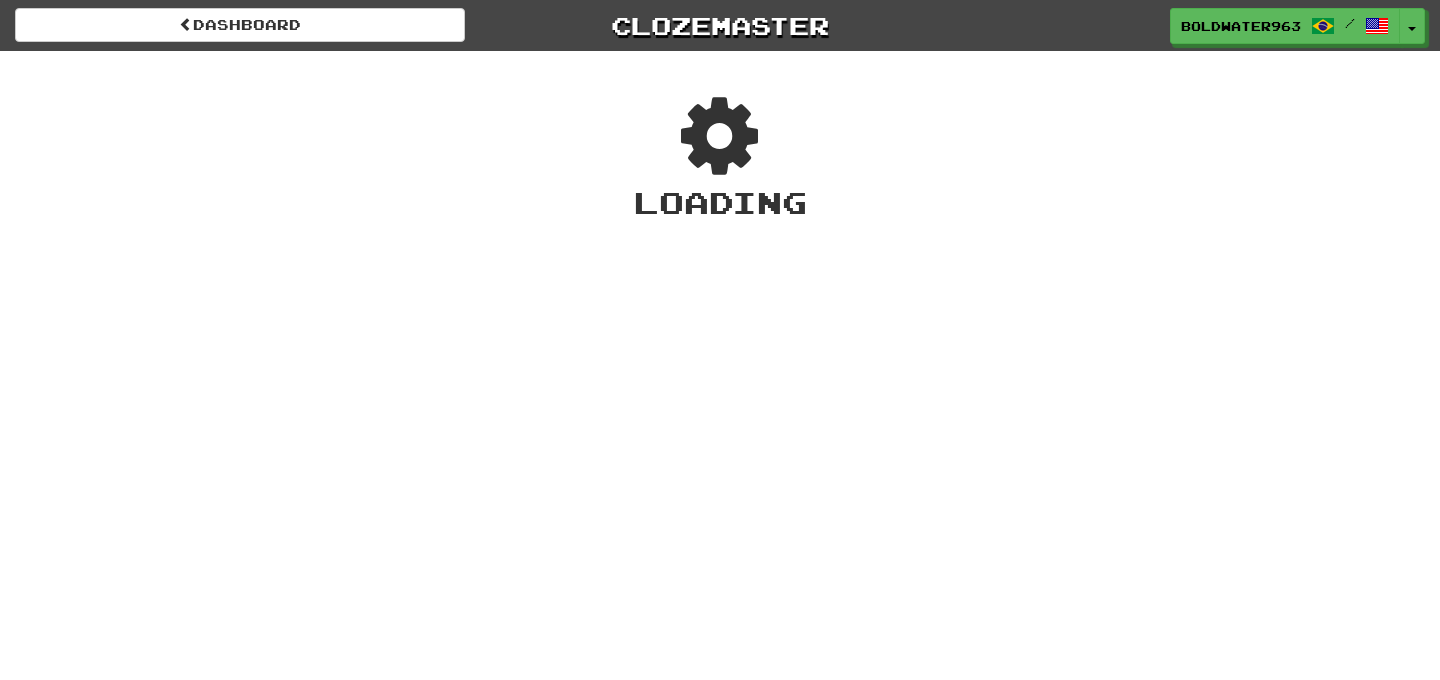 scroll, scrollTop: 0, scrollLeft: 0, axis: both 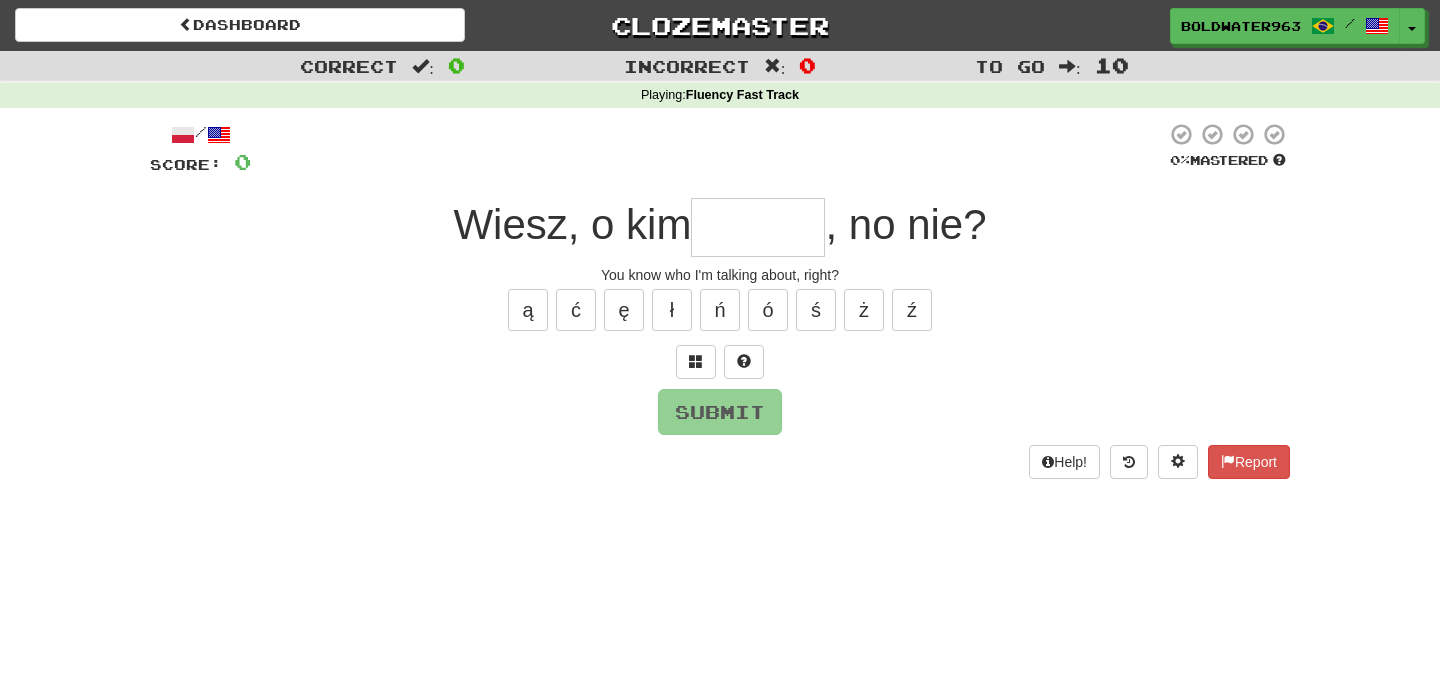 click at bounding box center (758, 227) 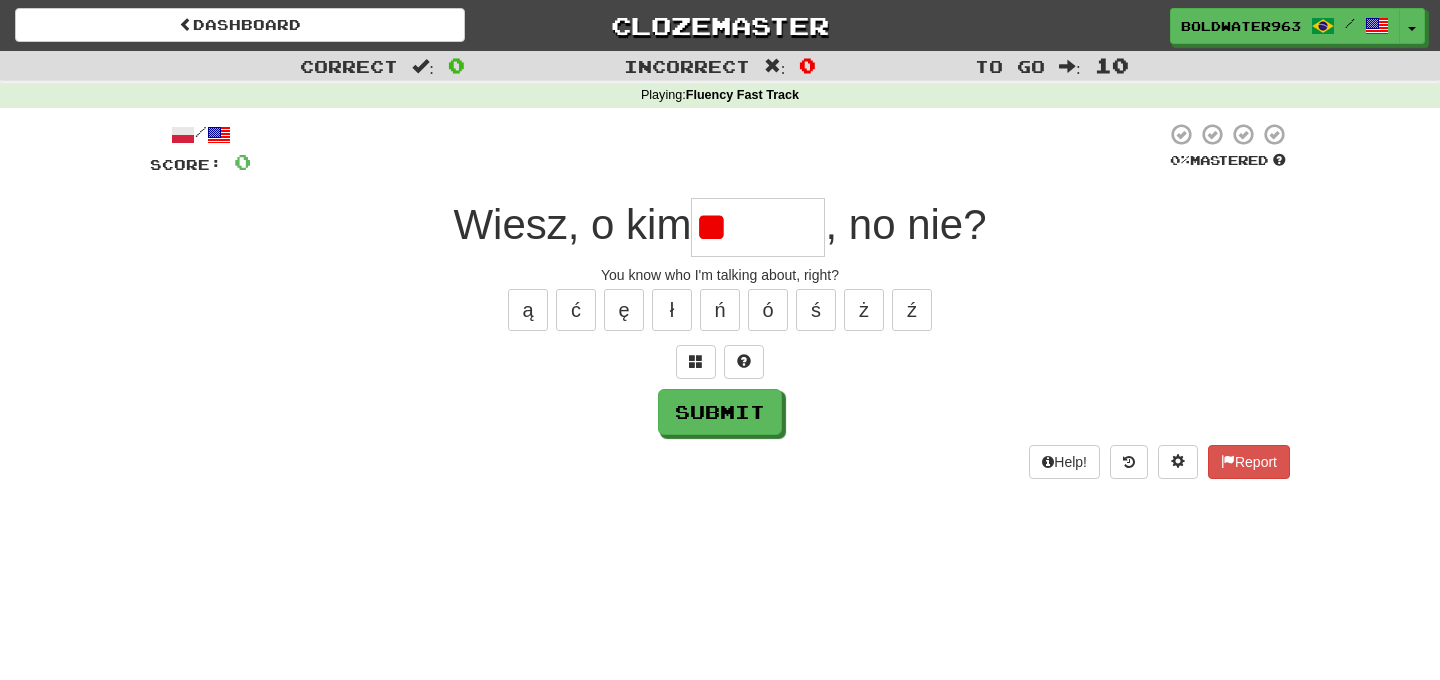 type on "*" 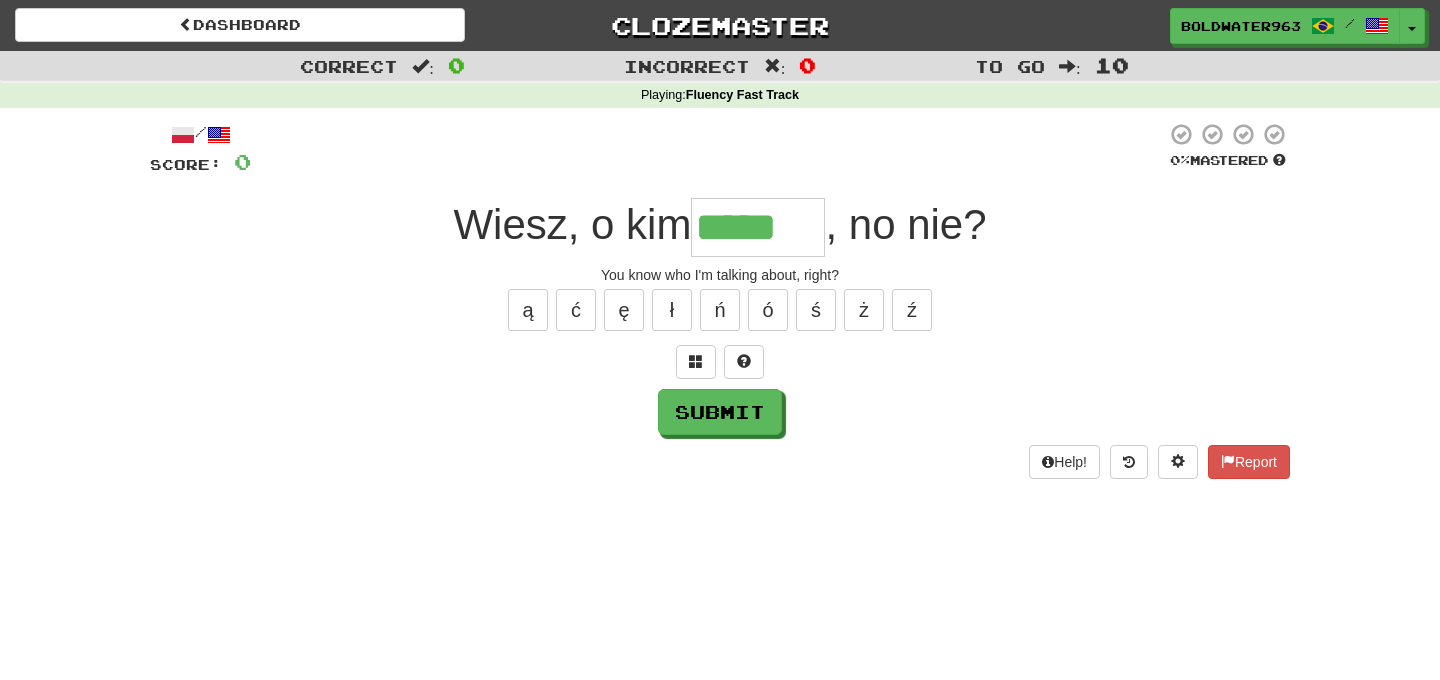 type on "*****" 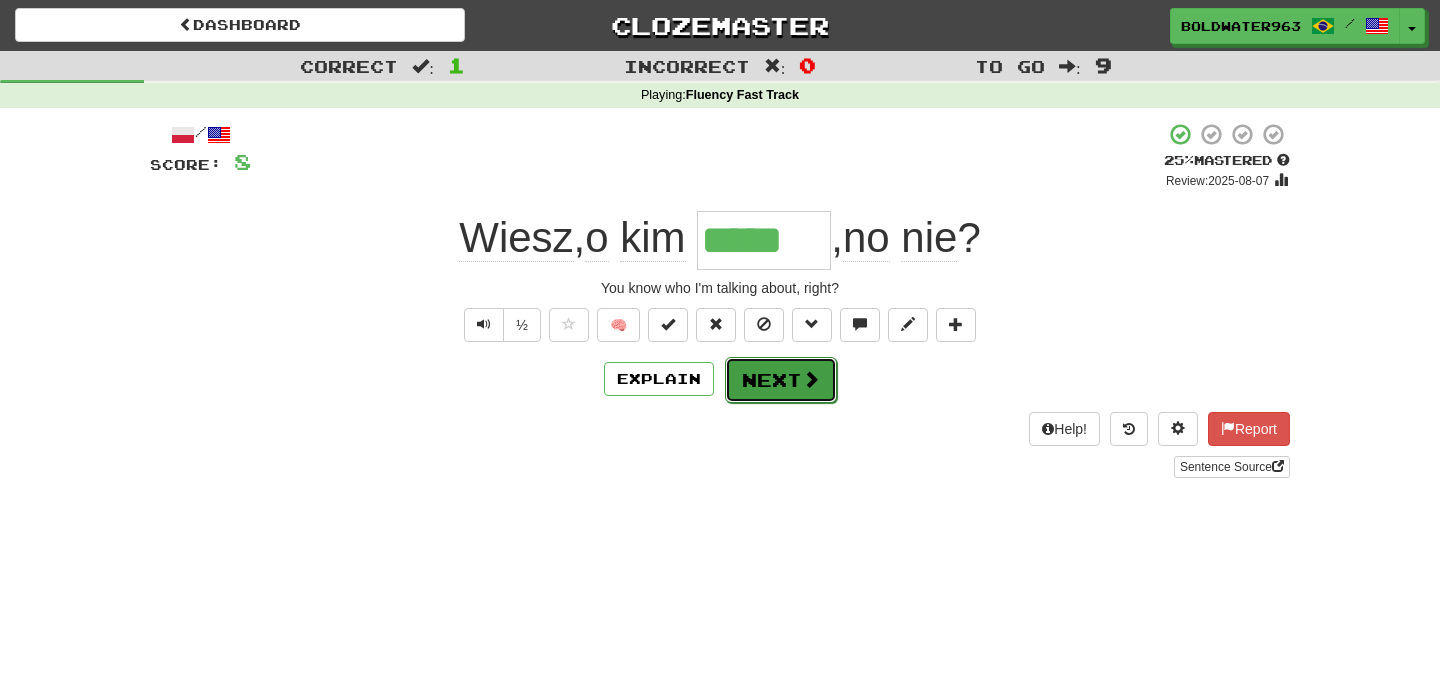 click on "Next" at bounding box center (781, 380) 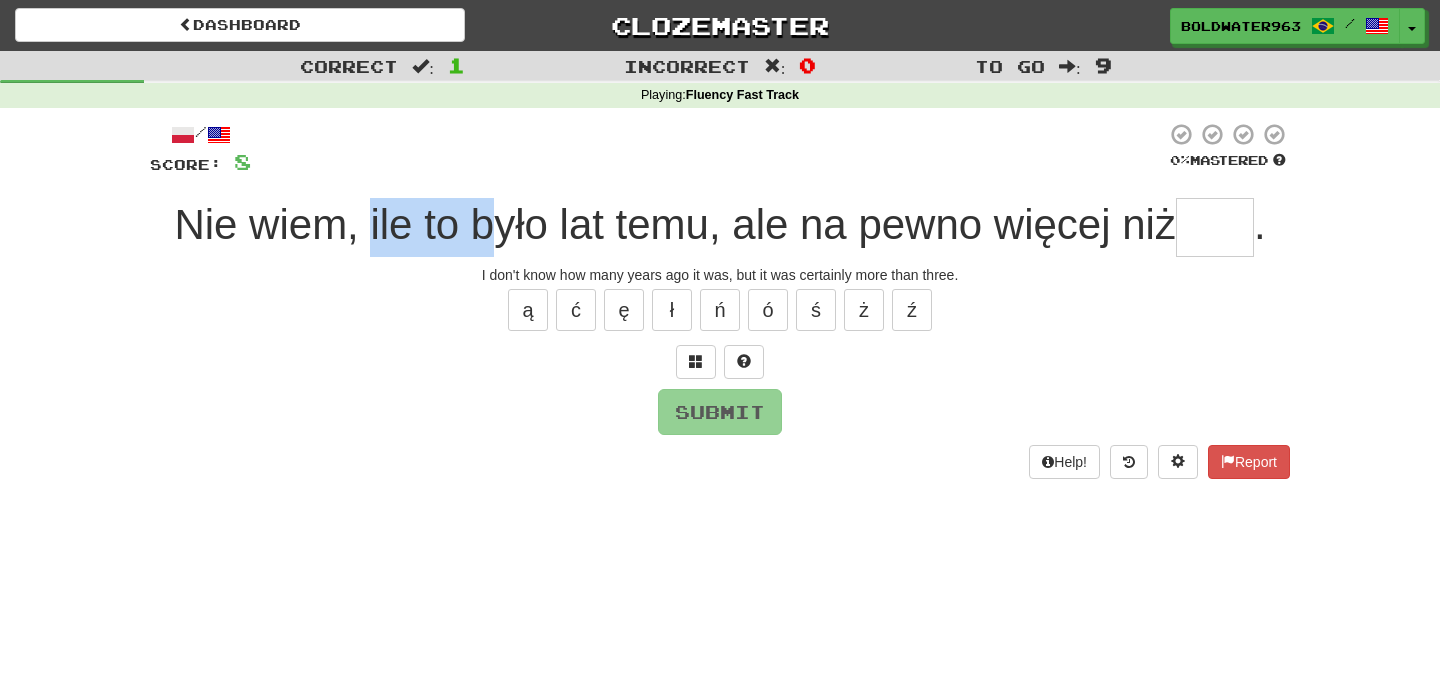 drag, startPoint x: 365, startPoint y: 225, endPoint x: 487, endPoint y: 225, distance: 122 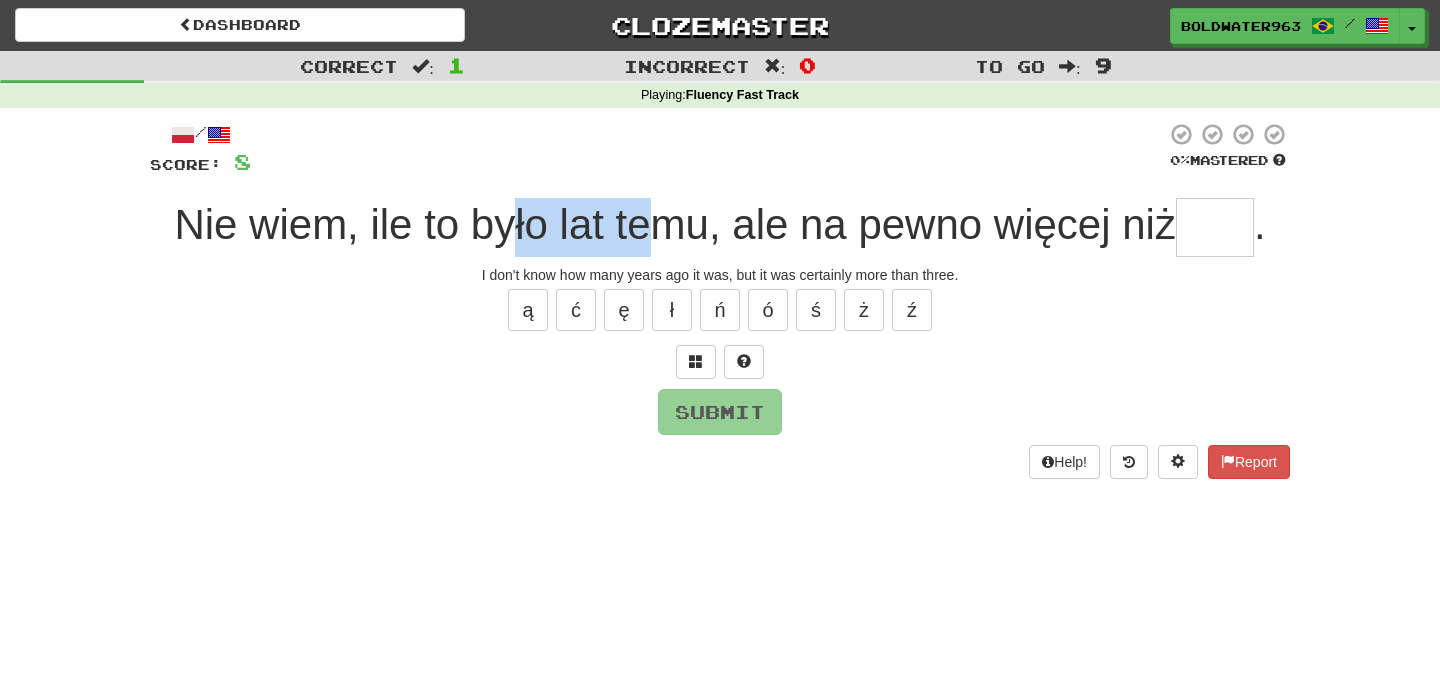 drag, startPoint x: 505, startPoint y: 233, endPoint x: 649, endPoint y: 231, distance: 144.01389 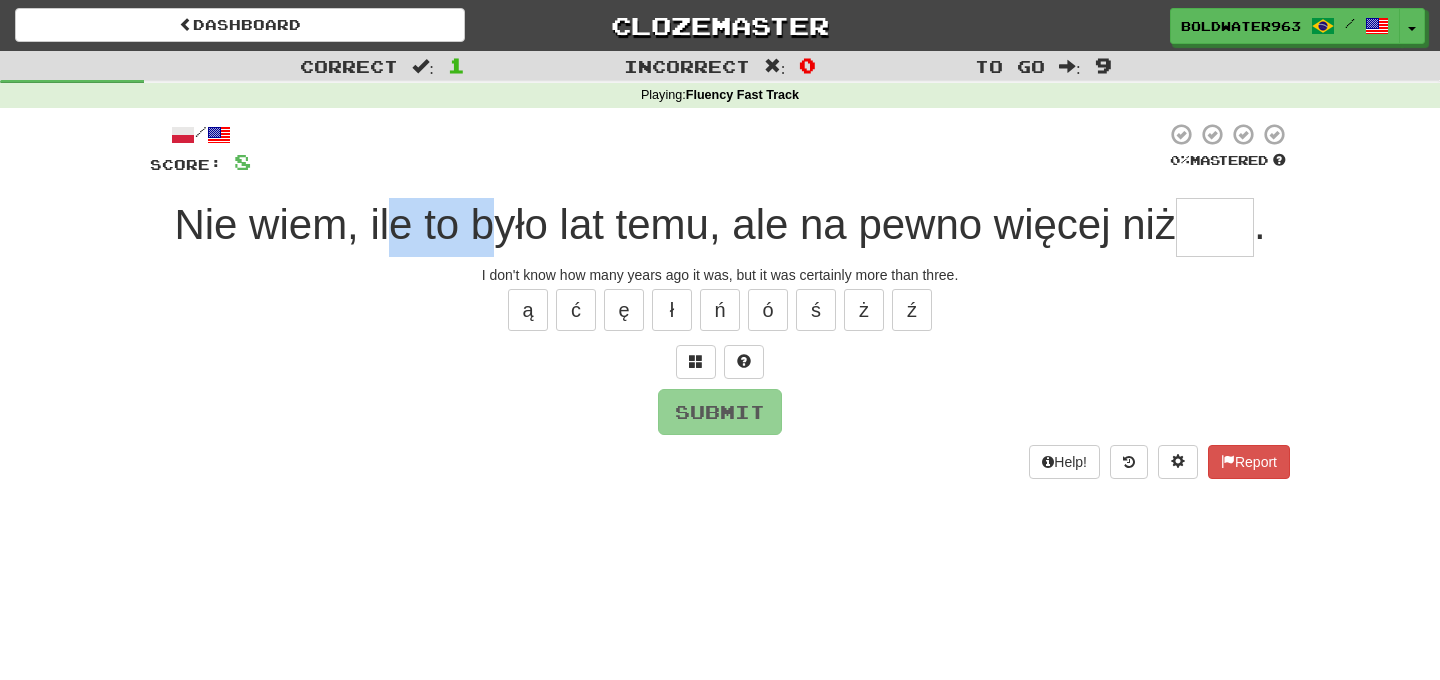 drag, startPoint x: 381, startPoint y: 227, endPoint x: 495, endPoint y: 223, distance: 114.07015 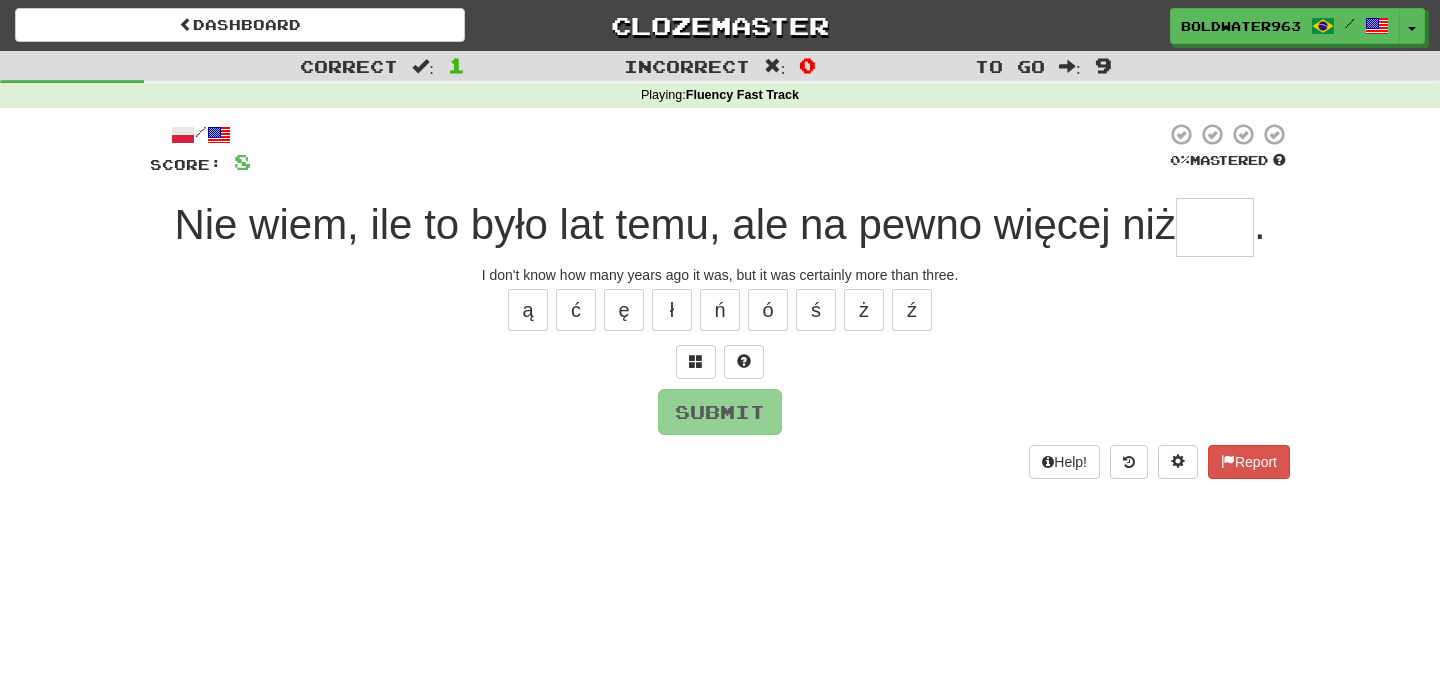 click on "Nie wiem, ile to było lat temu, ale na pewno więcej niż" at bounding box center [674, 224] 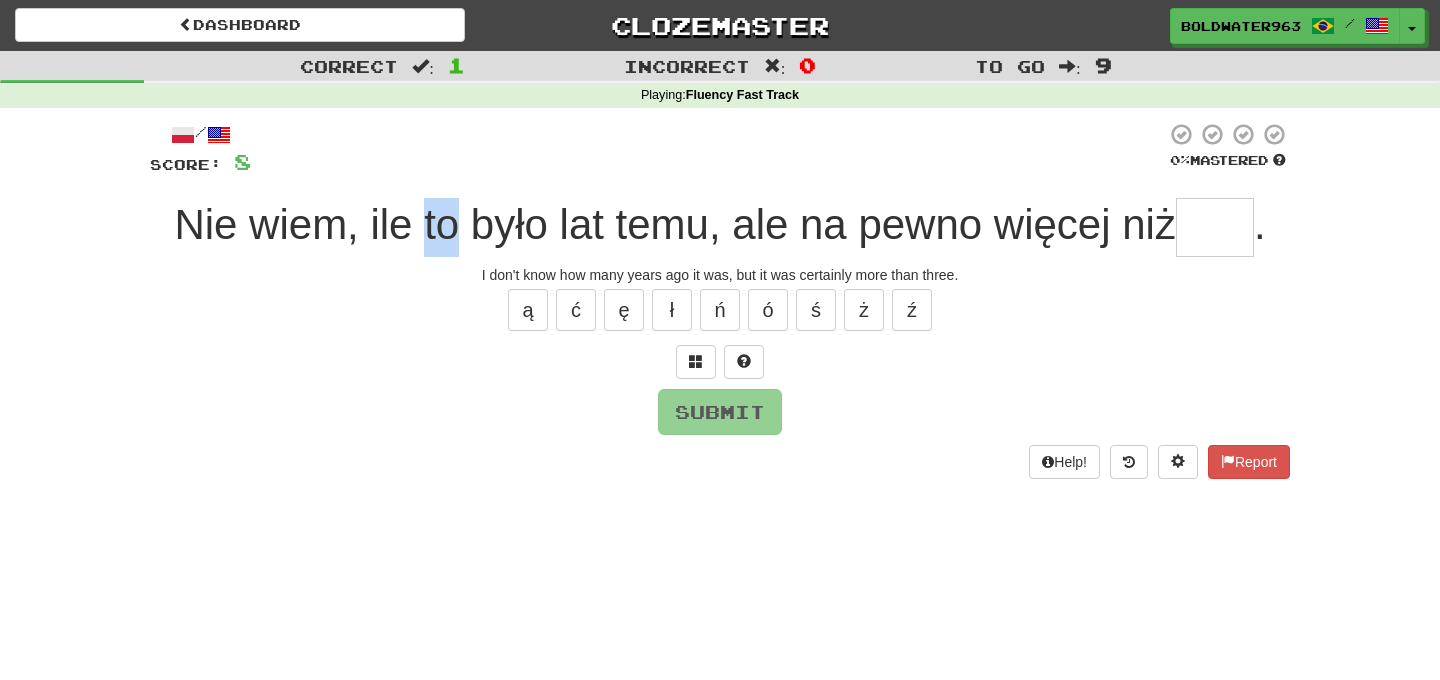 click on "Nie wiem, ile to było lat temu, ale na pewno więcej niż" at bounding box center [674, 224] 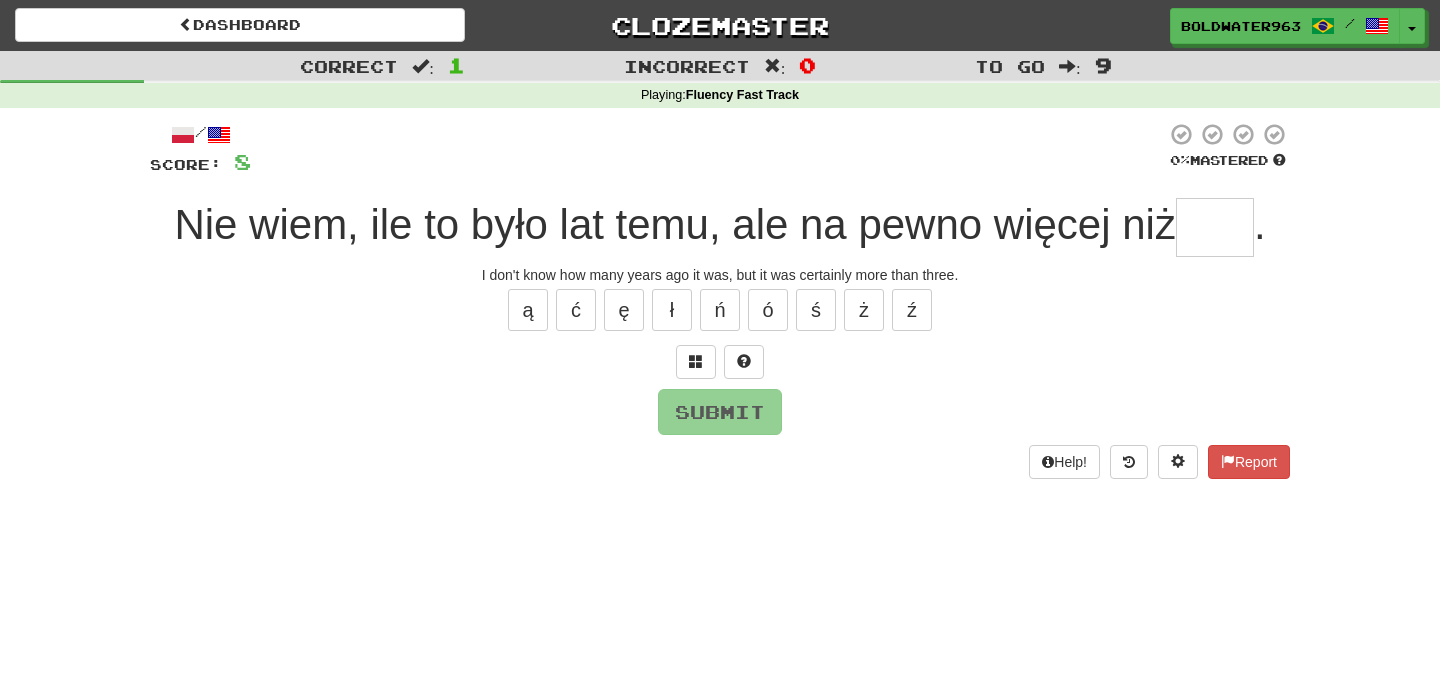 click at bounding box center (1215, 227) 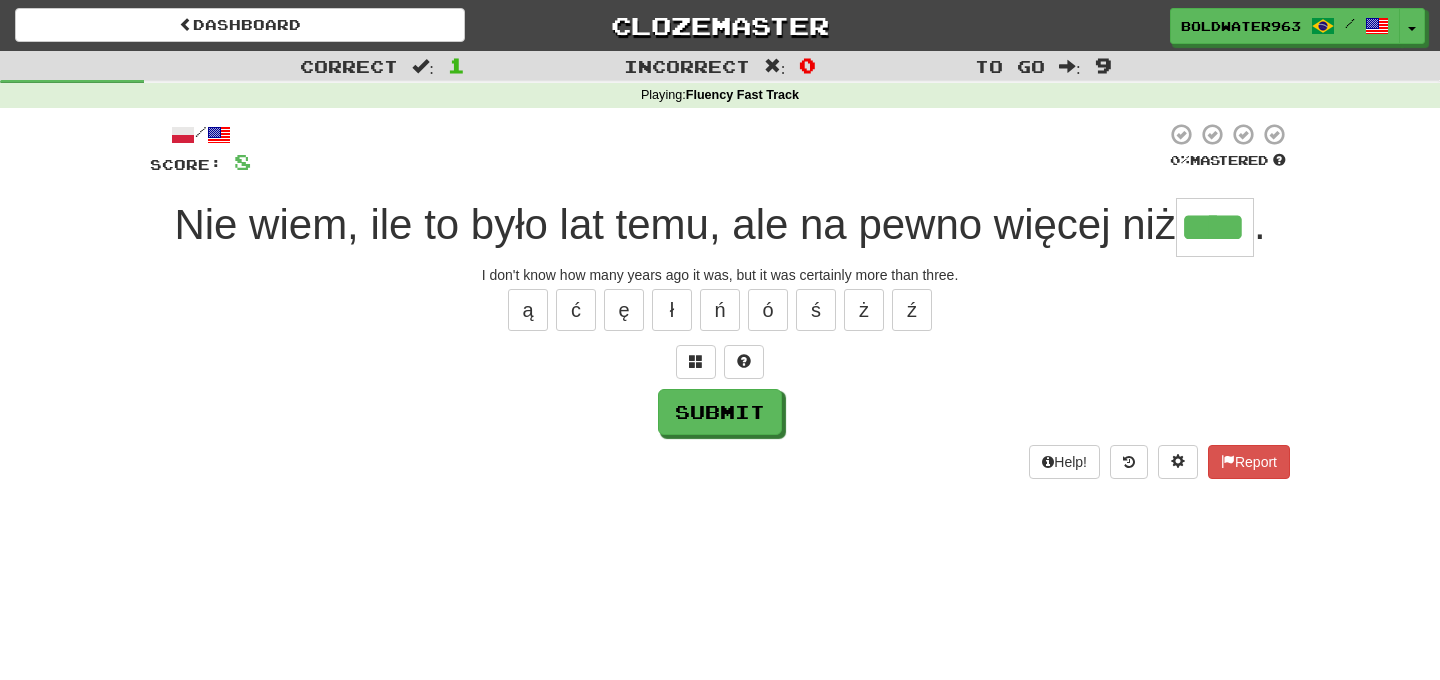 type on "****" 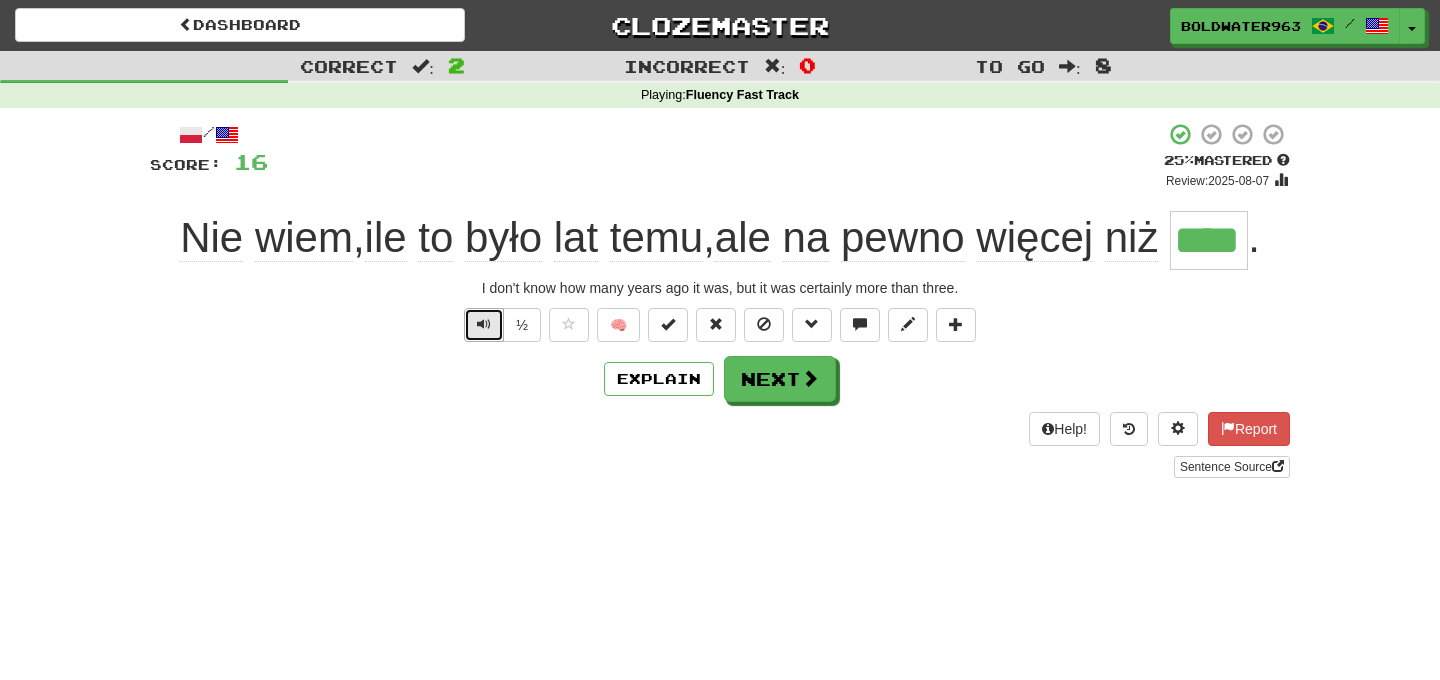 click at bounding box center (484, 324) 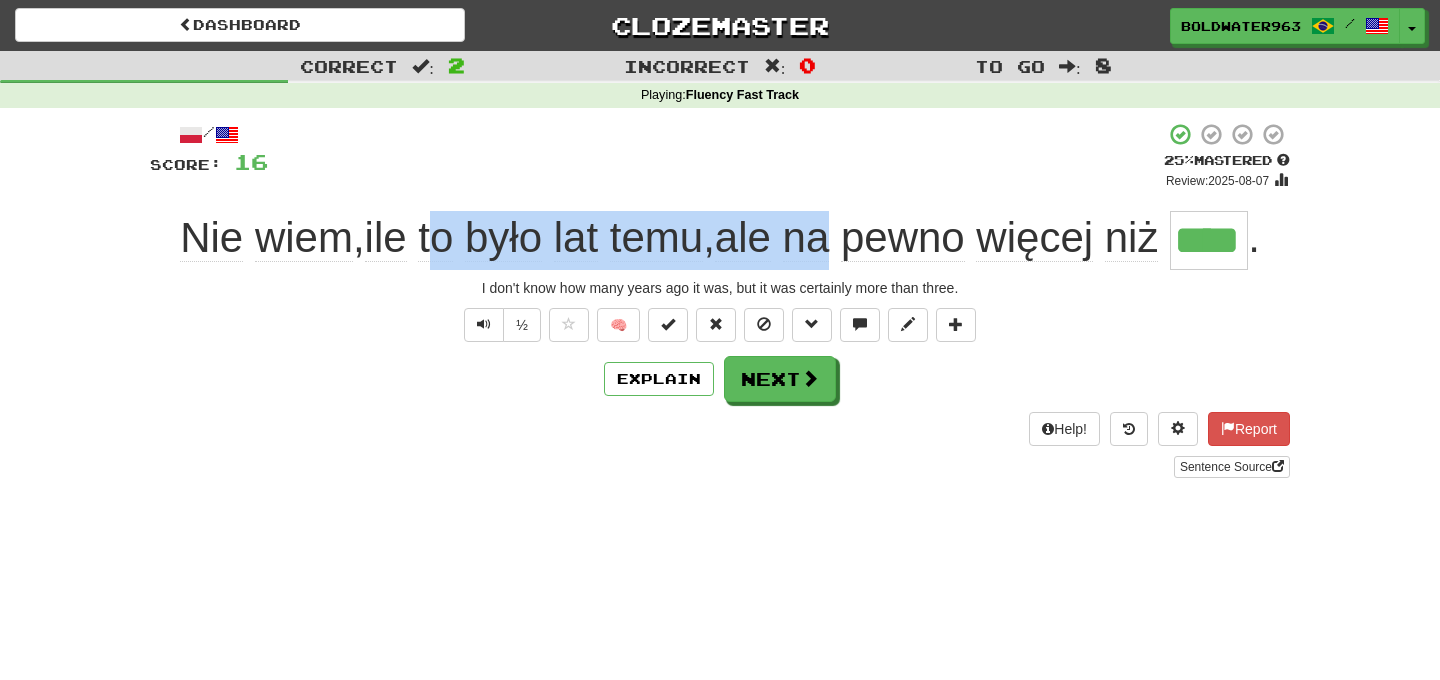drag, startPoint x: 429, startPoint y: 241, endPoint x: 843, endPoint y: 226, distance: 414.27164 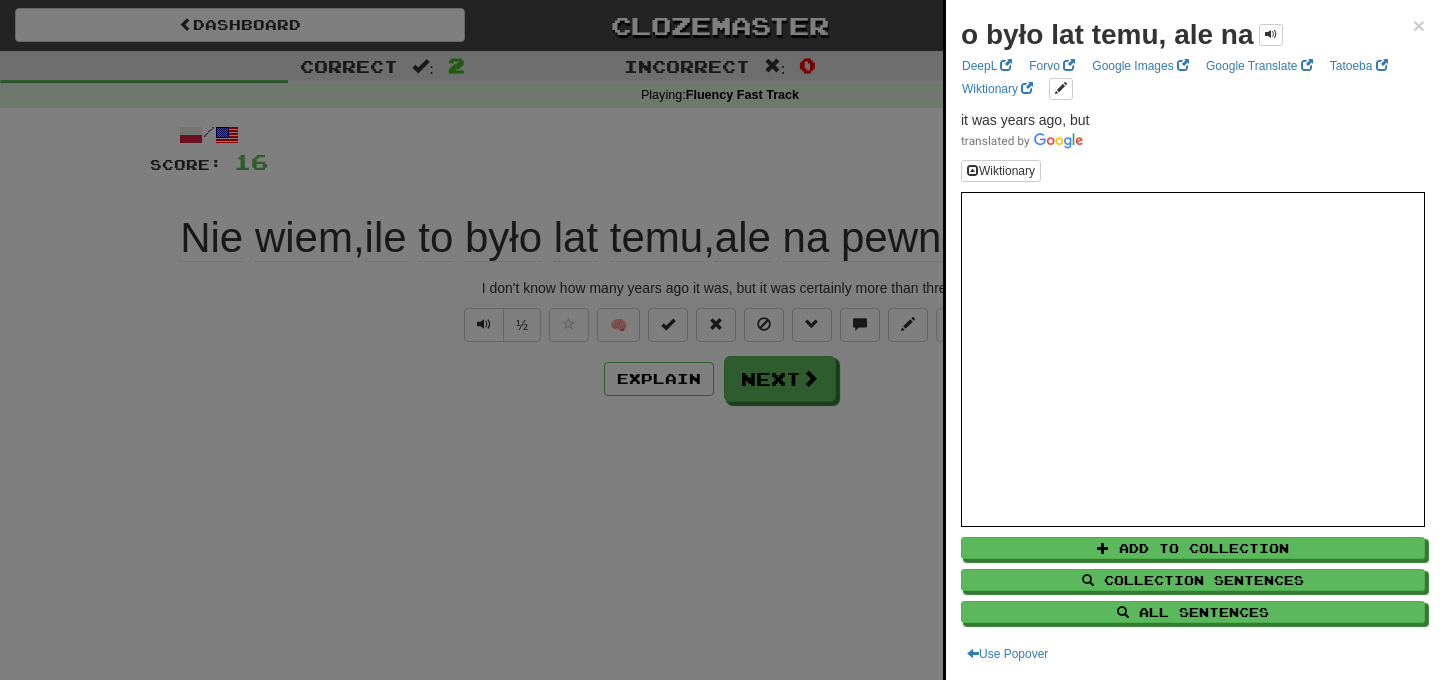 click at bounding box center [720, 340] 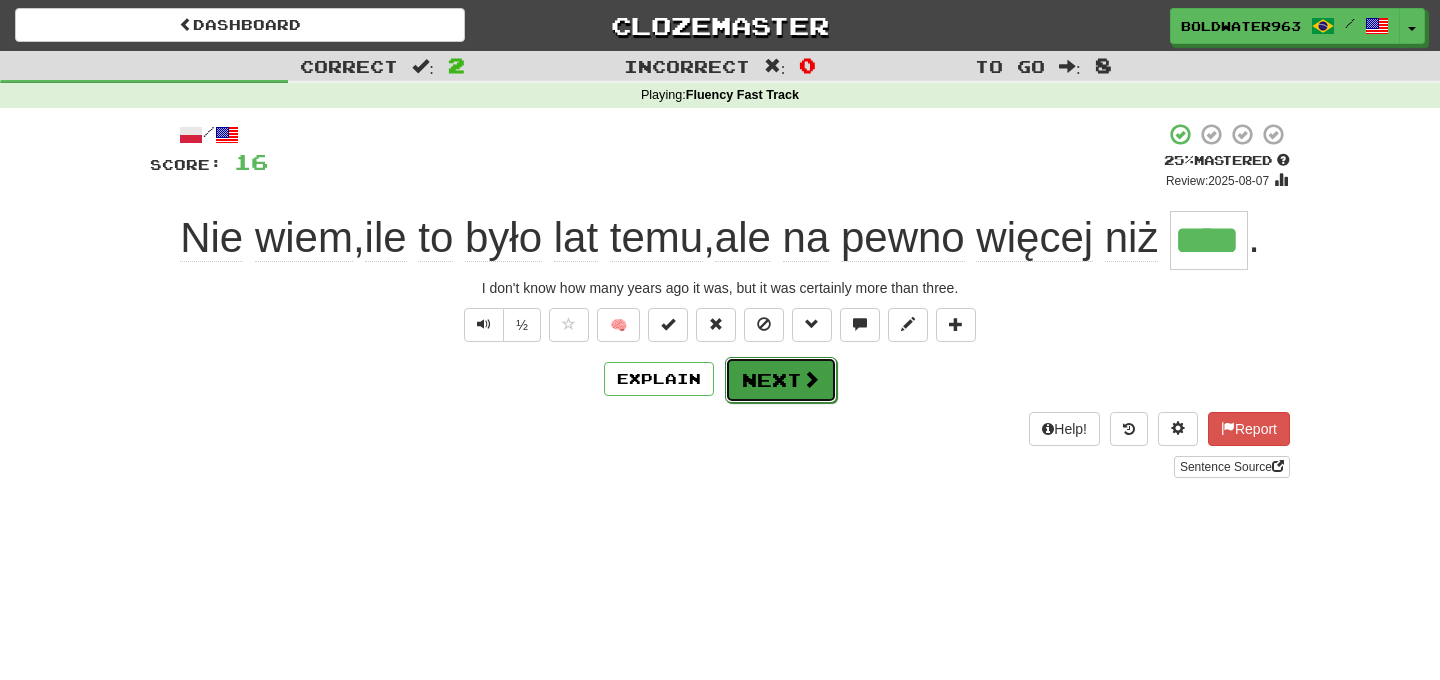 click on "Next" at bounding box center (781, 380) 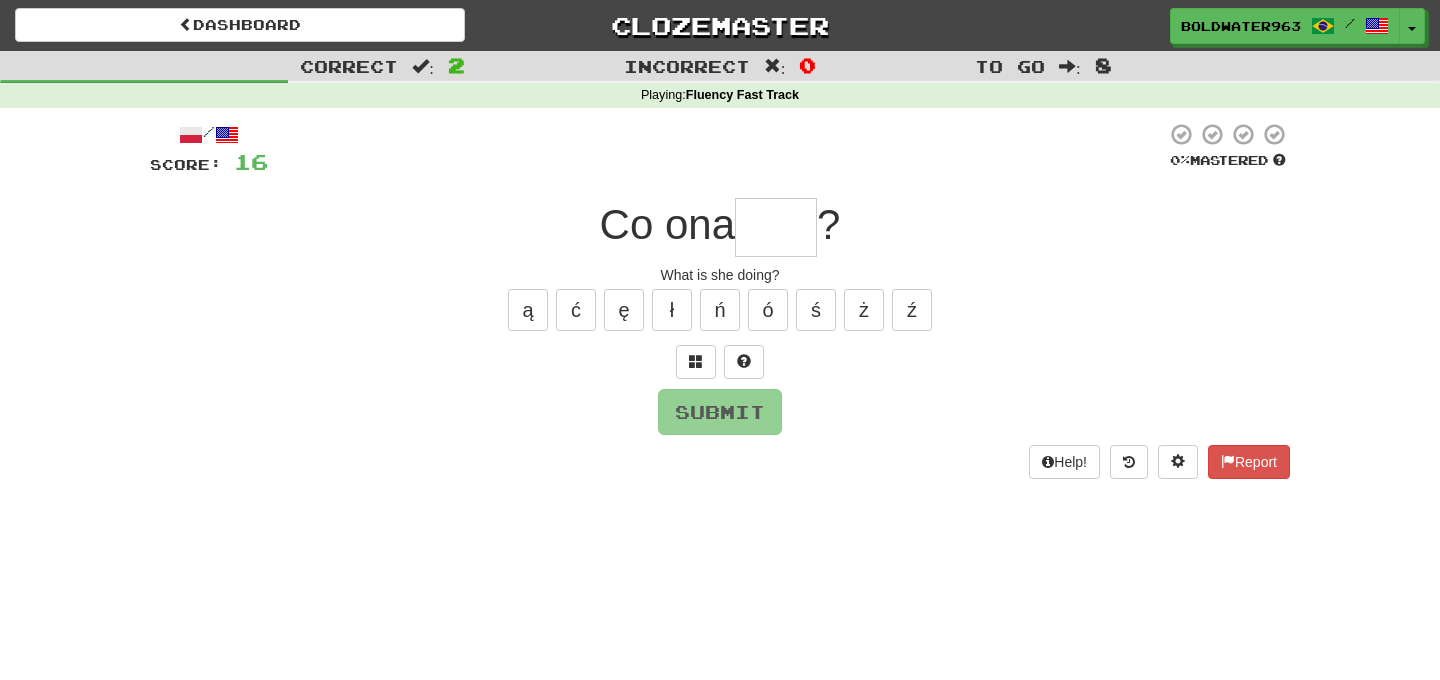 click at bounding box center (776, 227) 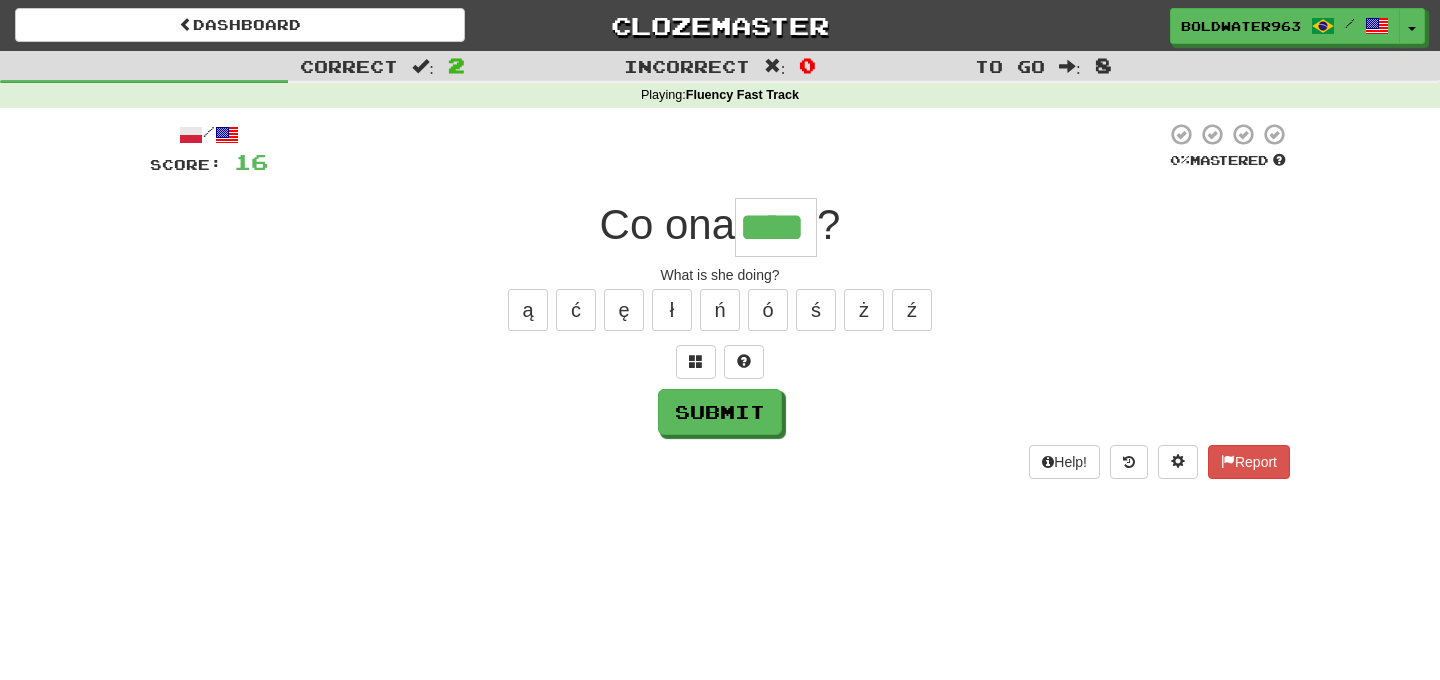 type on "****" 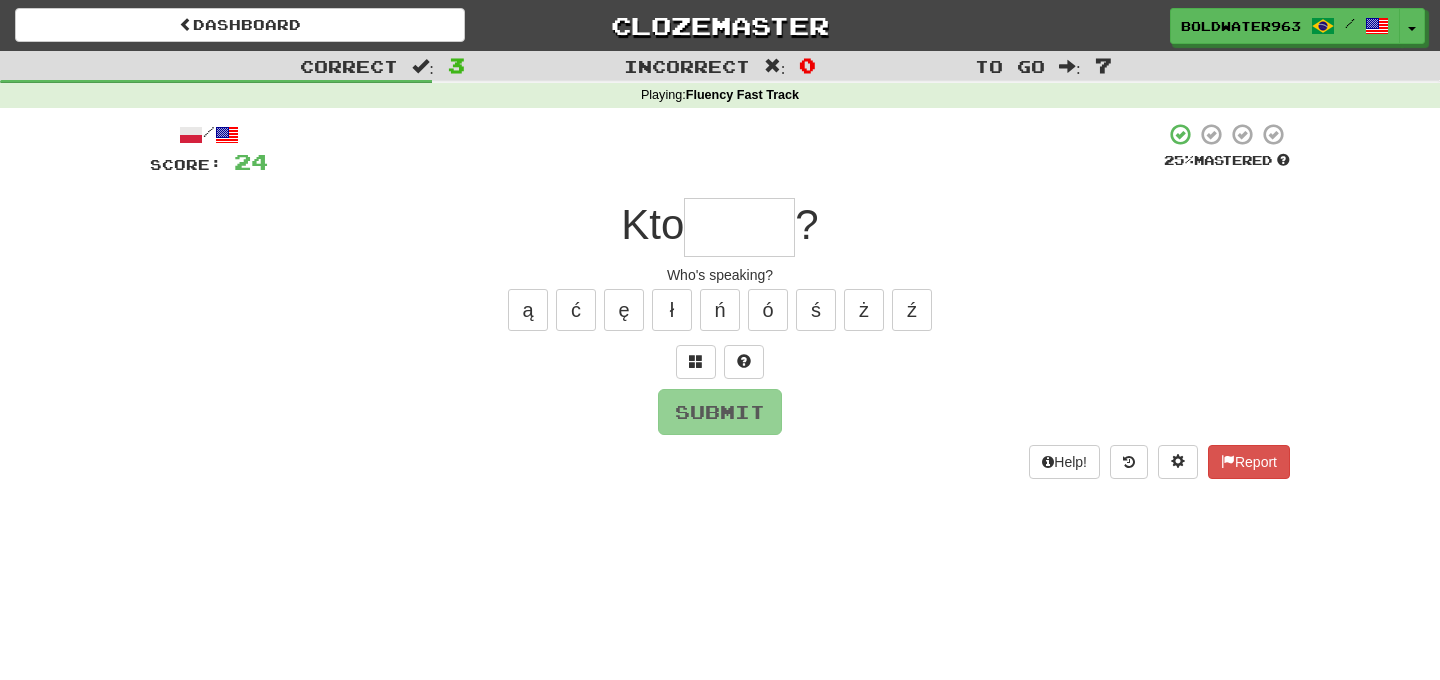 click at bounding box center (739, 227) 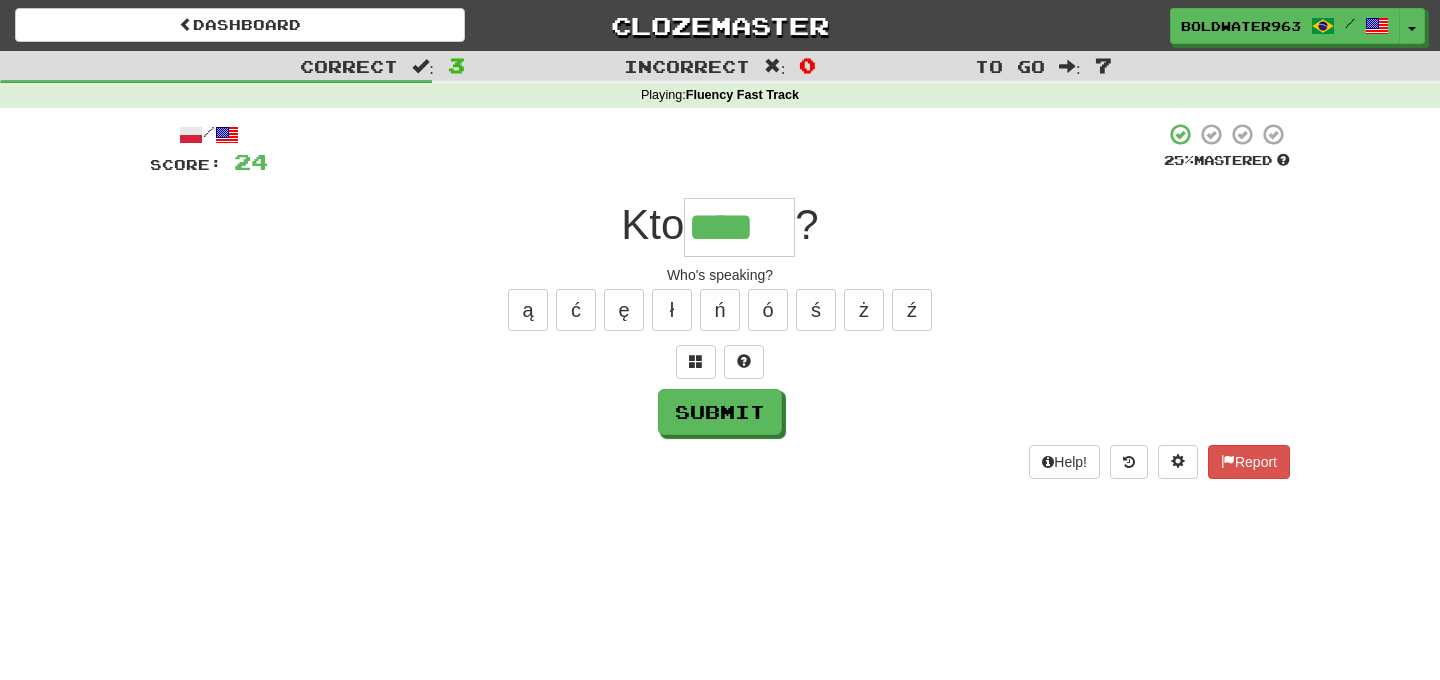 type on "****" 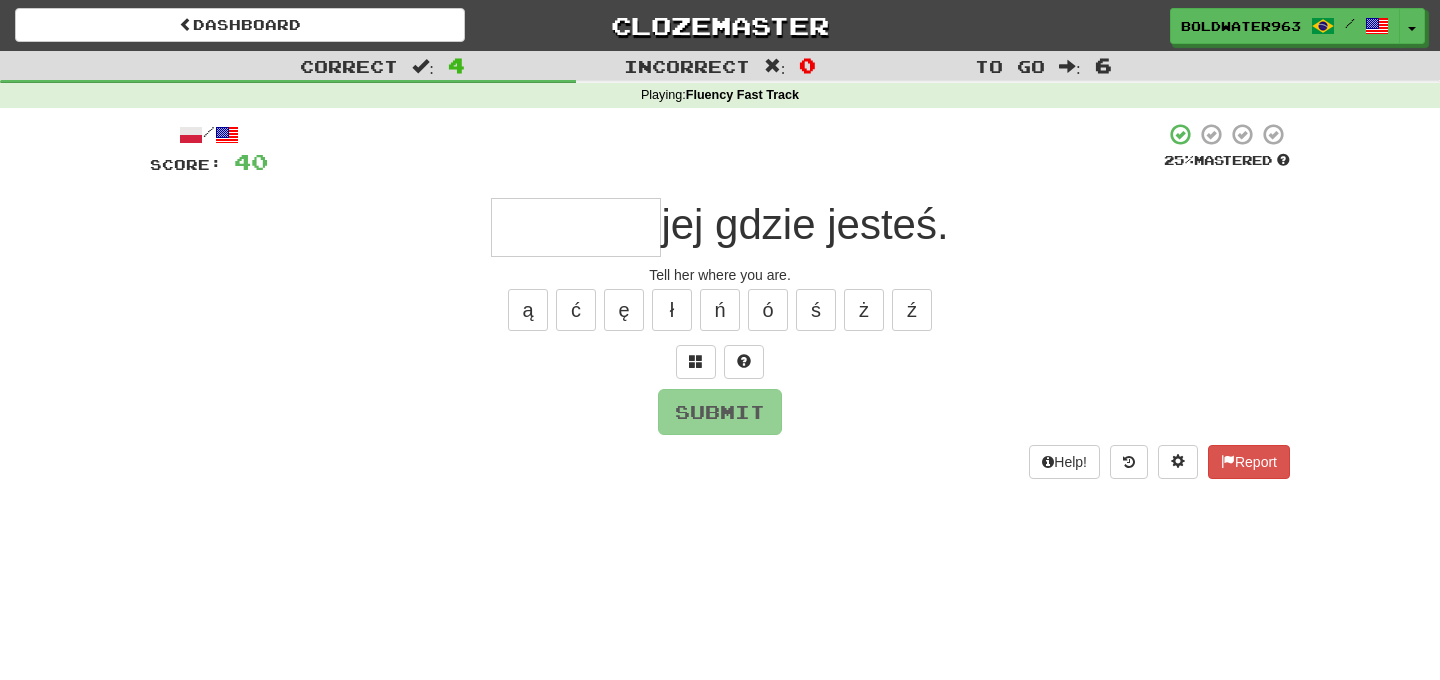 click at bounding box center (576, 227) 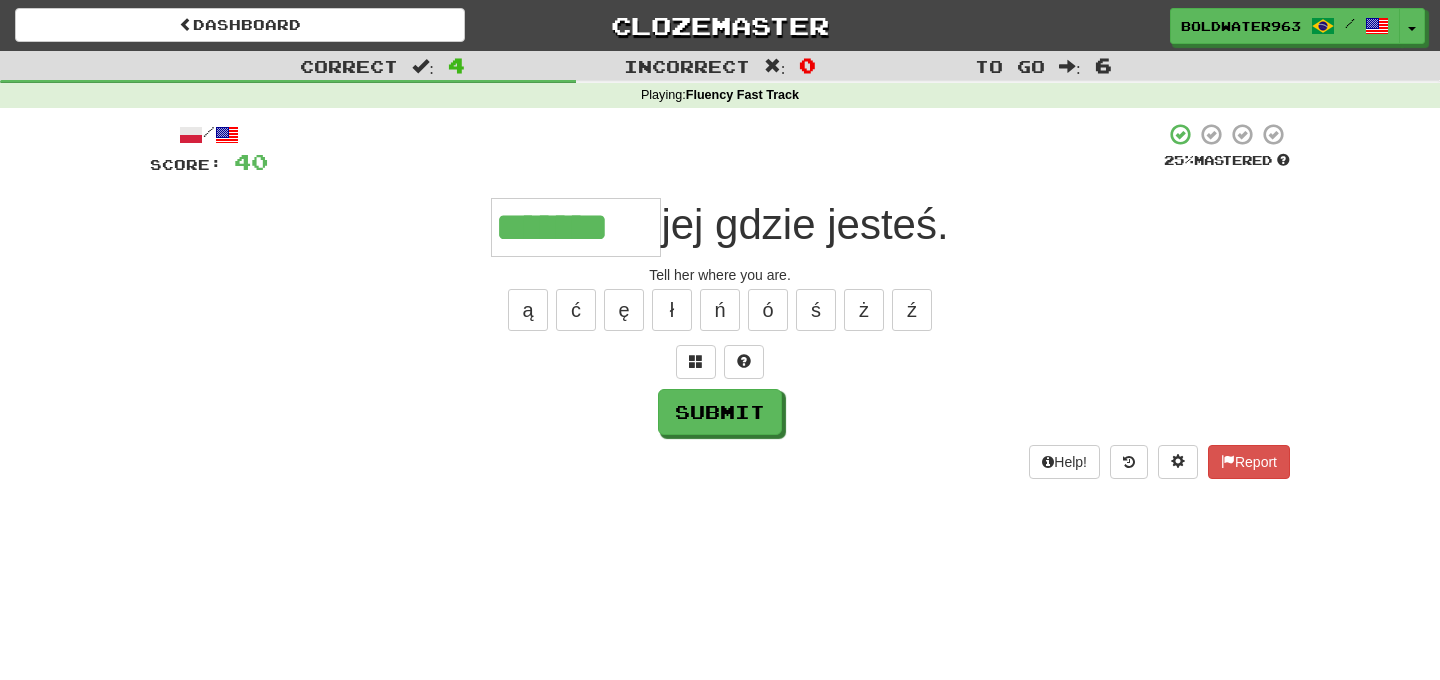 type on "*******" 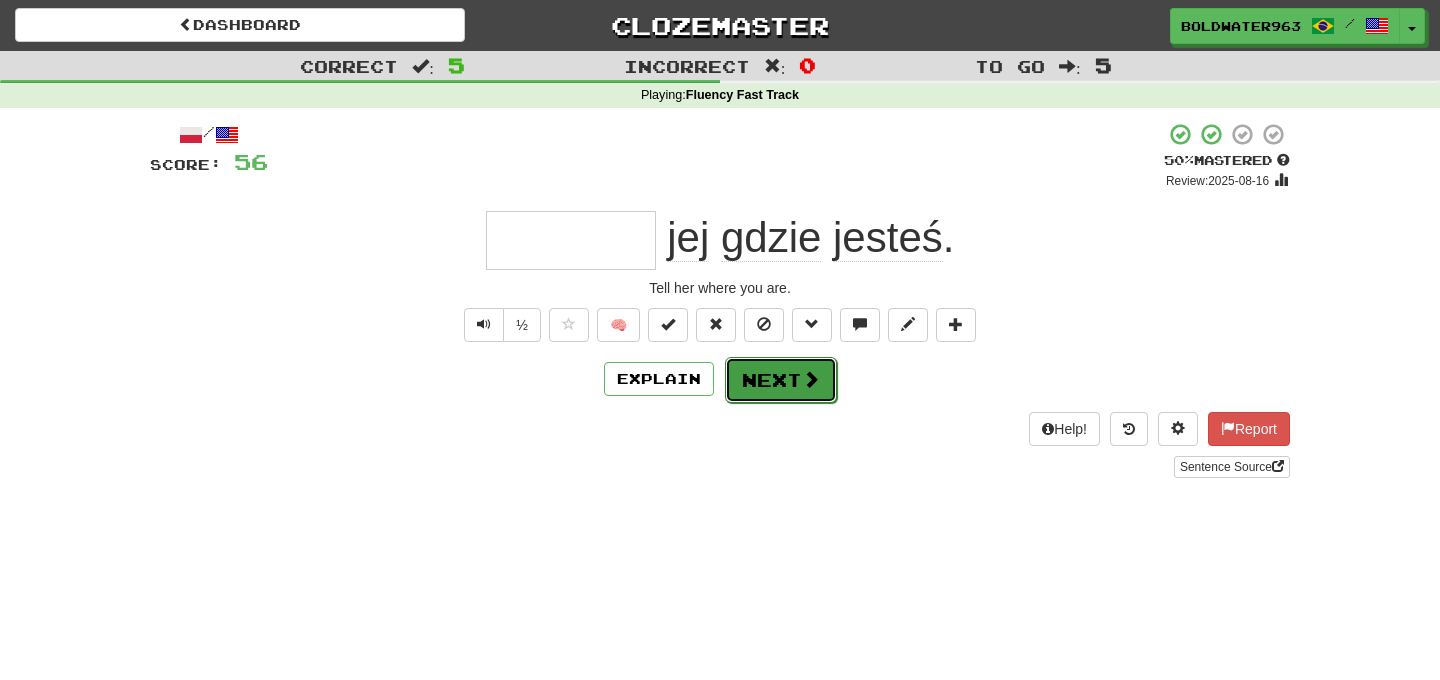 click on "Next" at bounding box center (781, 380) 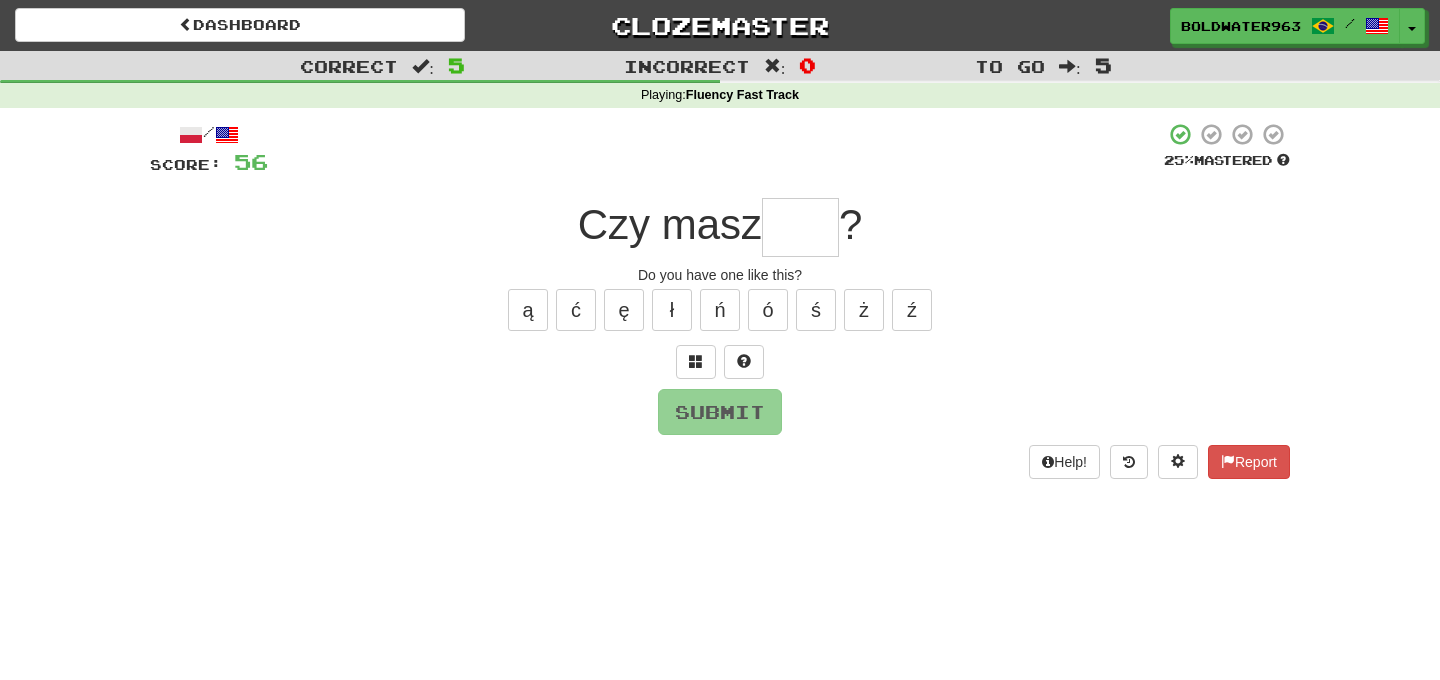 click at bounding box center [800, 227] 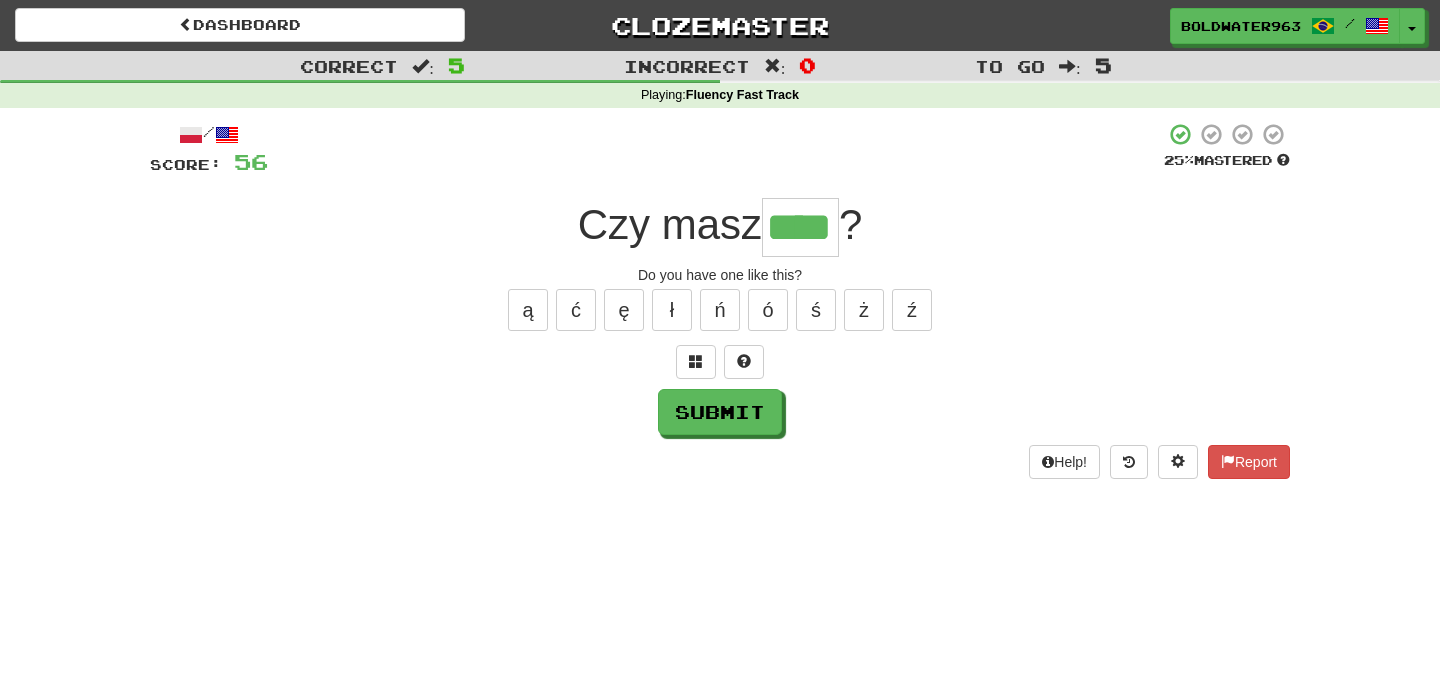 type on "****" 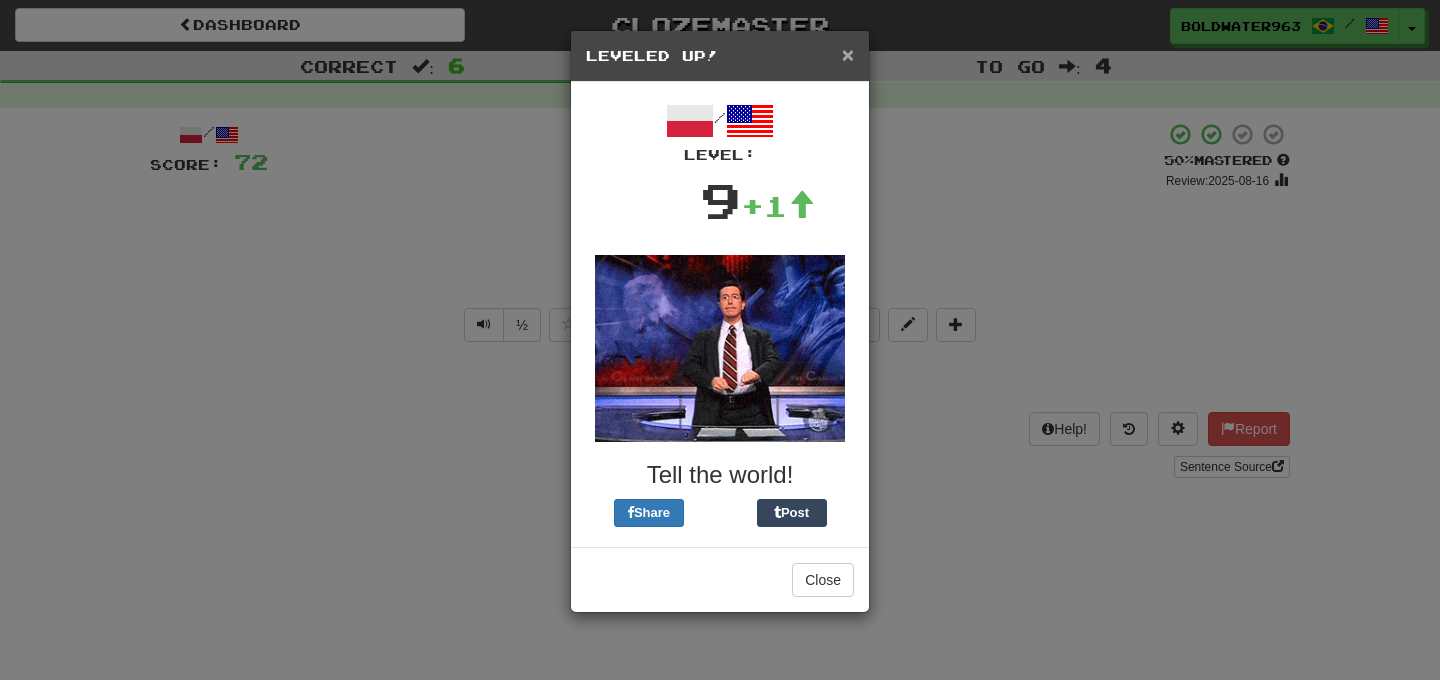 click on "×" at bounding box center [848, 54] 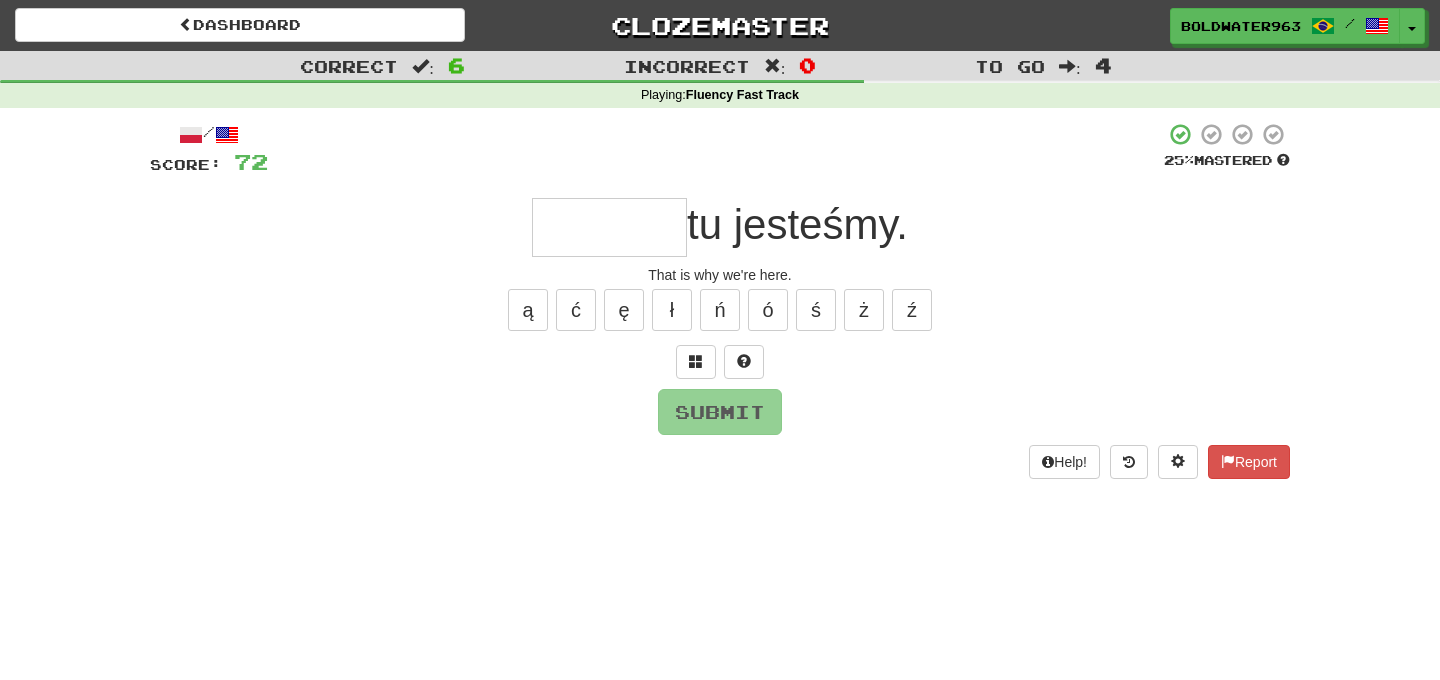click at bounding box center (609, 227) 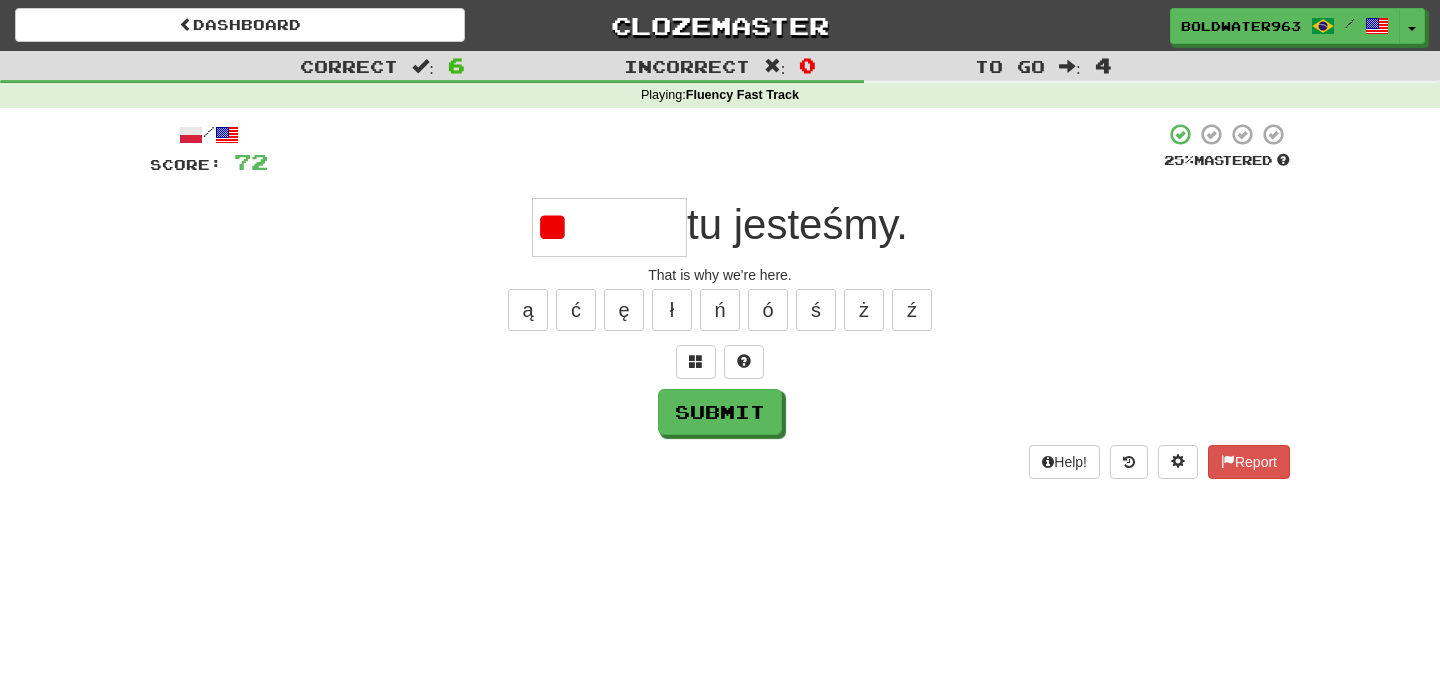 type on "*" 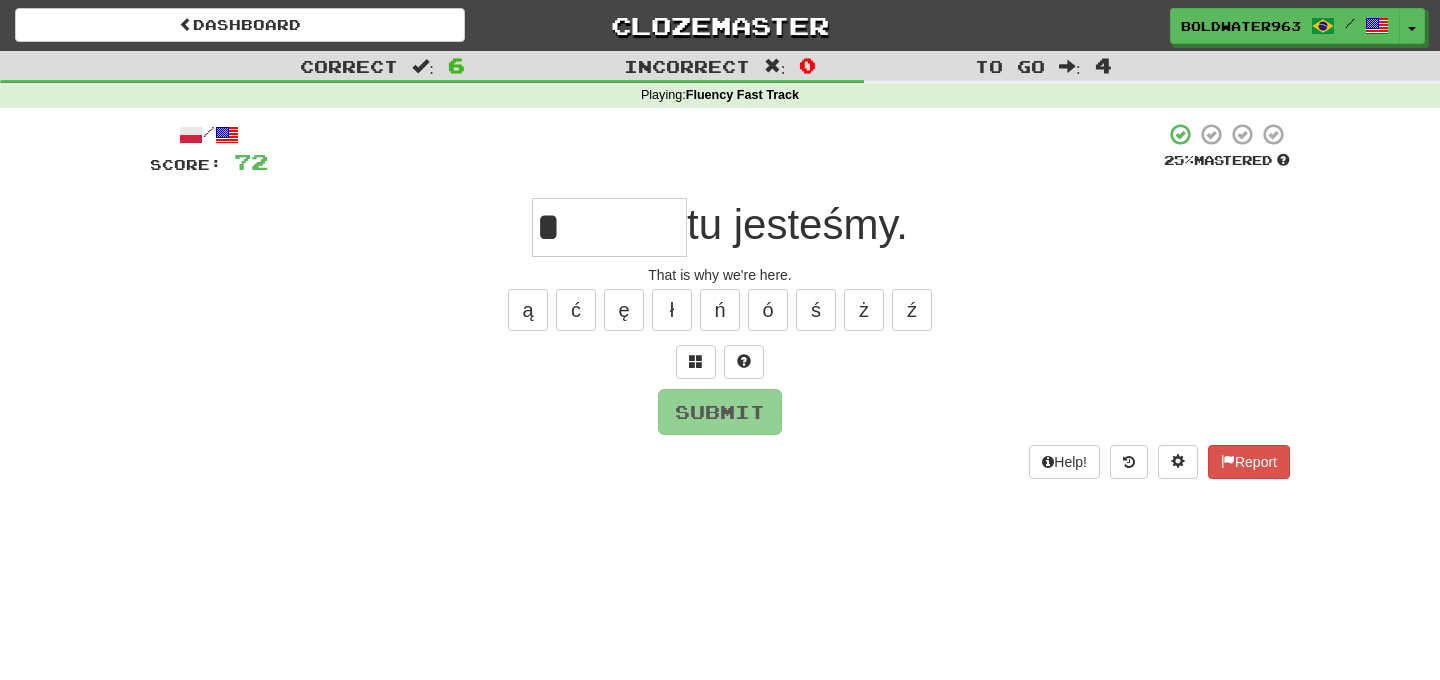 type on "*******" 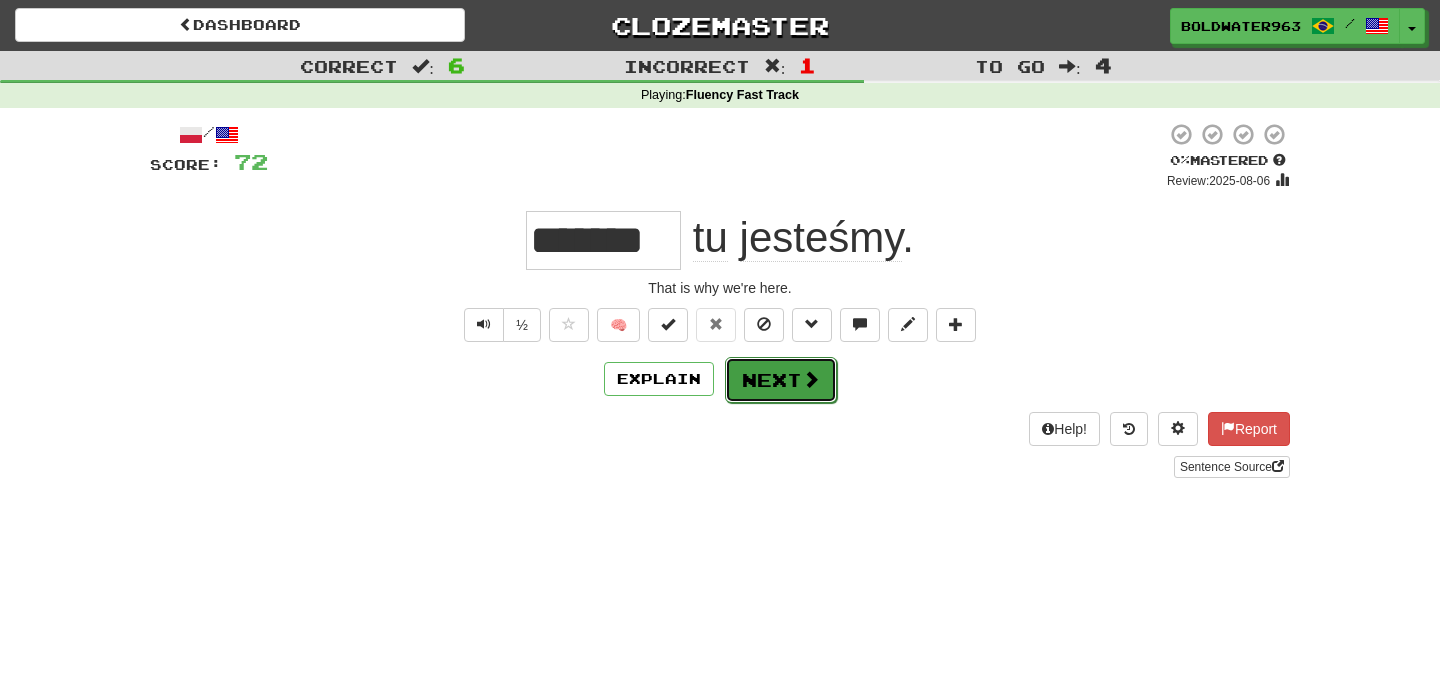 click on "Next" at bounding box center [781, 380] 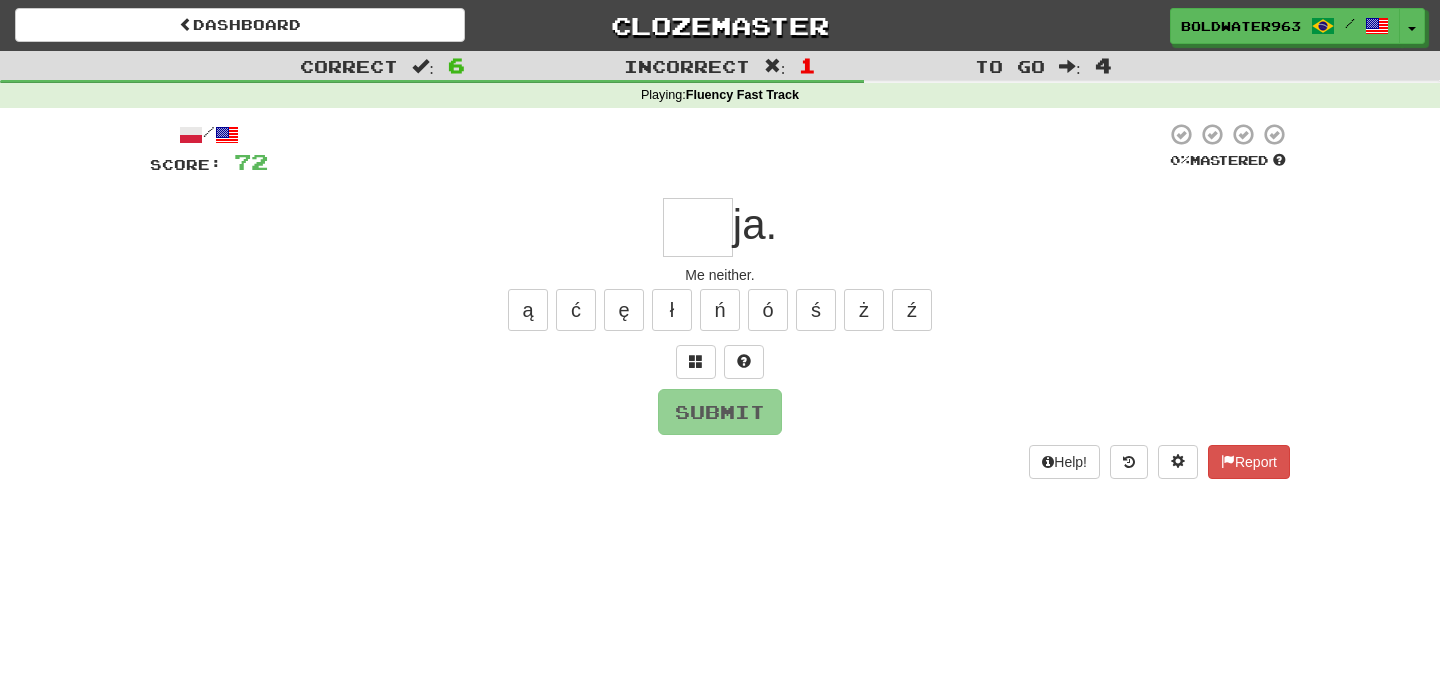 click at bounding box center (698, 227) 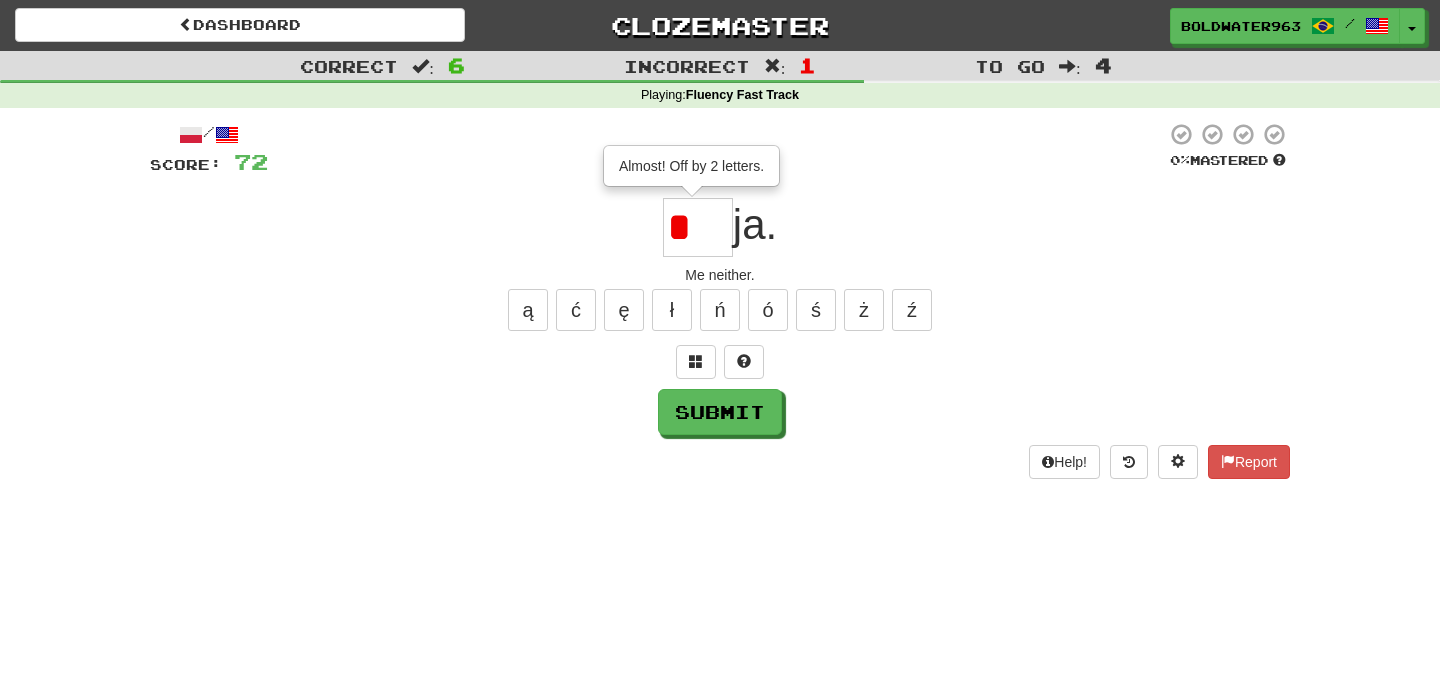 type on "***" 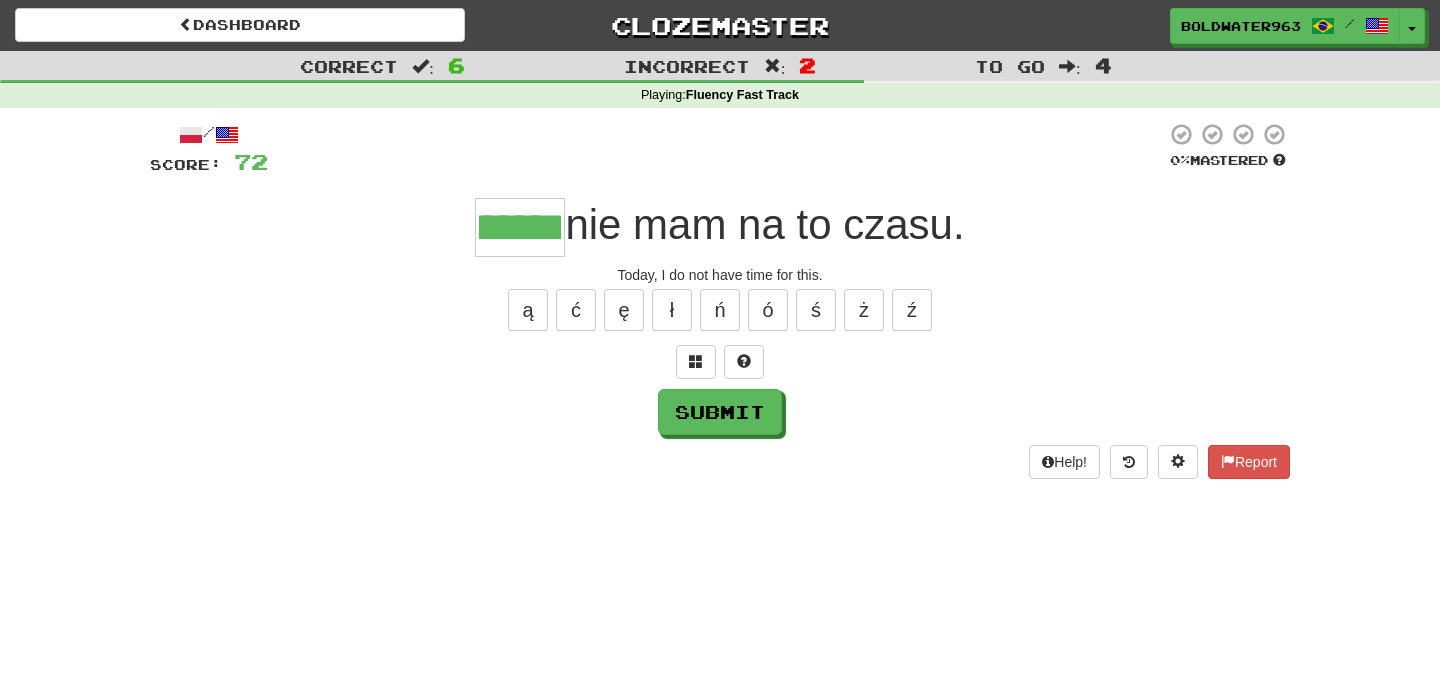 scroll, scrollTop: 0, scrollLeft: 34, axis: horizontal 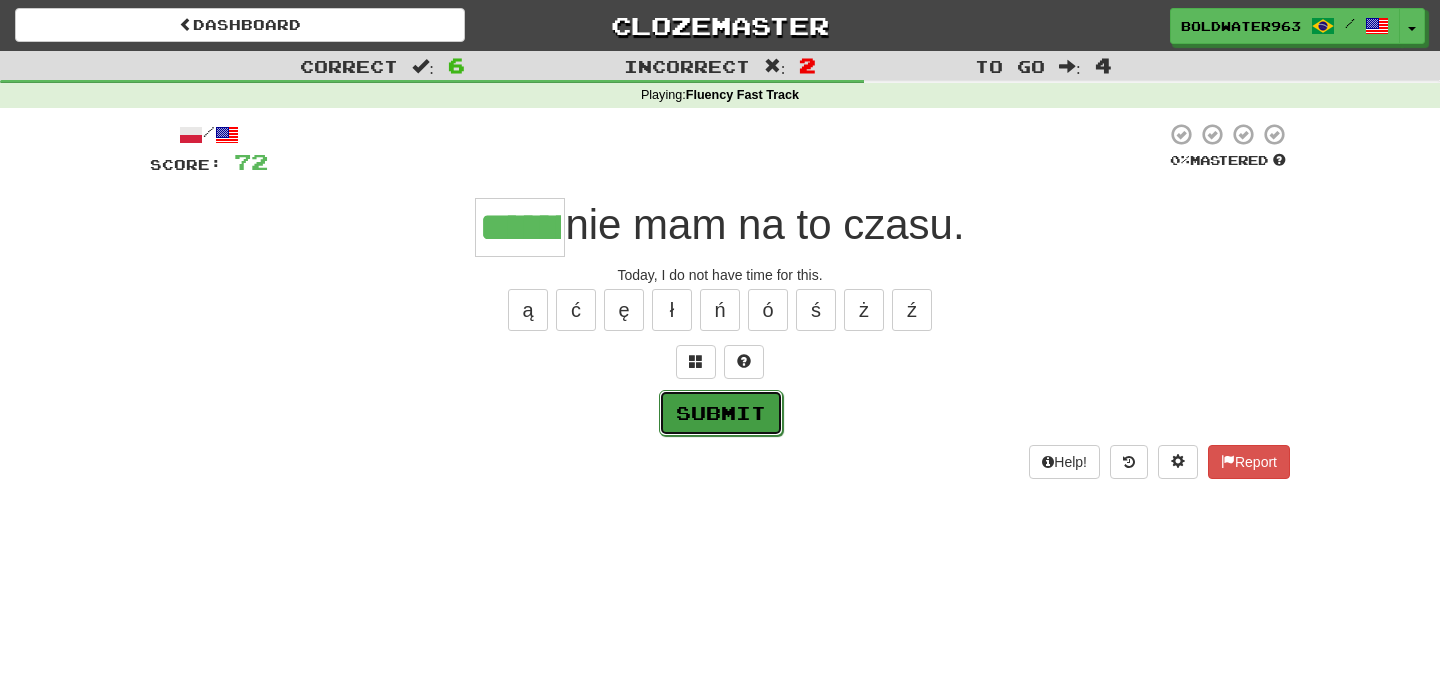 click on "Submit" at bounding box center [721, 413] 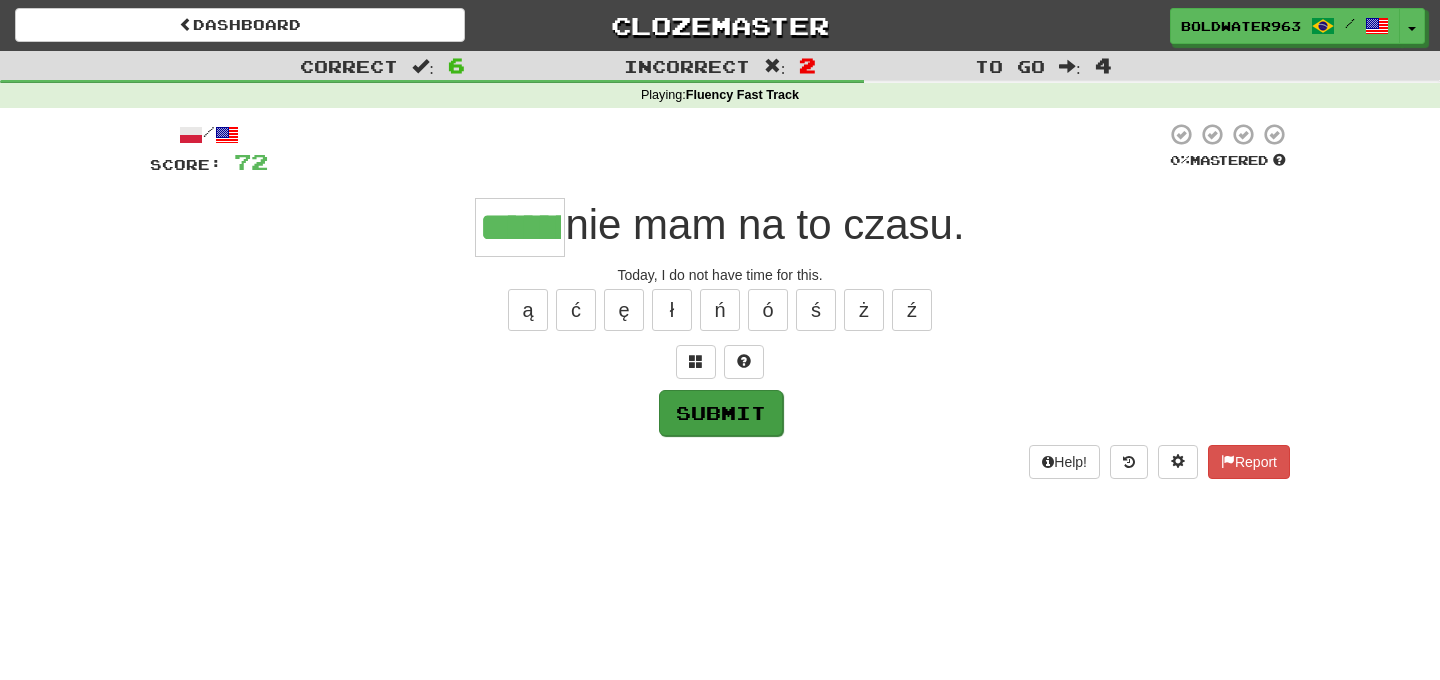 type on "****" 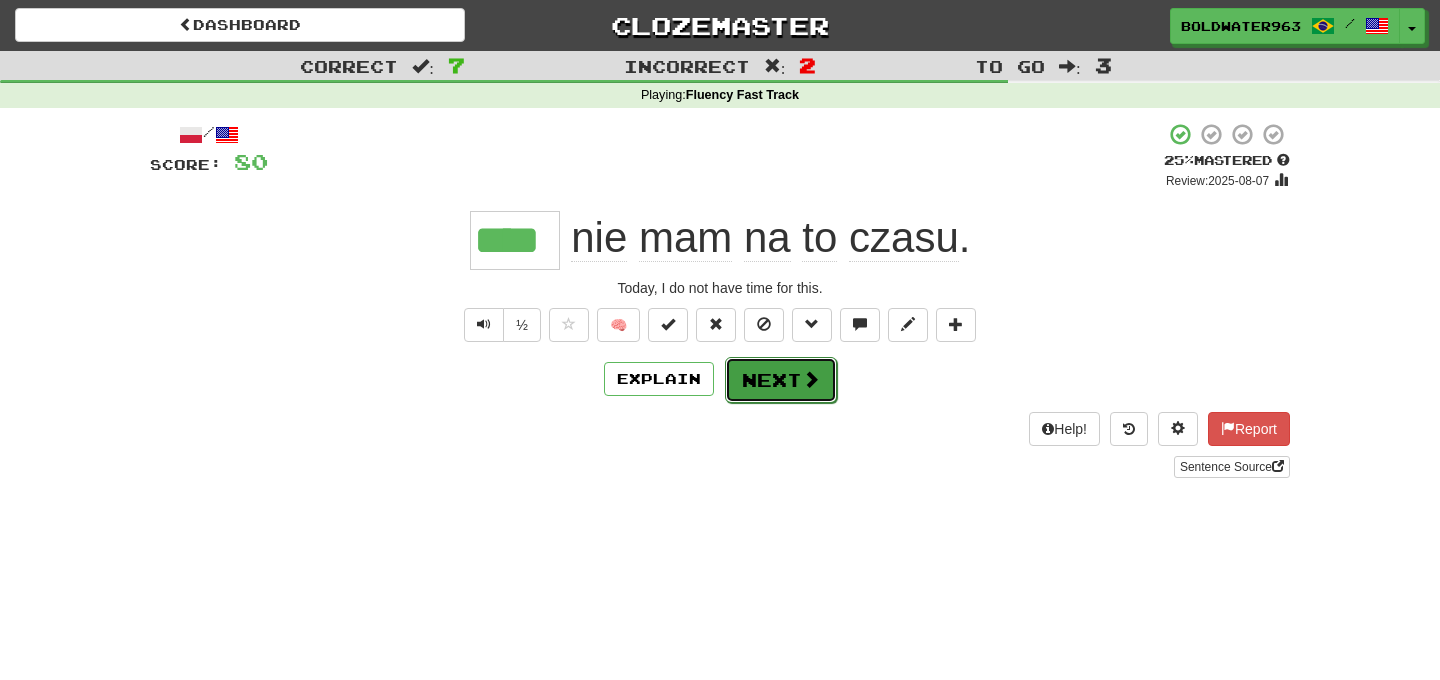 click on "Next" at bounding box center [781, 380] 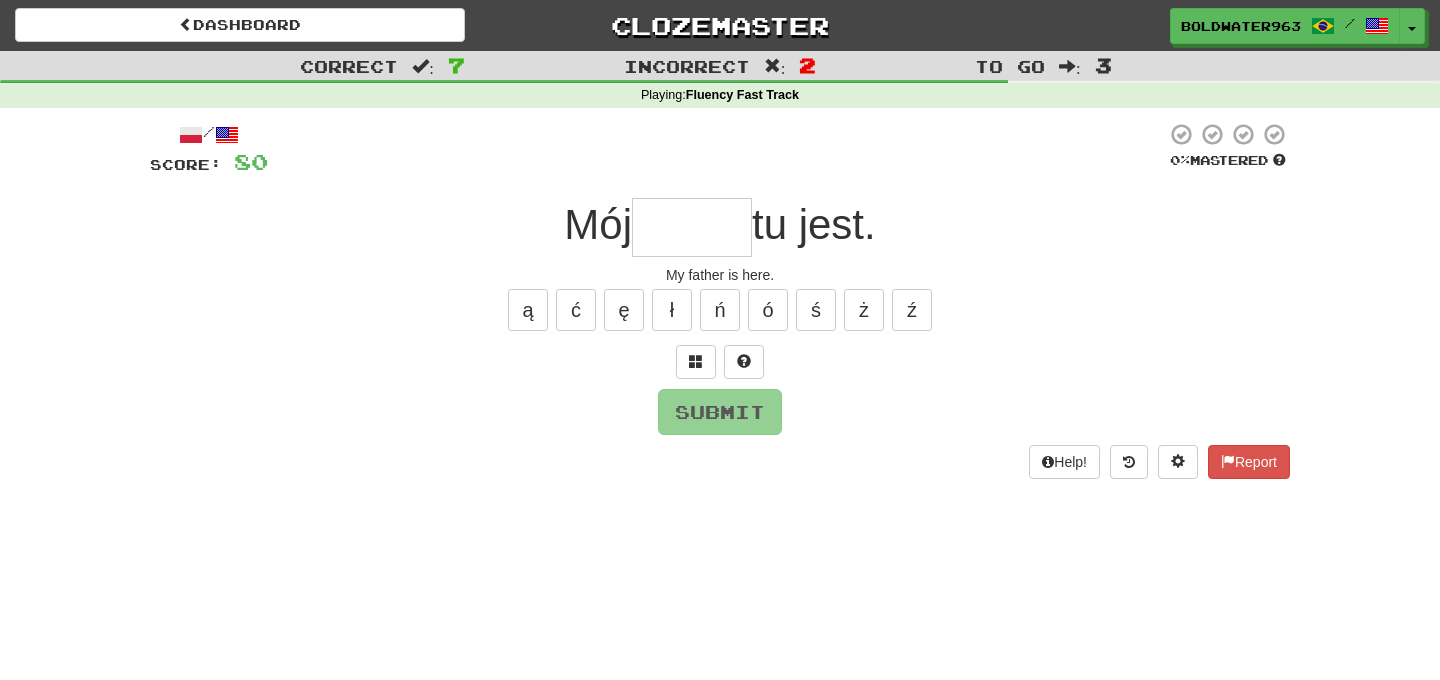 click at bounding box center (692, 227) 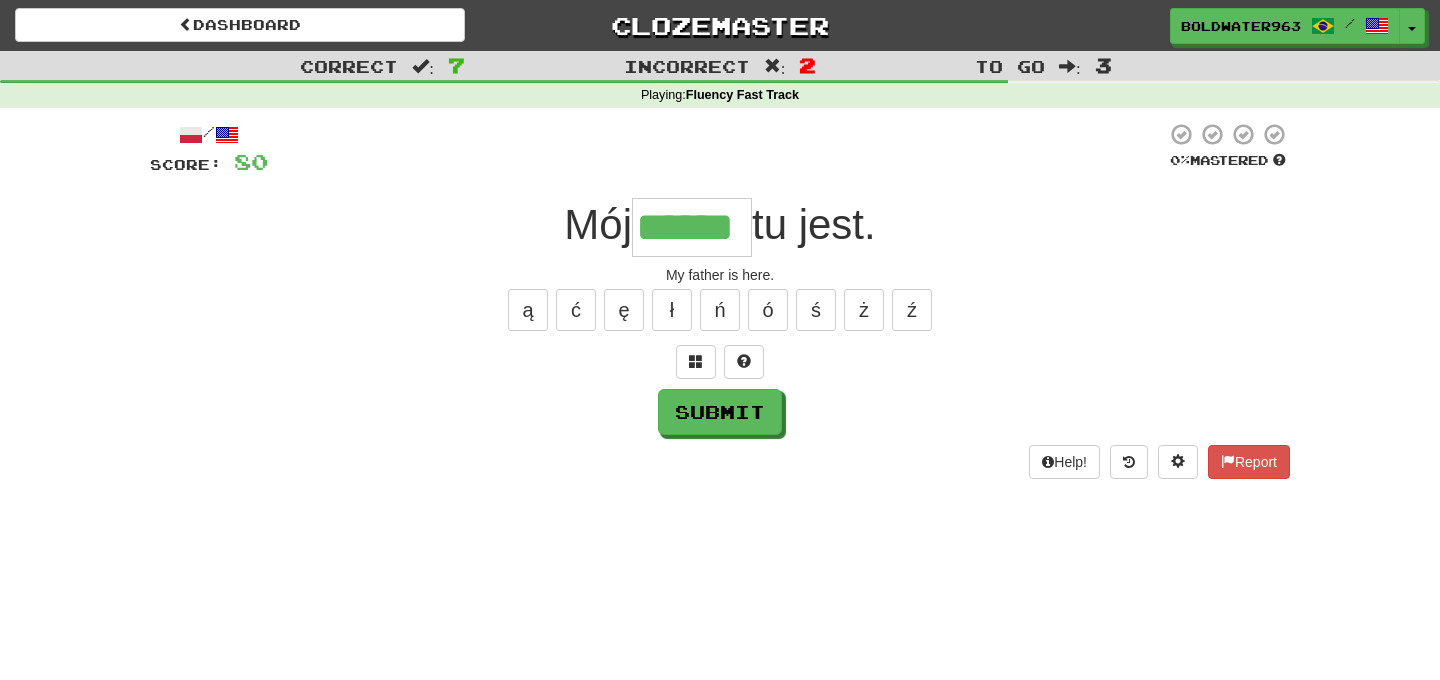 type on "******" 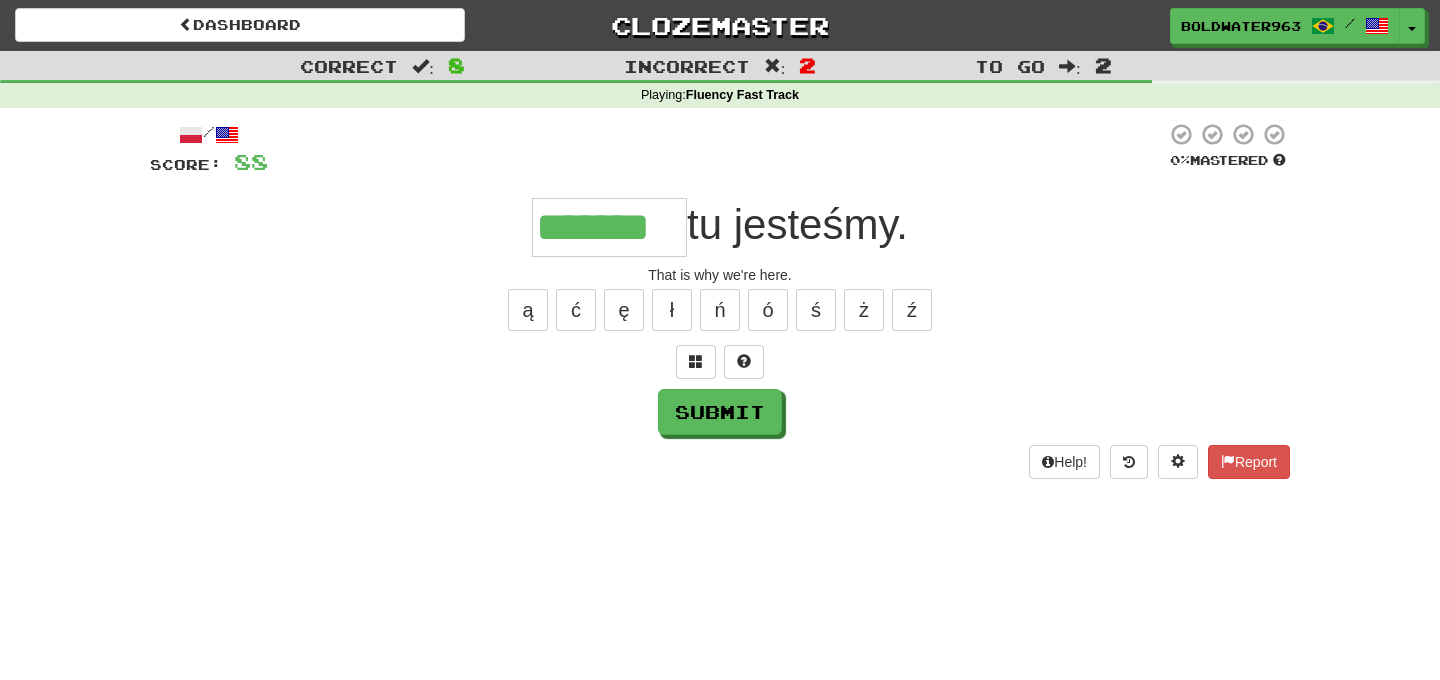 type on "*******" 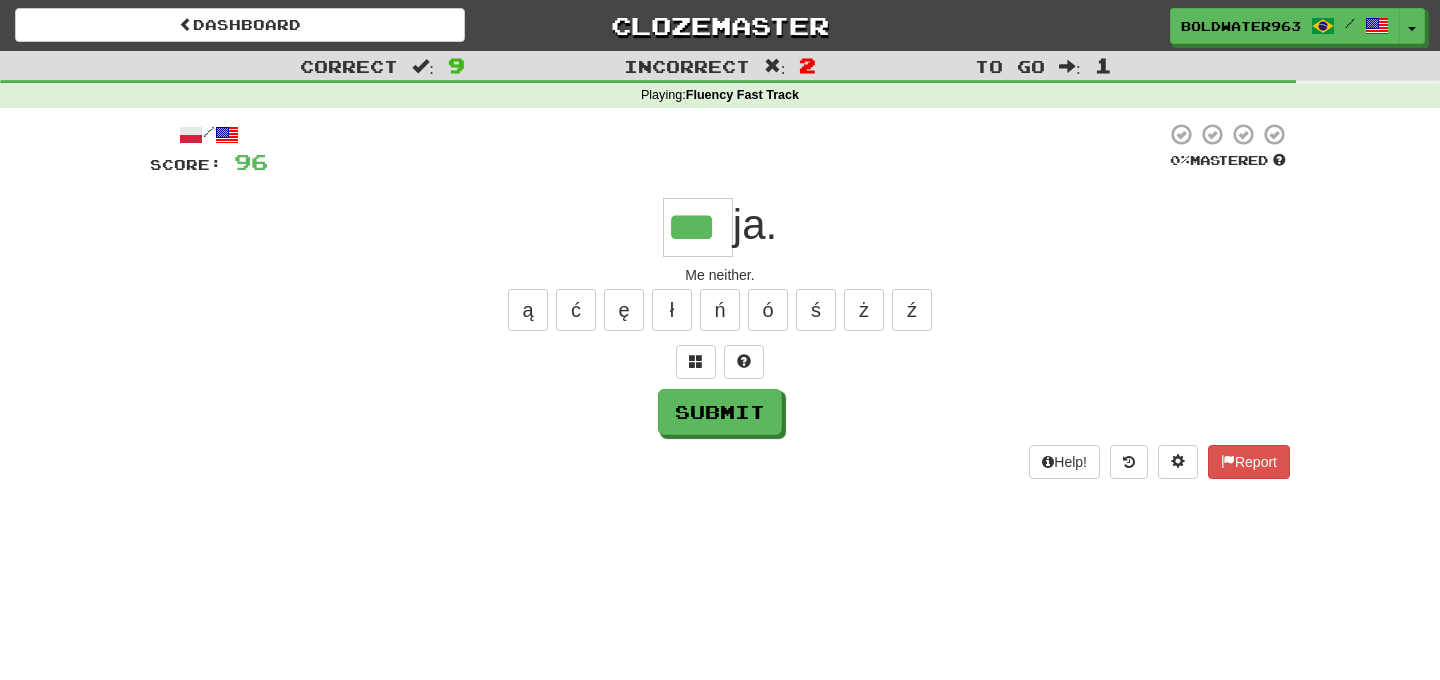 type on "***" 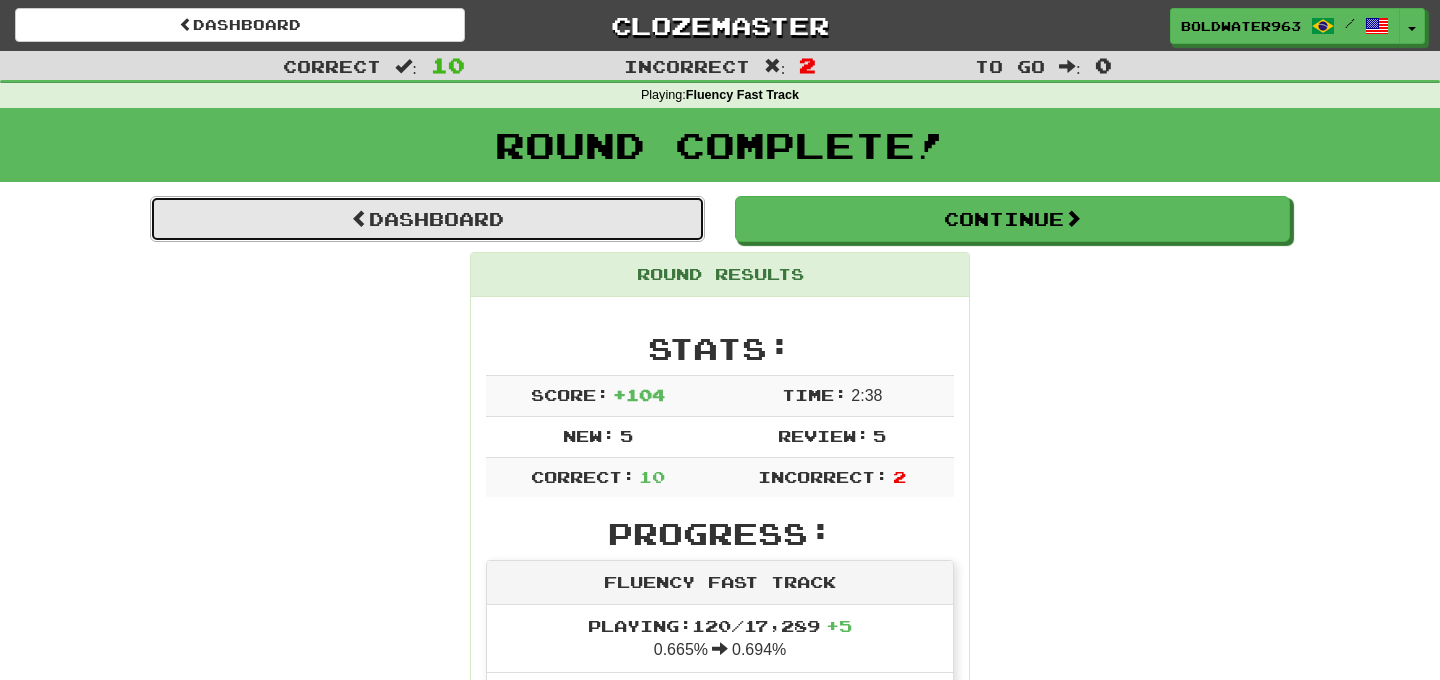 click on "Dashboard" at bounding box center (427, 219) 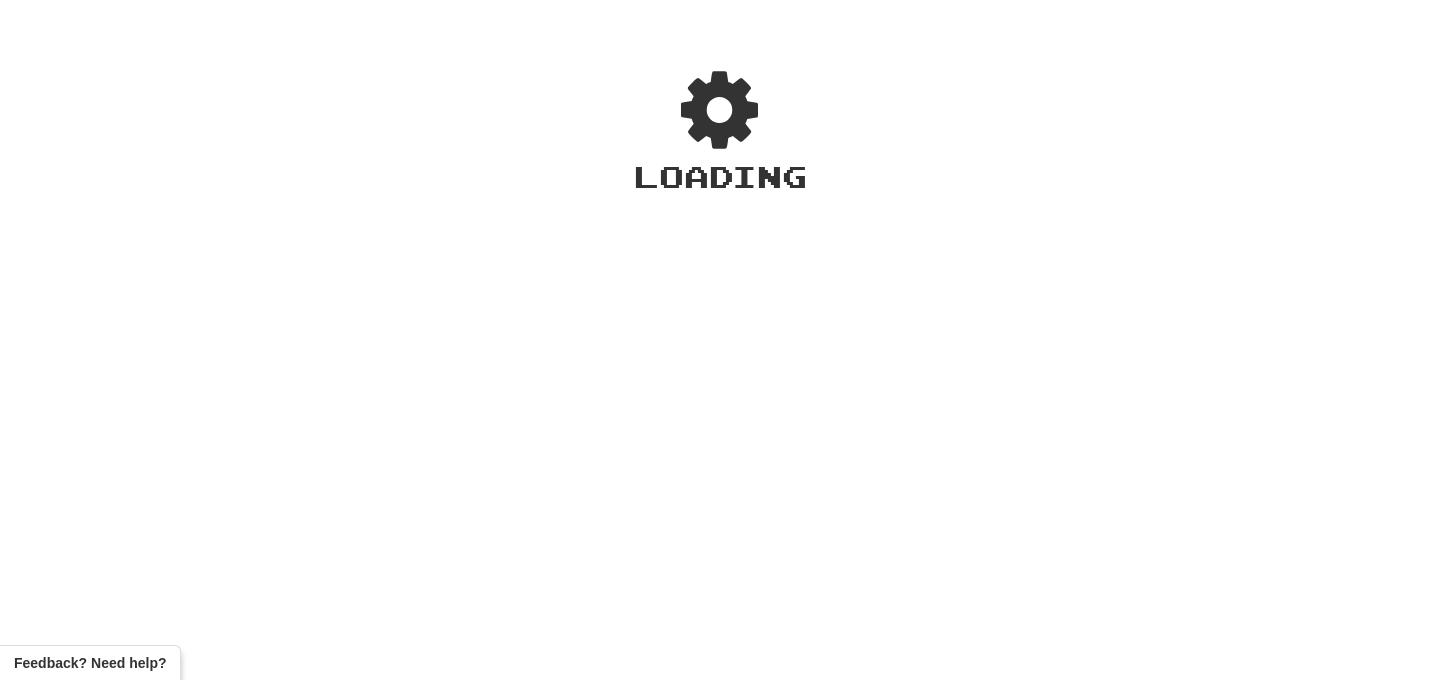 scroll, scrollTop: 0, scrollLeft: 0, axis: both 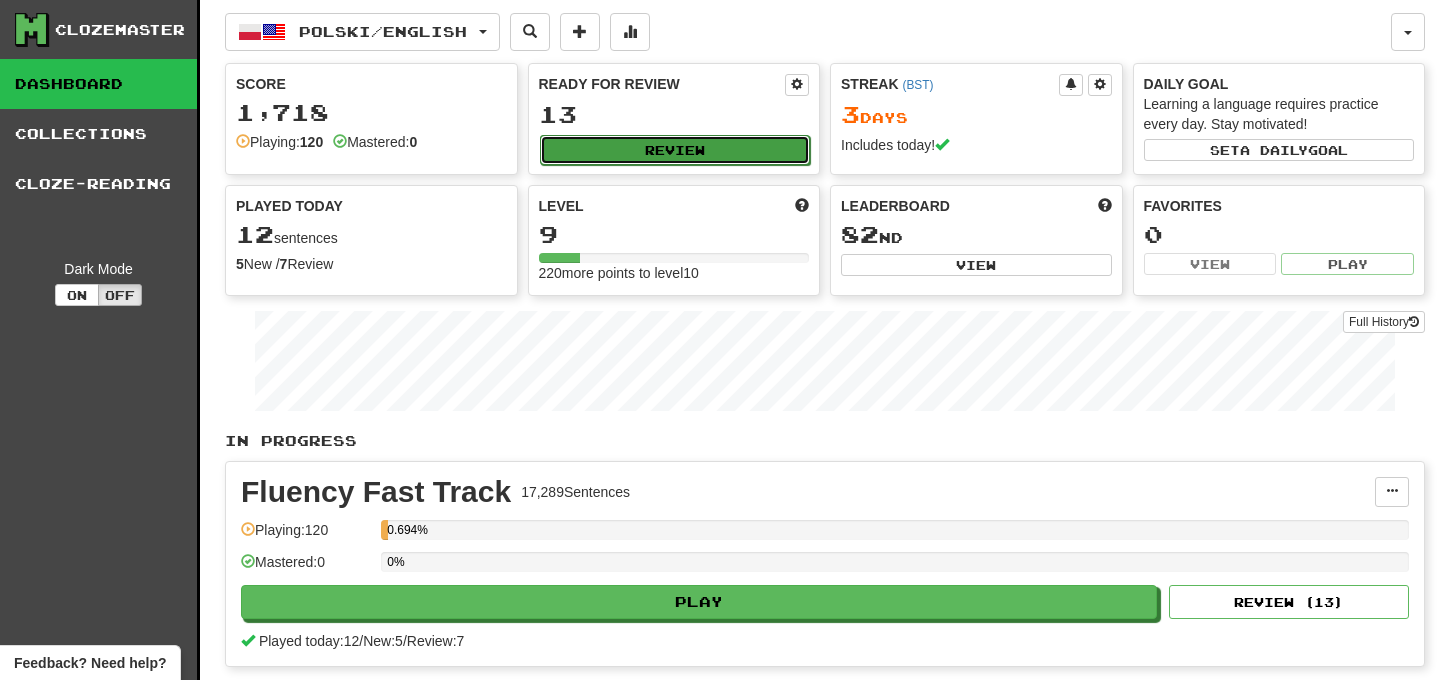 click on "Review" at bounding box center [675, 150] 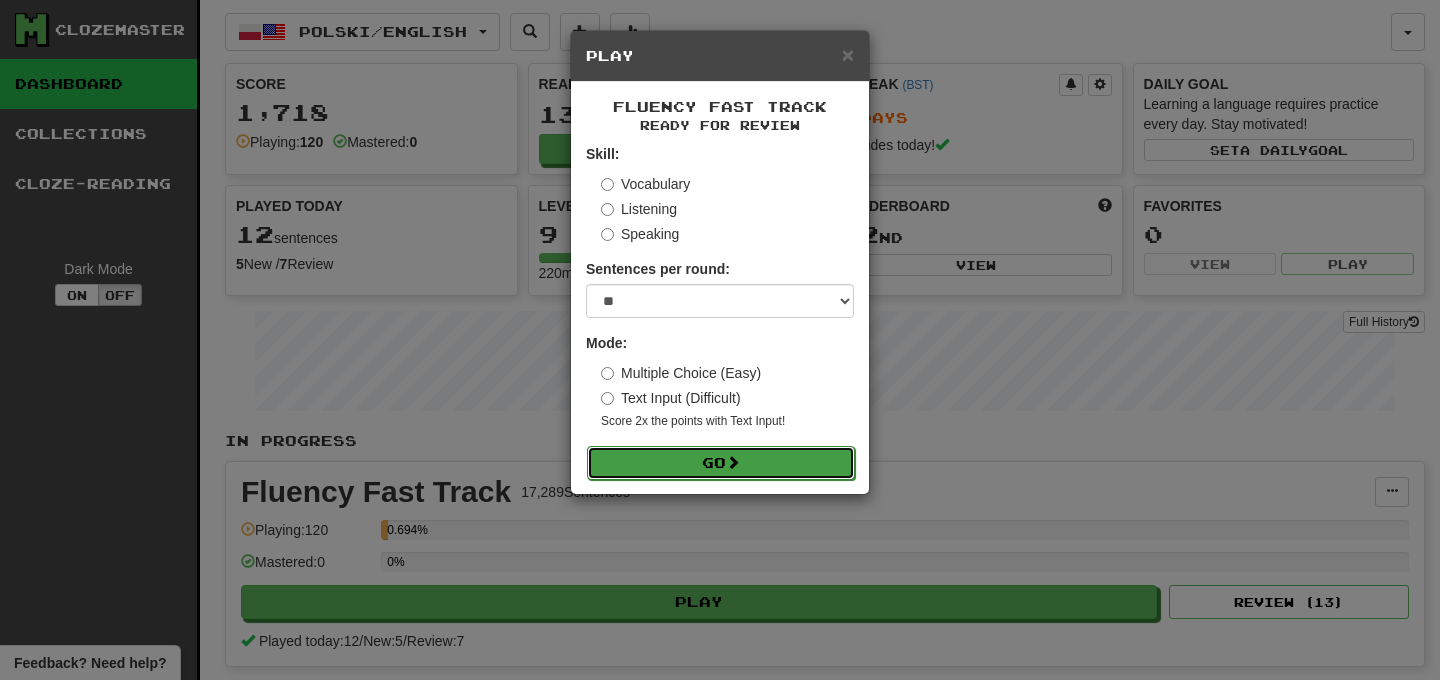 click on "Go" at bounding box center (721, 463) 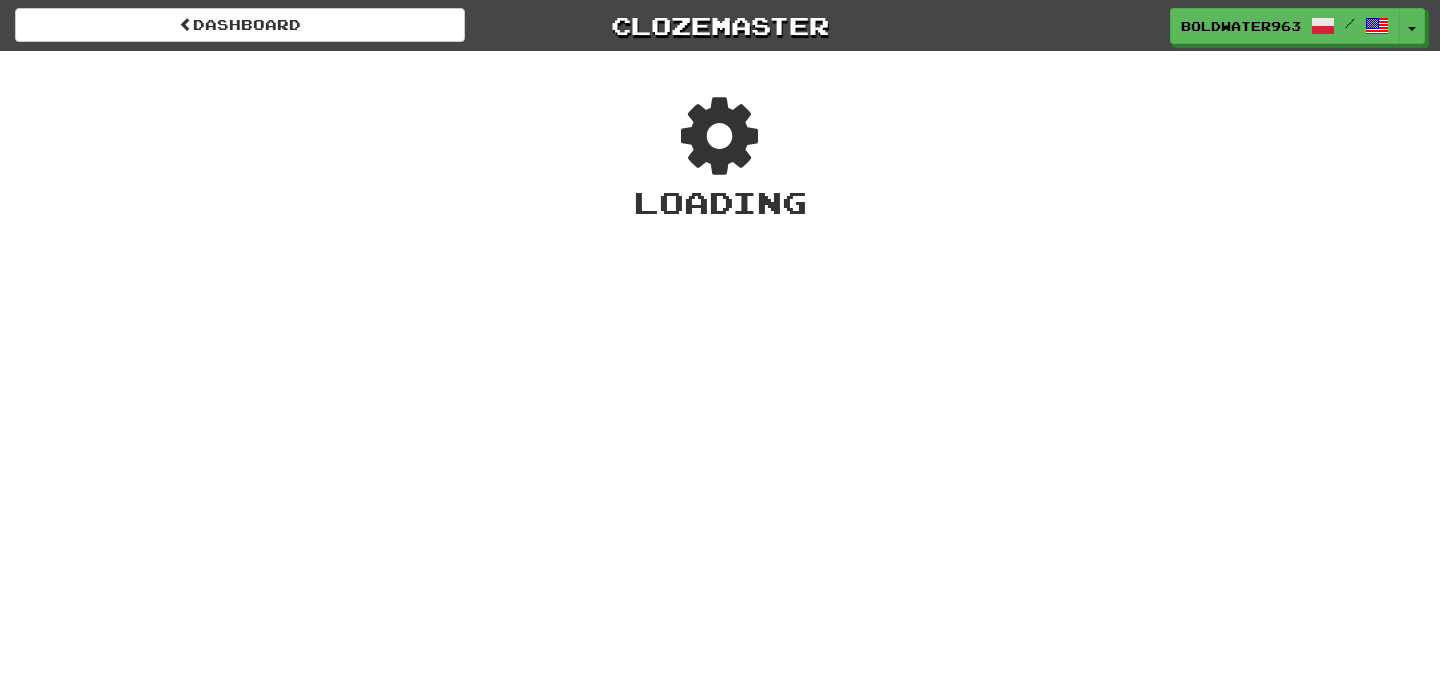 scroll, scrollTop: 0, scrollLeft: 0, axis: both 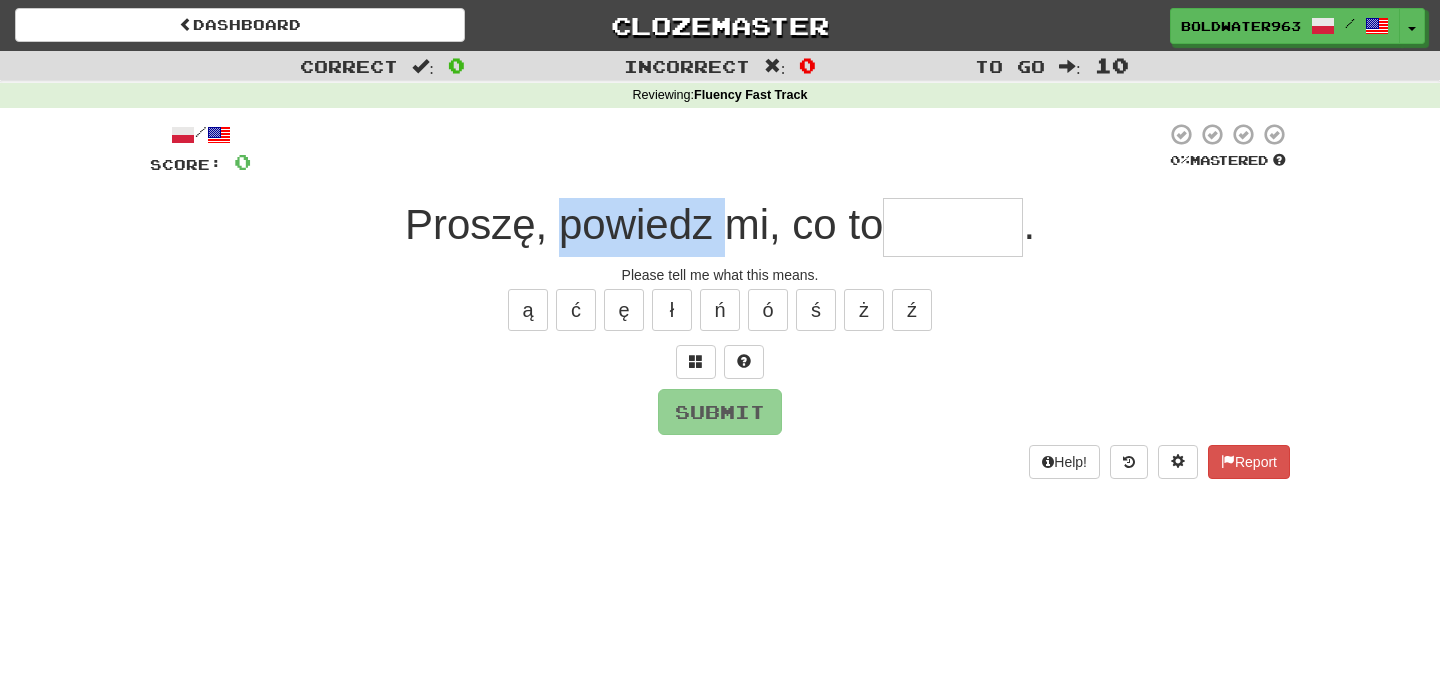 drag, startPoint x: 552, startPoint y: 229, endPoint x: 724, endPoint y: 229, distance: 172 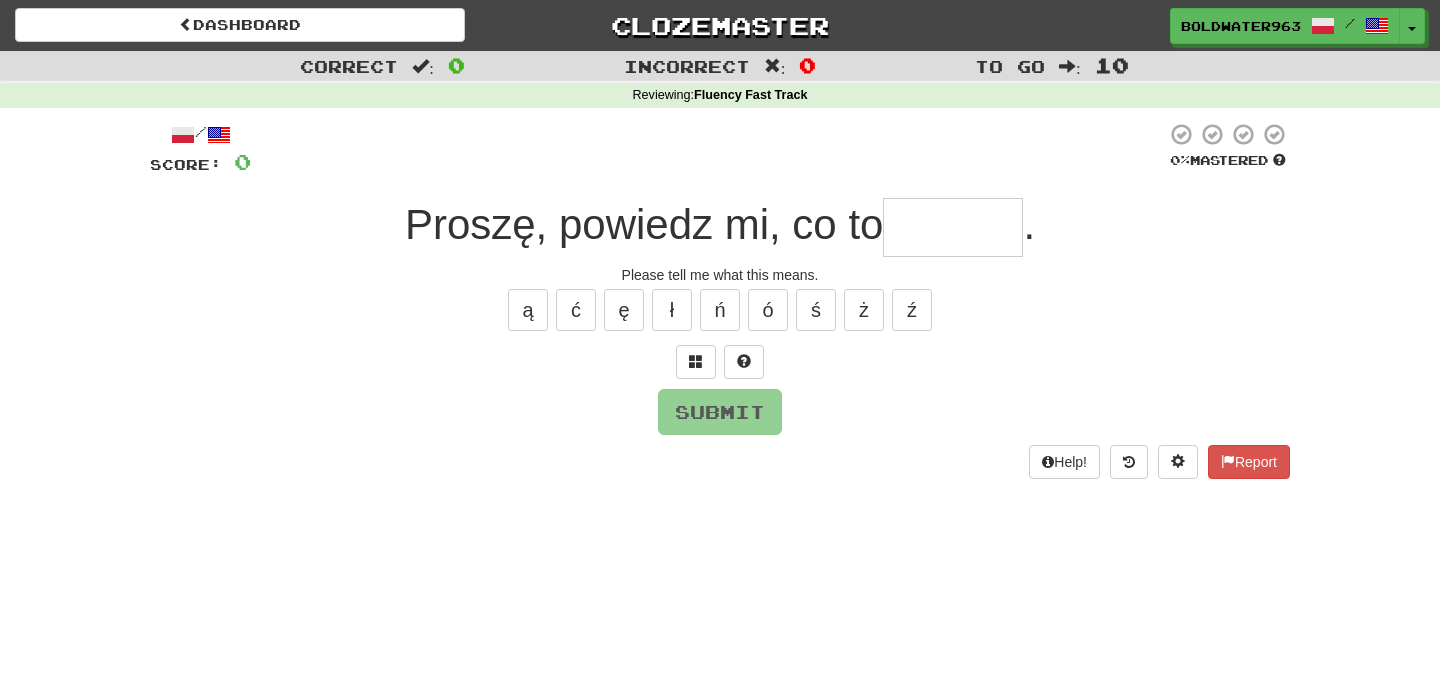 click at bounding box center (953, 227) 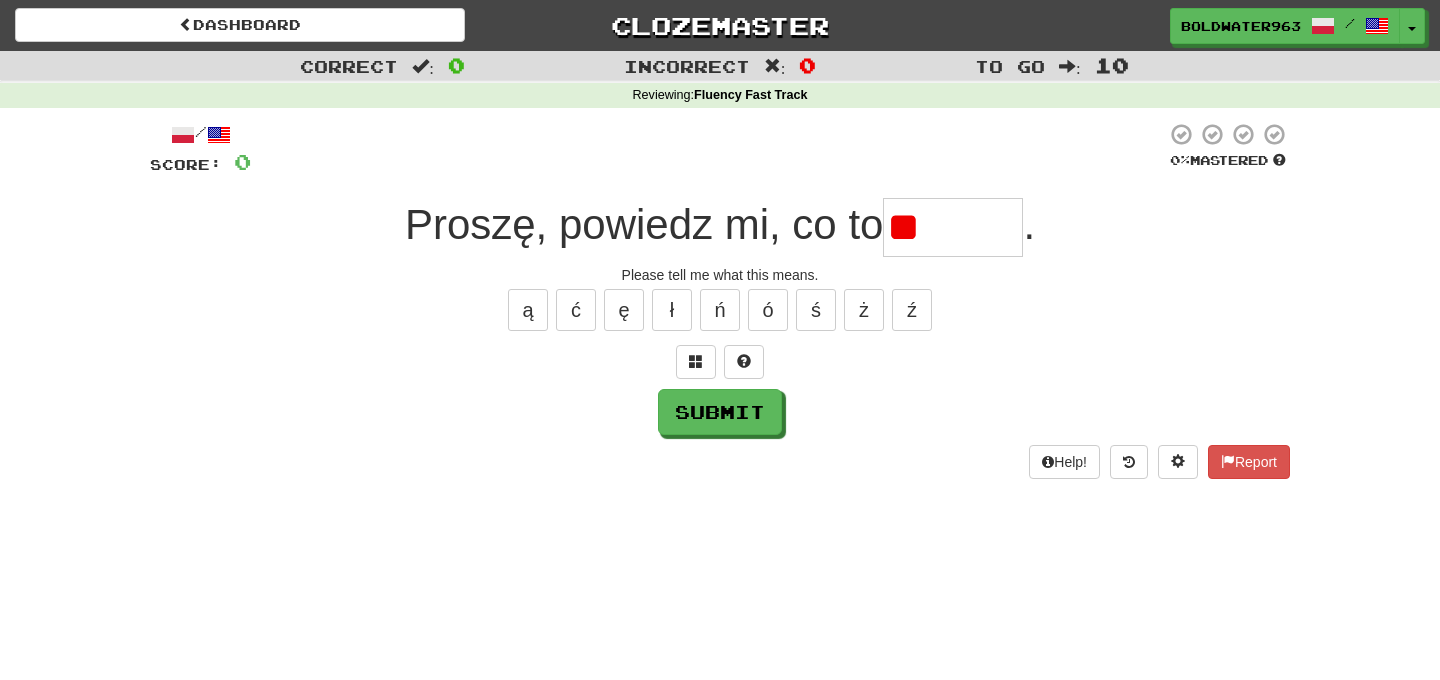 type on "*" 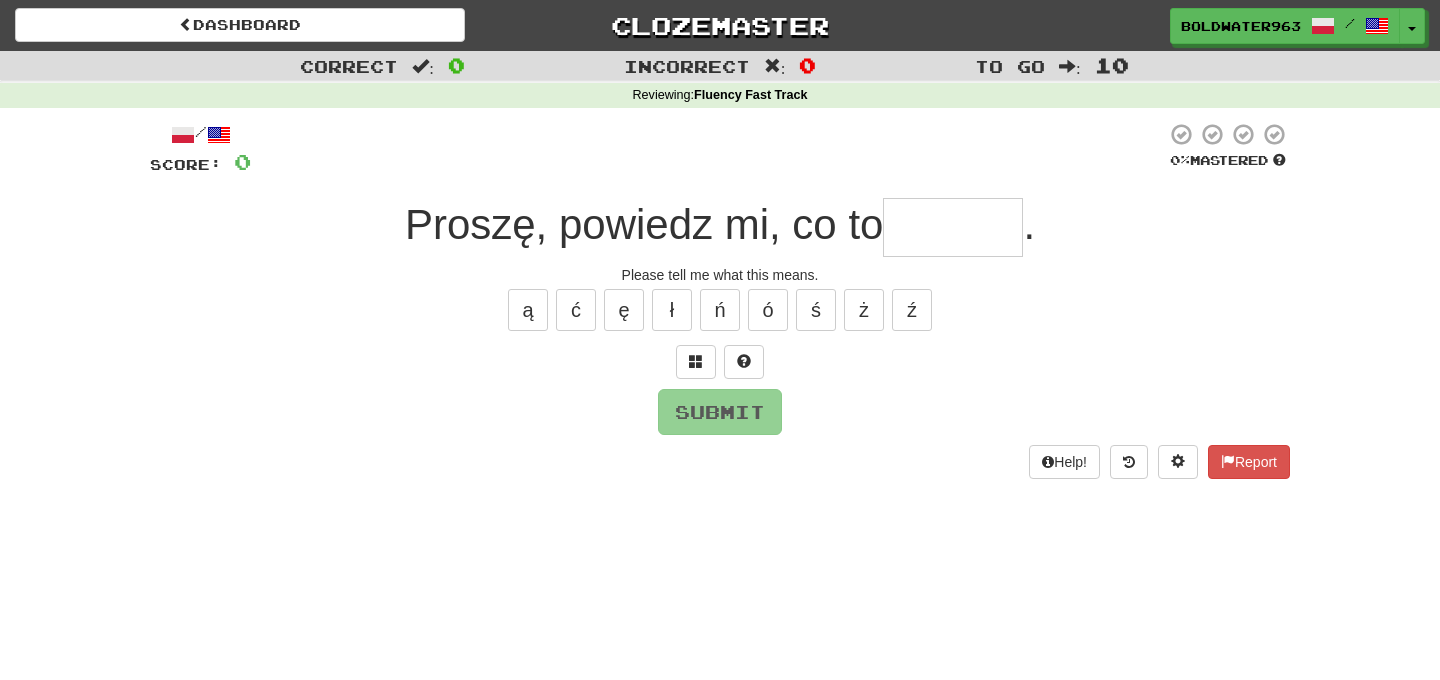 type on "*" 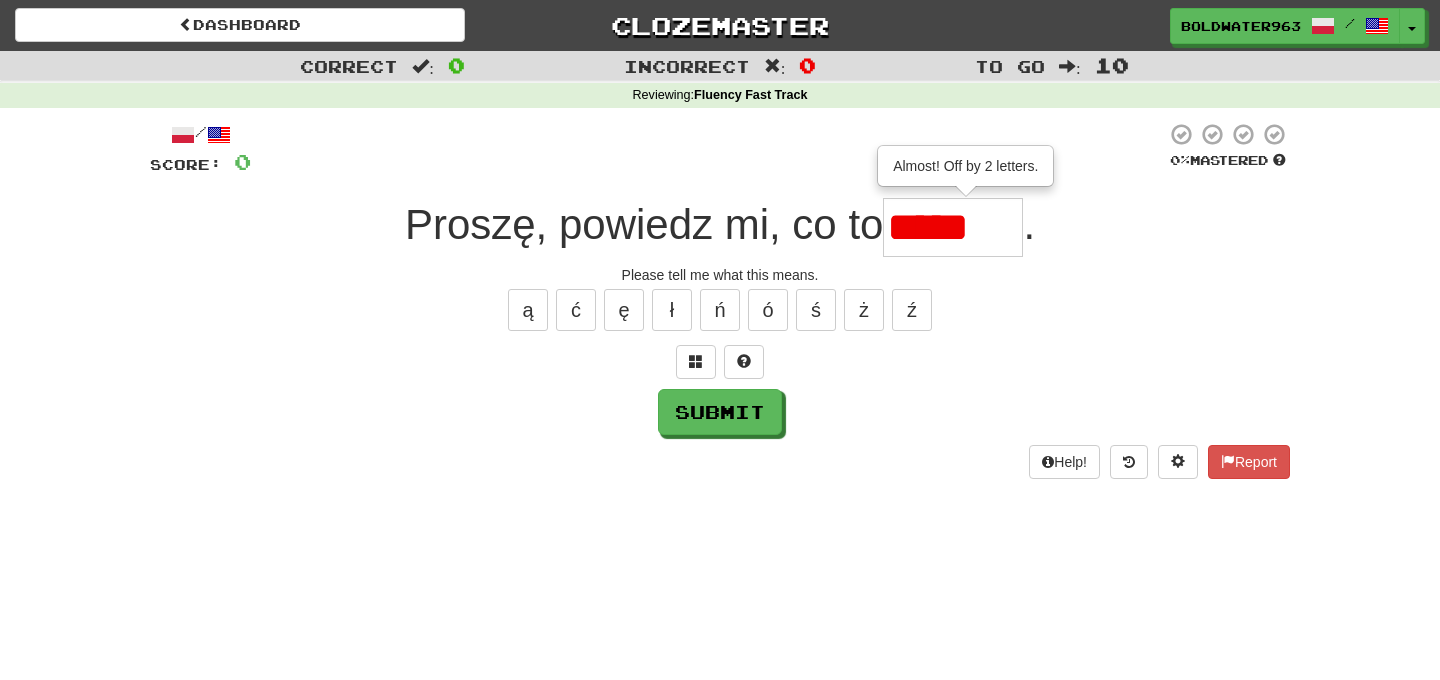 type on "******" 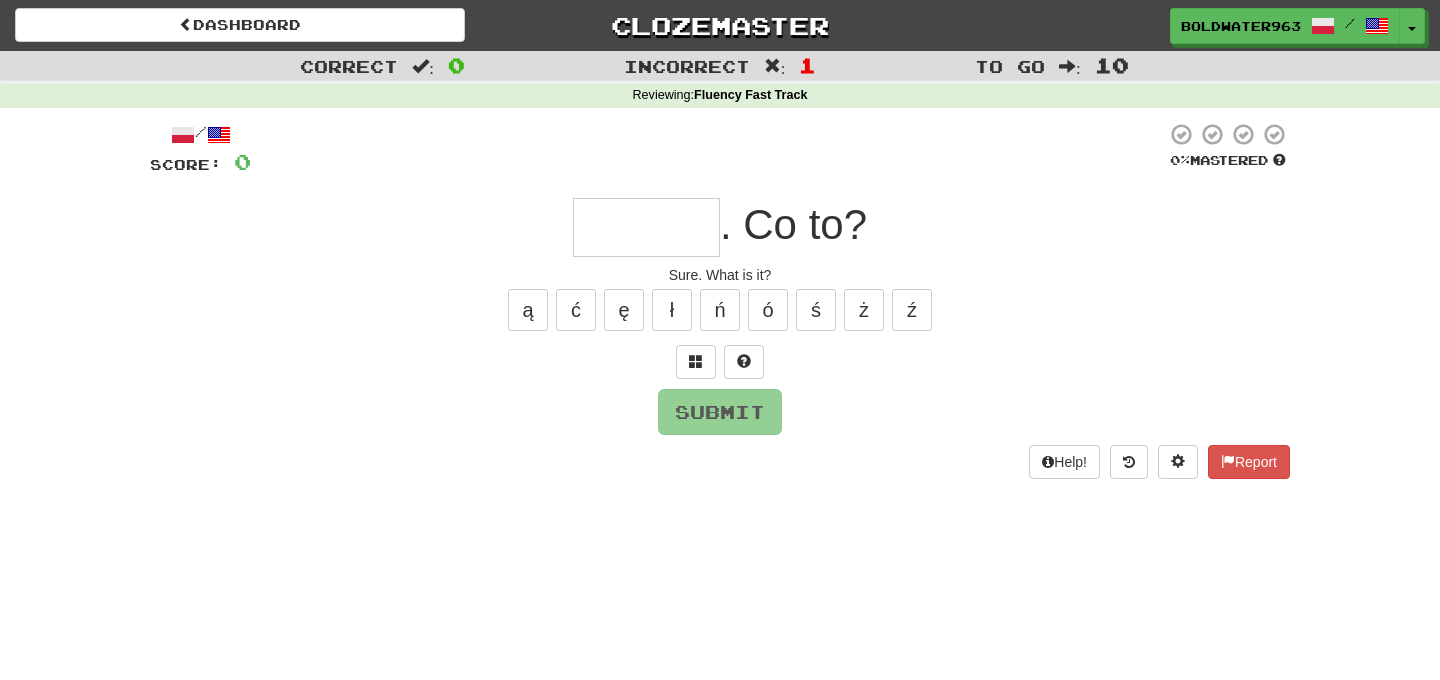click at bounding box center [646, 227] 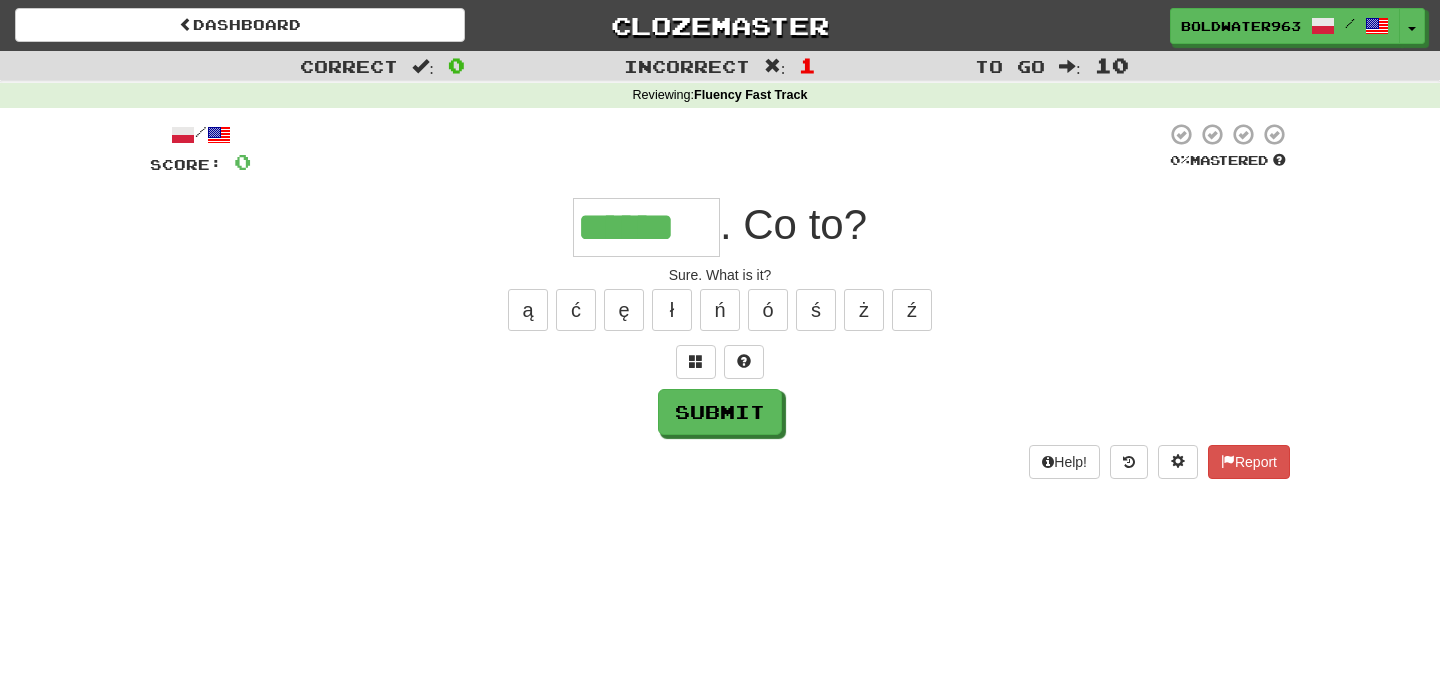 type on "******" 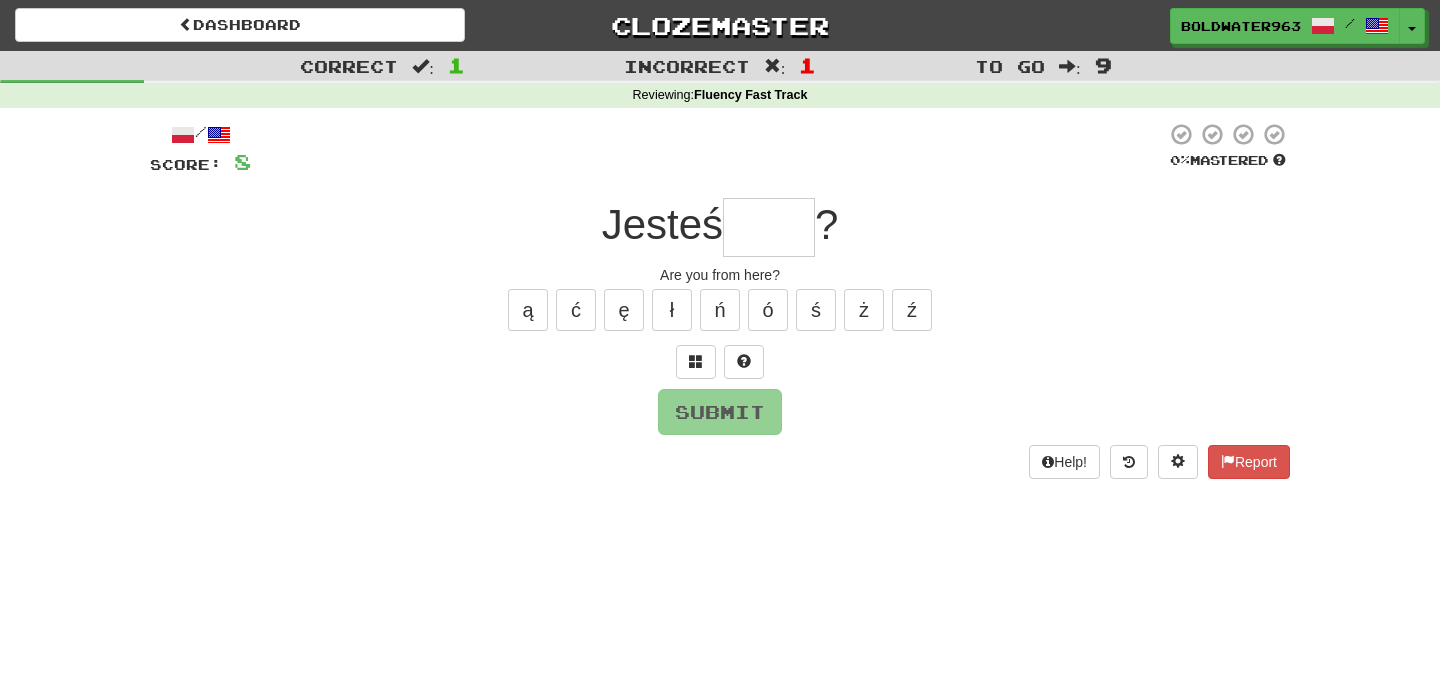 click at bounding box center (769, 227) 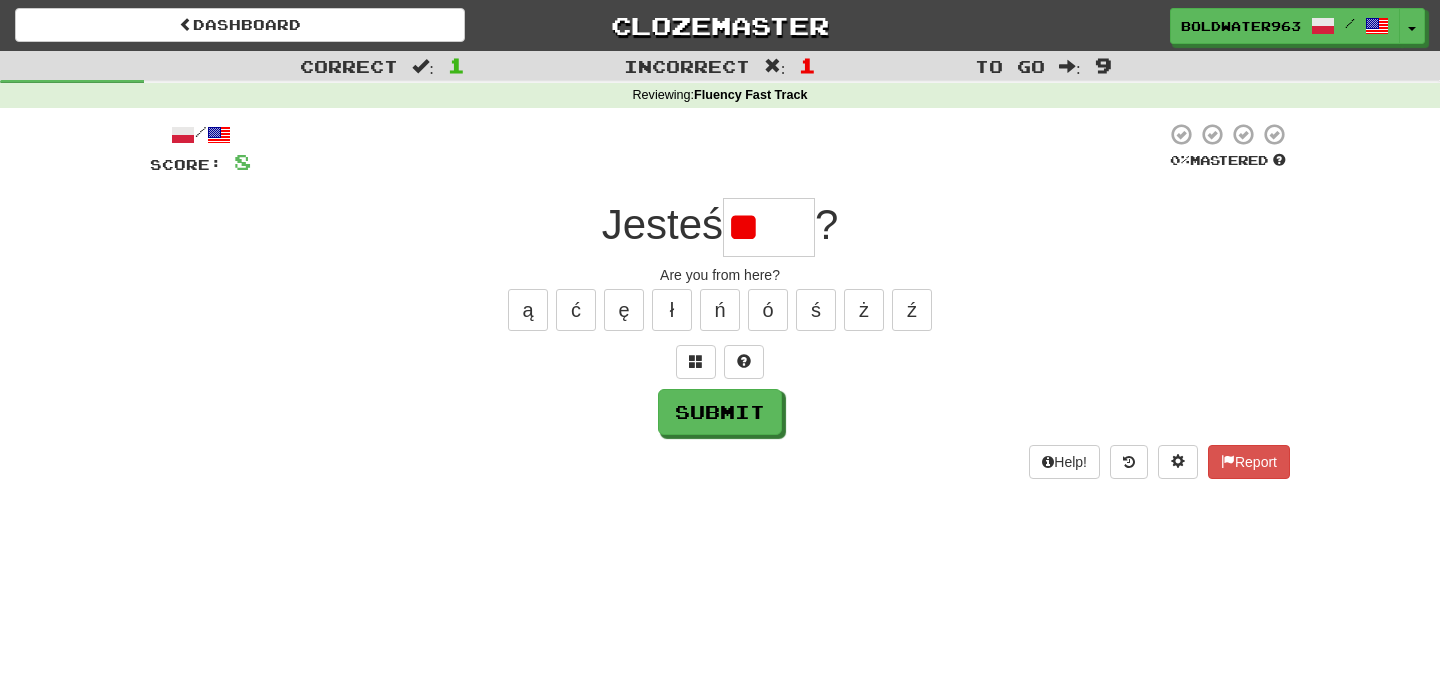 type on "*" 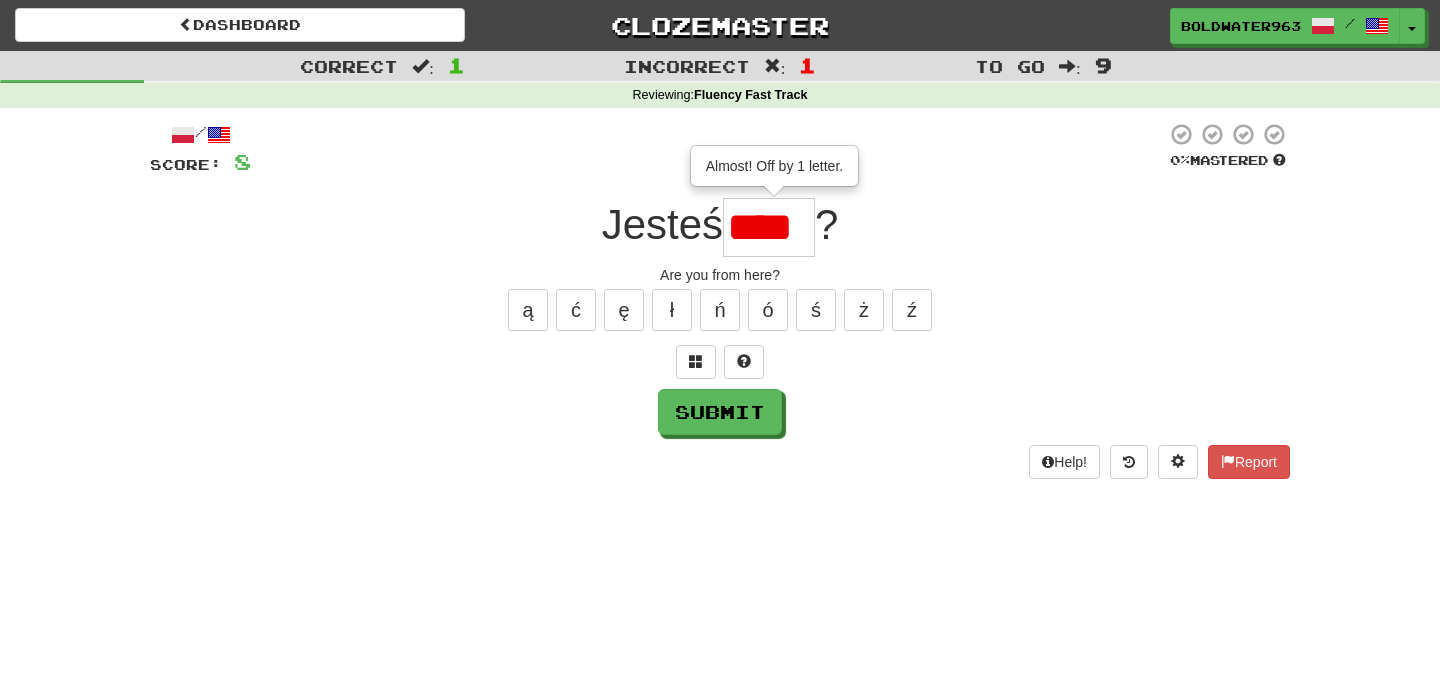 scroll, scrollTop: 0, scrollLeft: 6, axis: horizontal 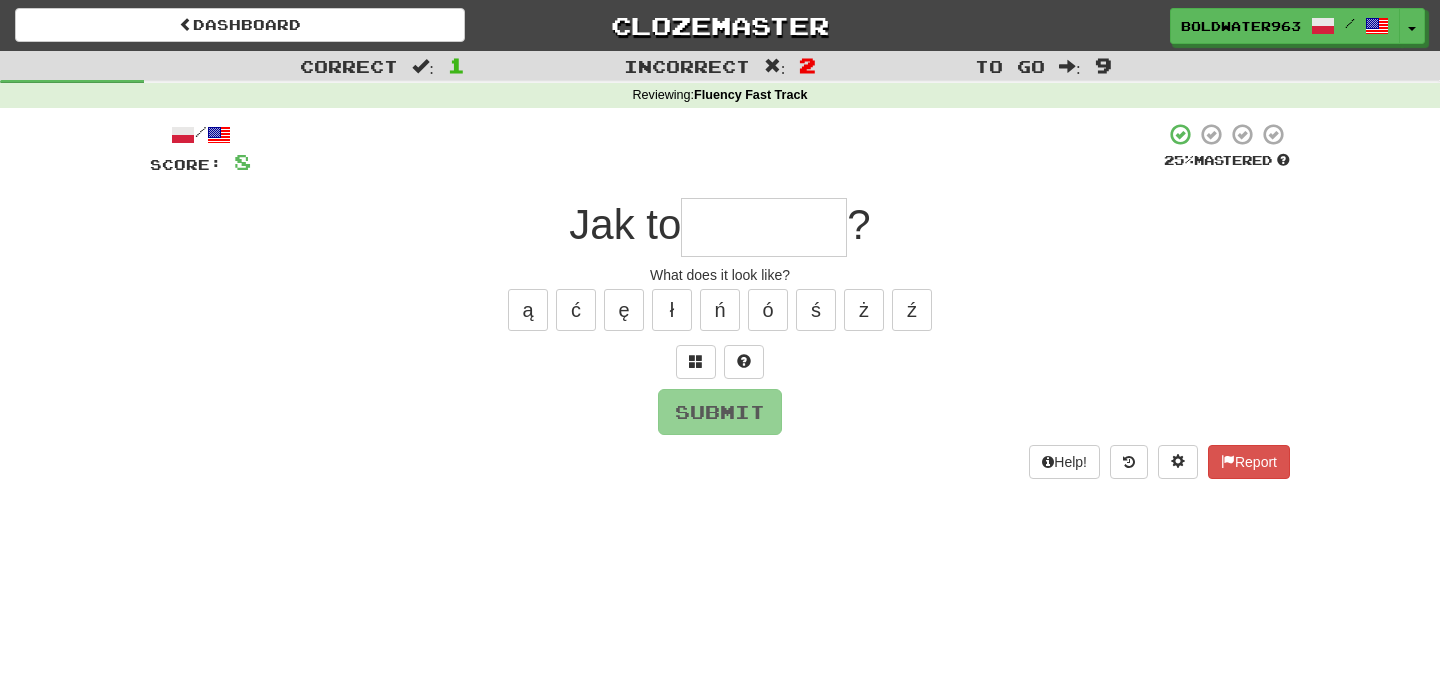 click at bounding box center [764, 227] 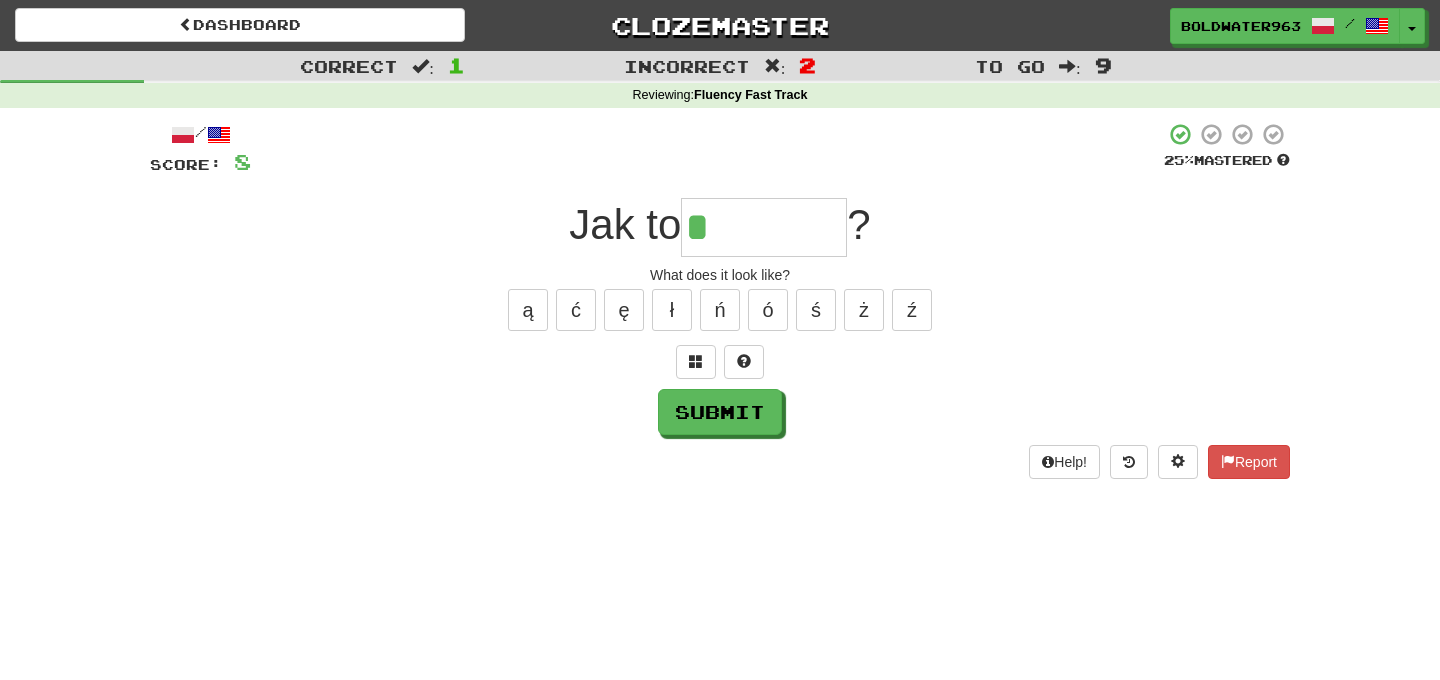 type on "*******" 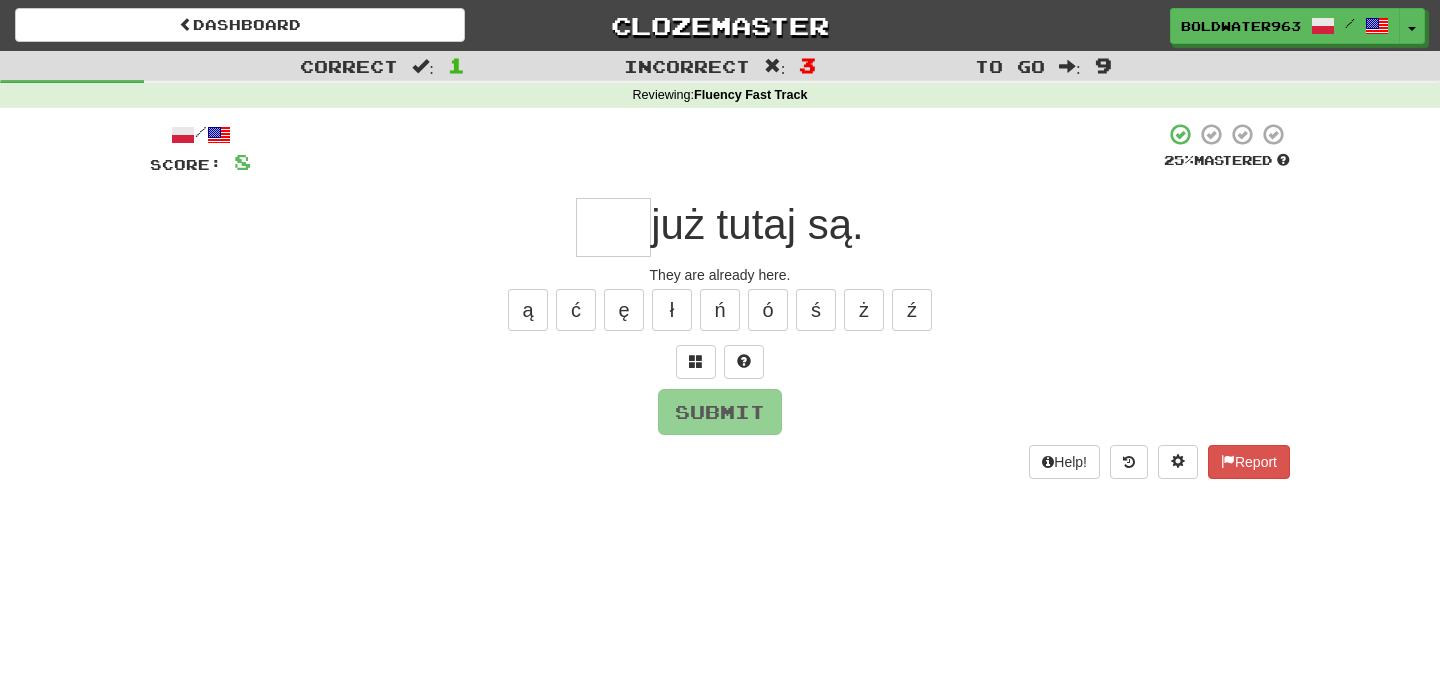 click at bounding box center (613, 227) 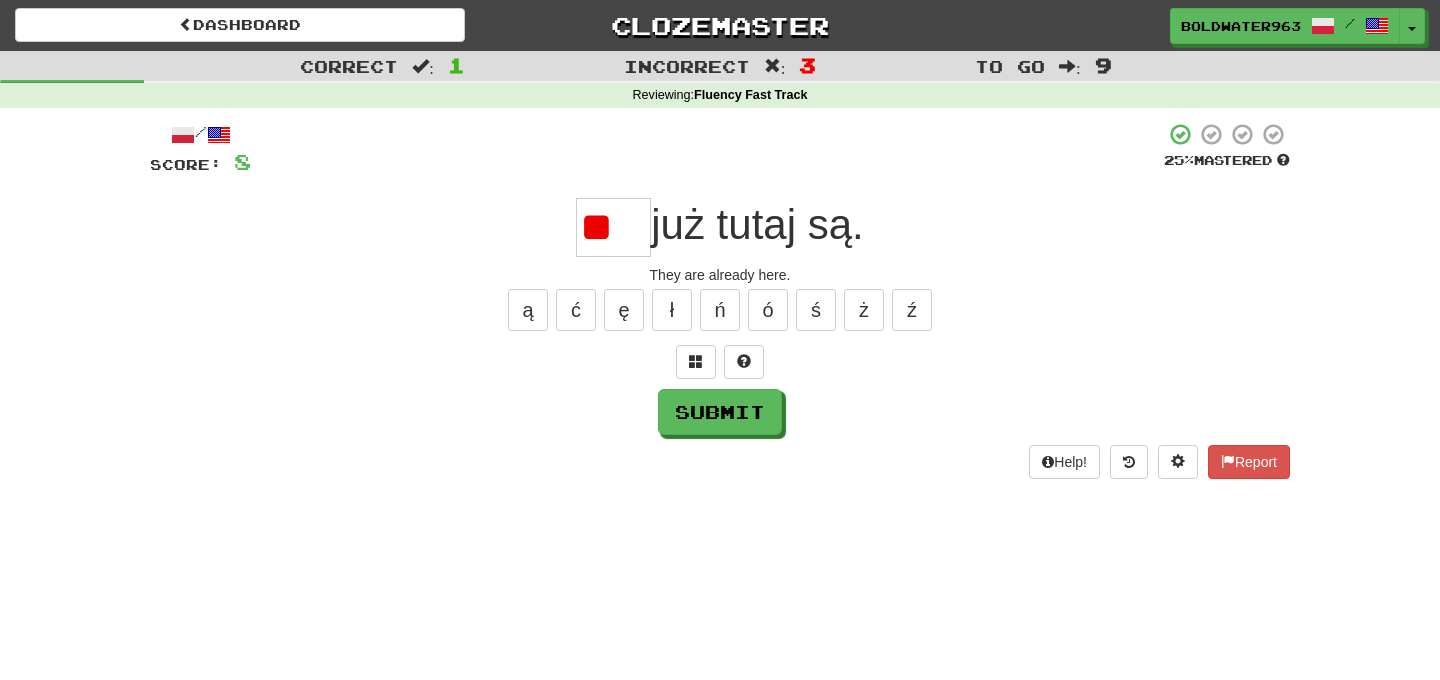 type on "*" 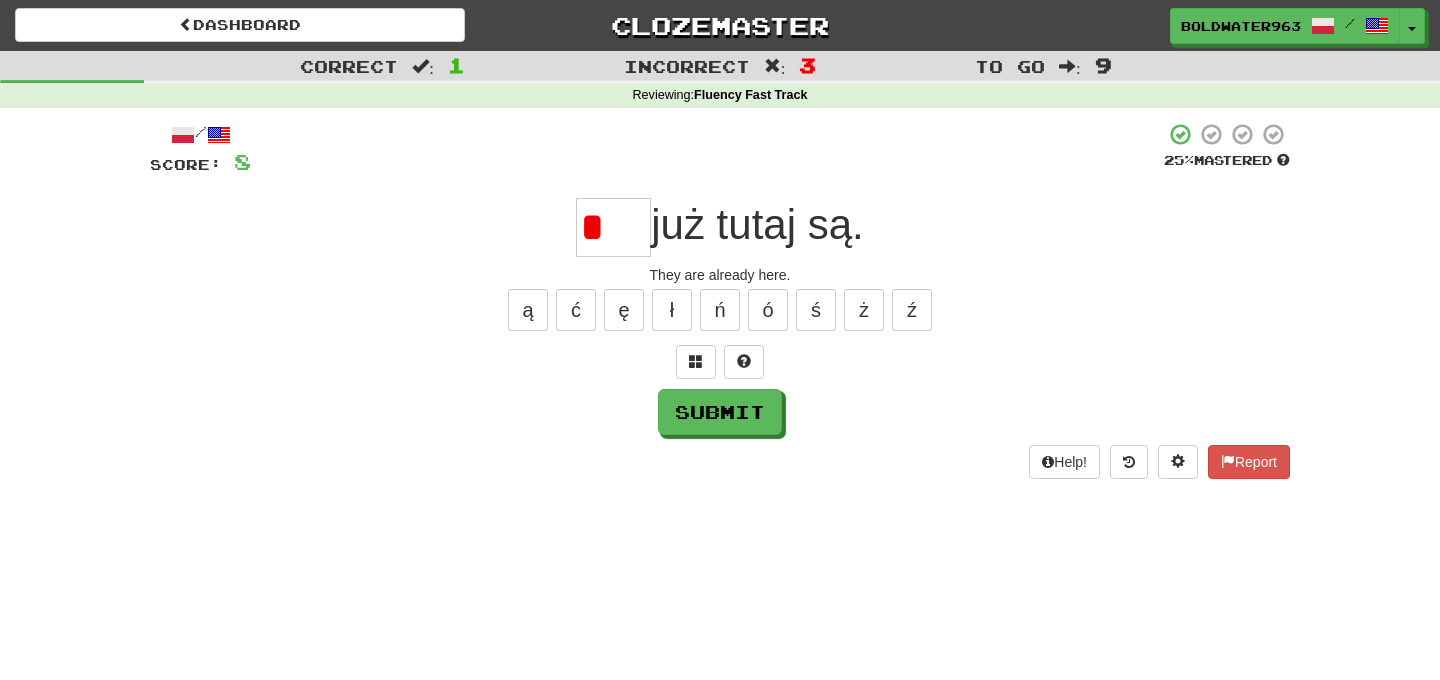 type on "***" 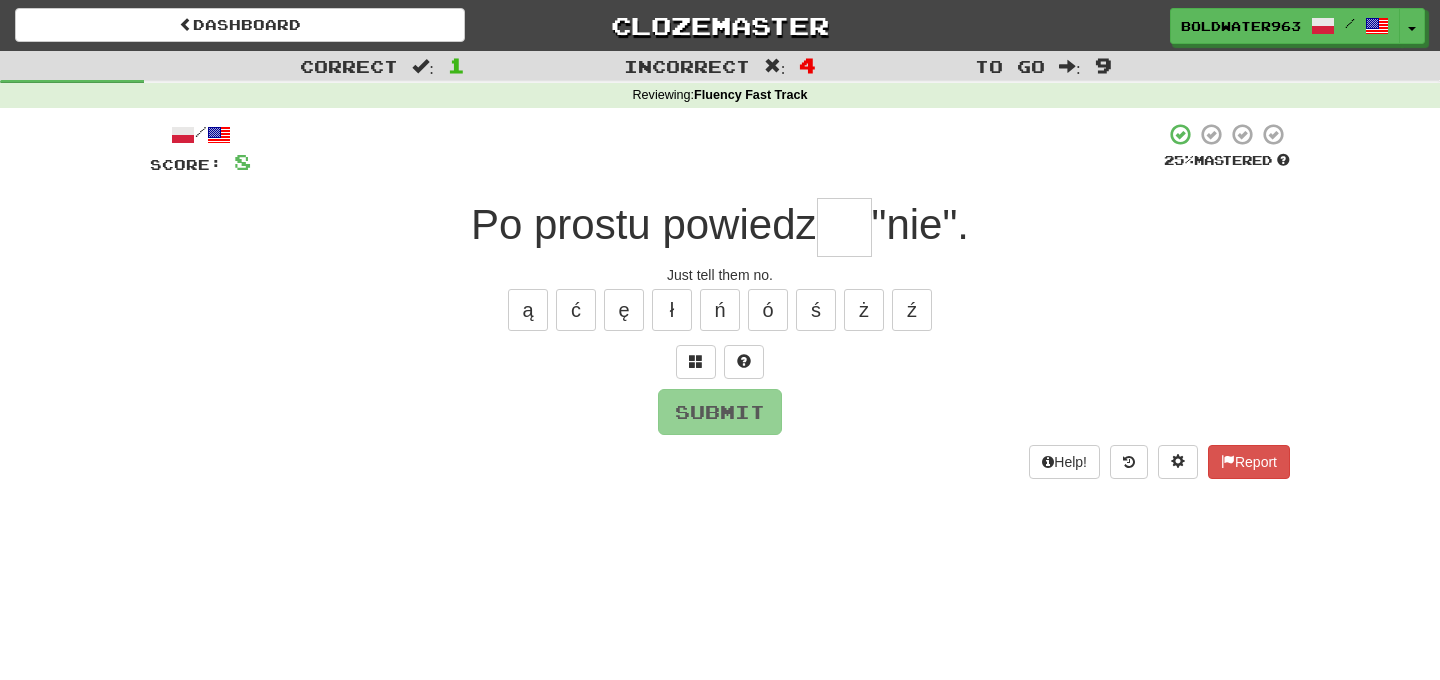 click at bounding box center [844, 227] 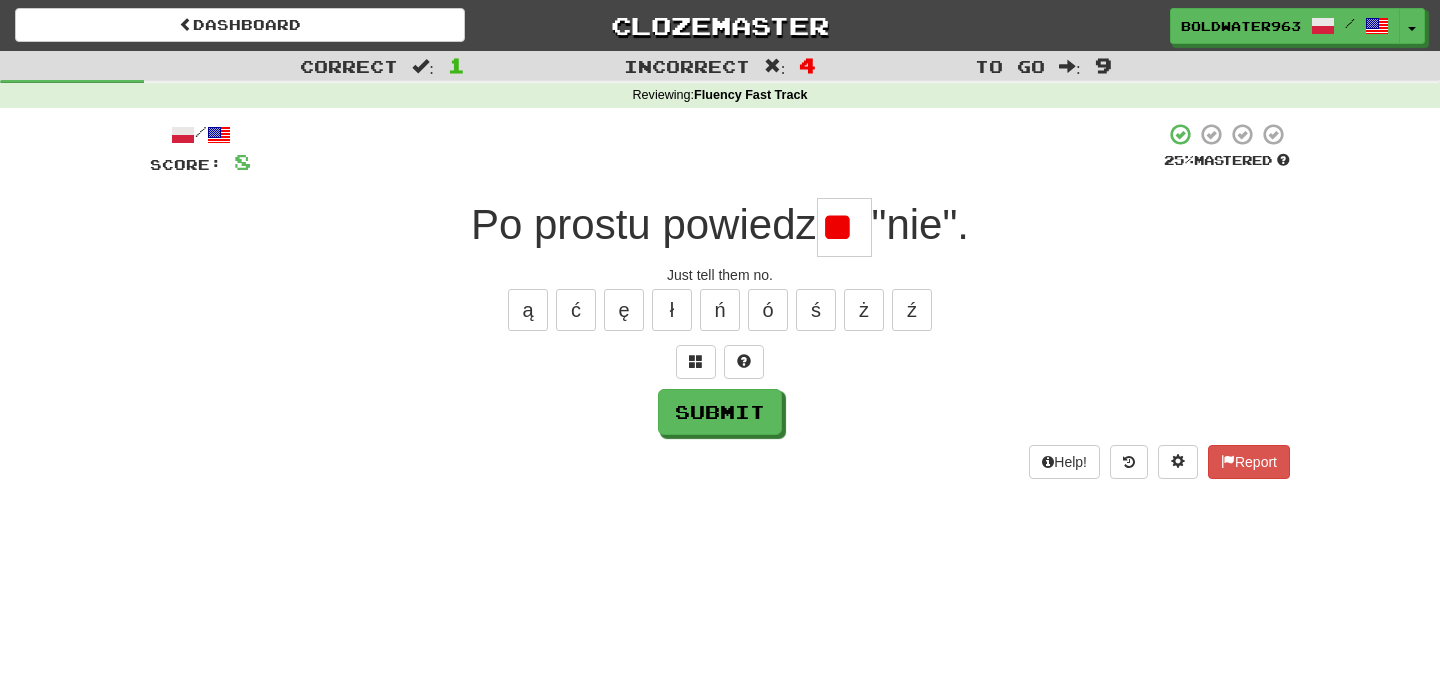 type on "*" 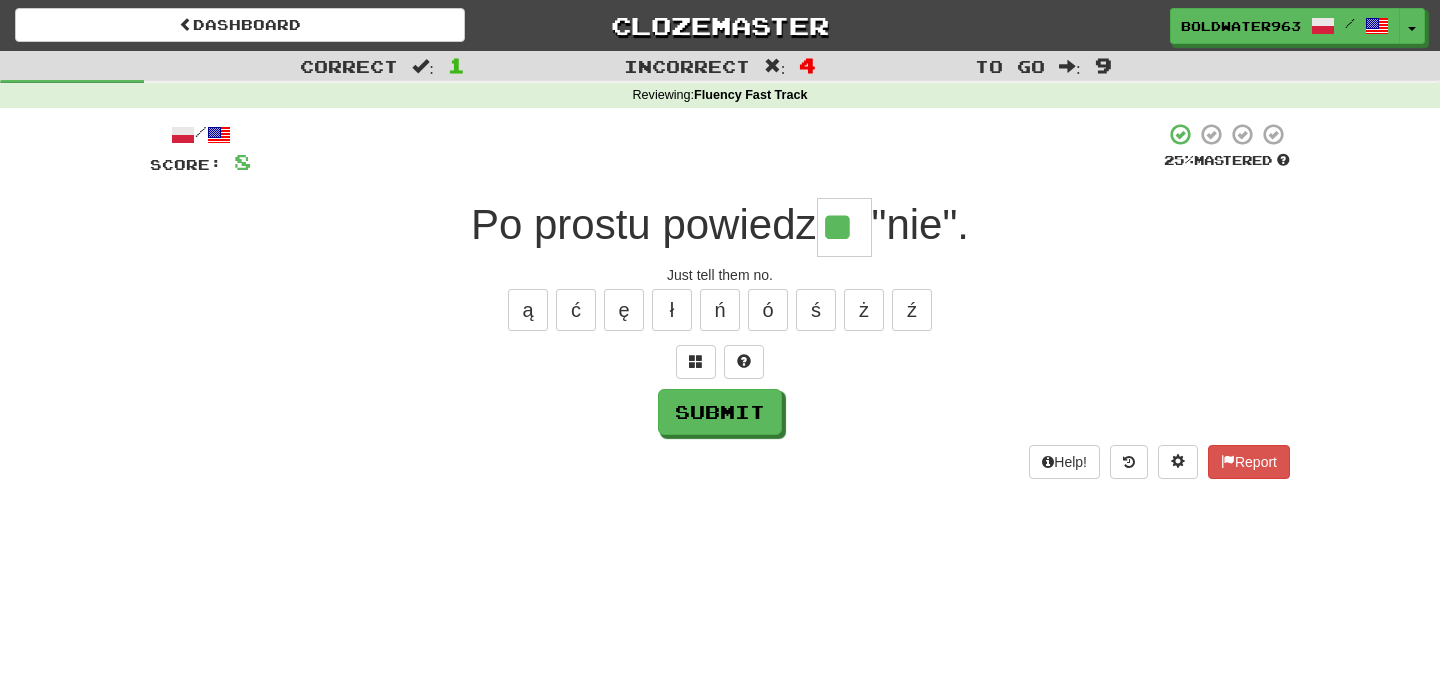 type on "**" 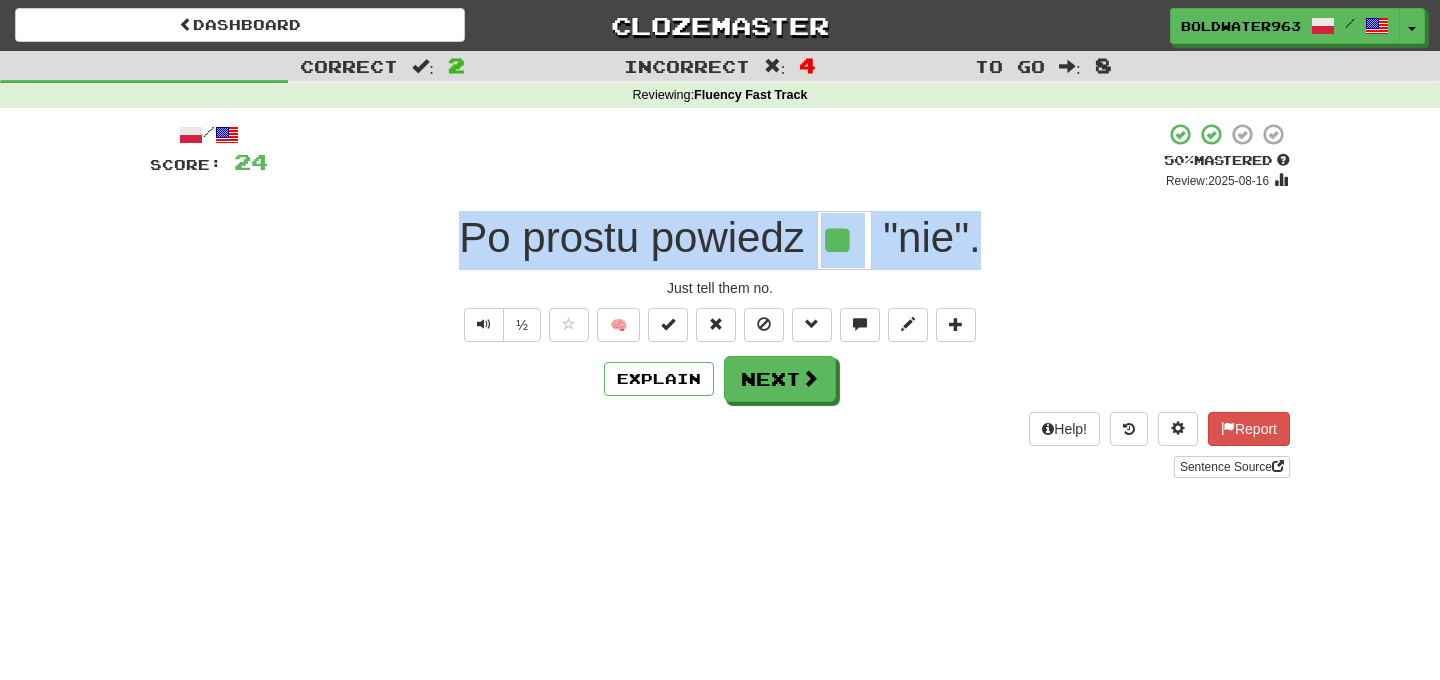 drag, startPoint x: 1001, startPoint y: 238, endPoint x: 455, endPoint y: 232, distance: 546.03296 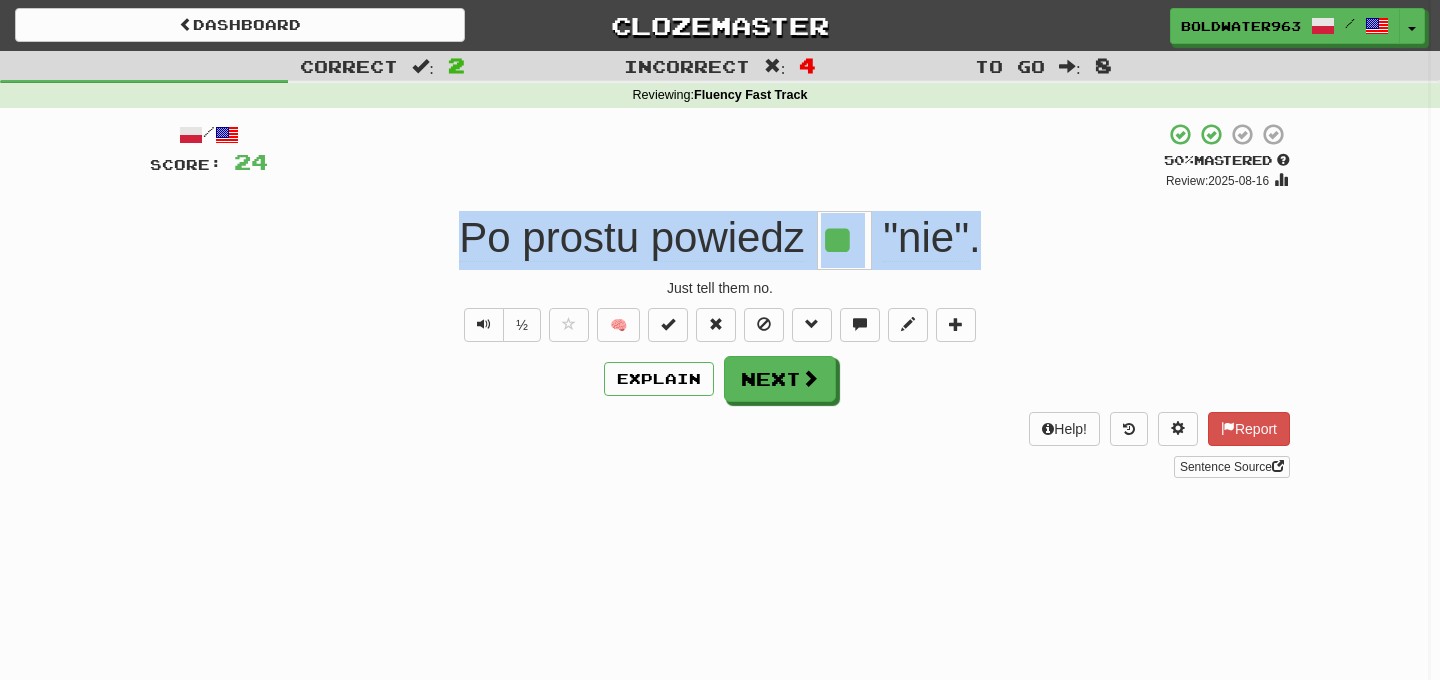 copy on "Po   prostu   powiedz     "nie" ." 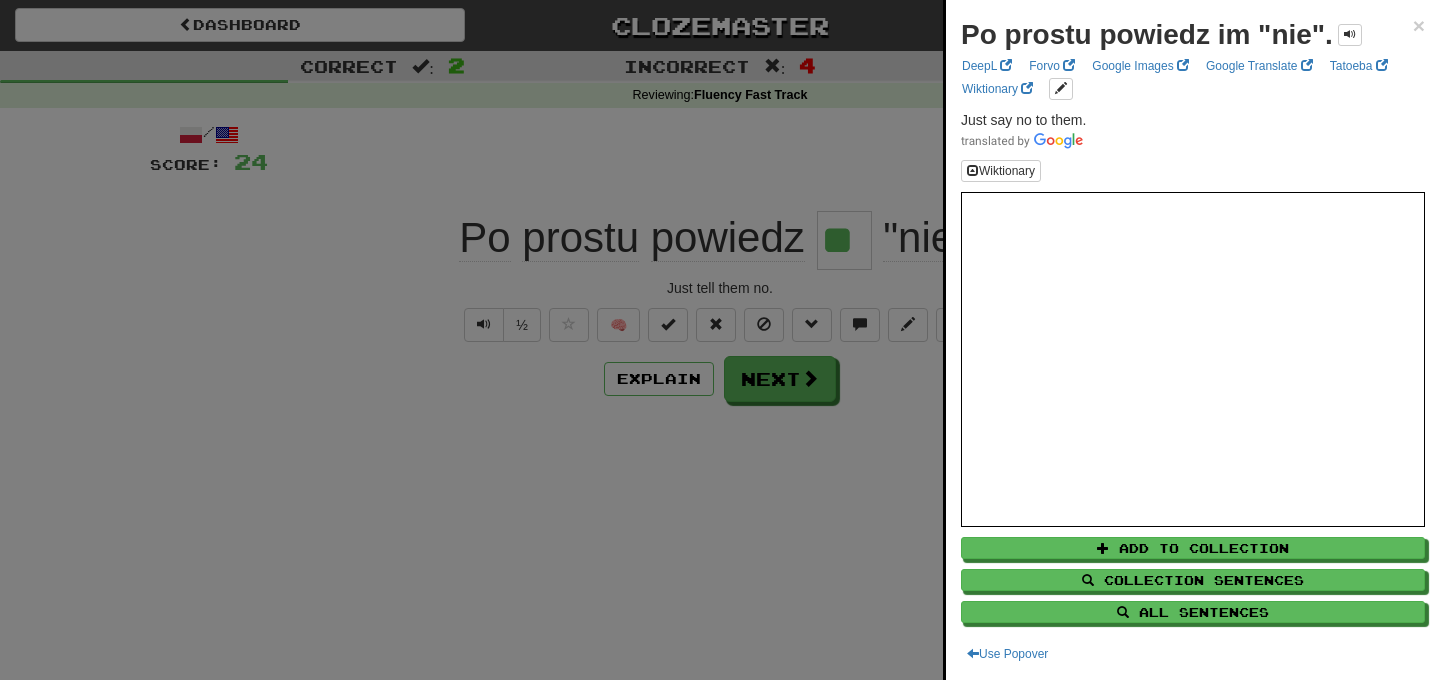 click at bounding box center [720, 340] 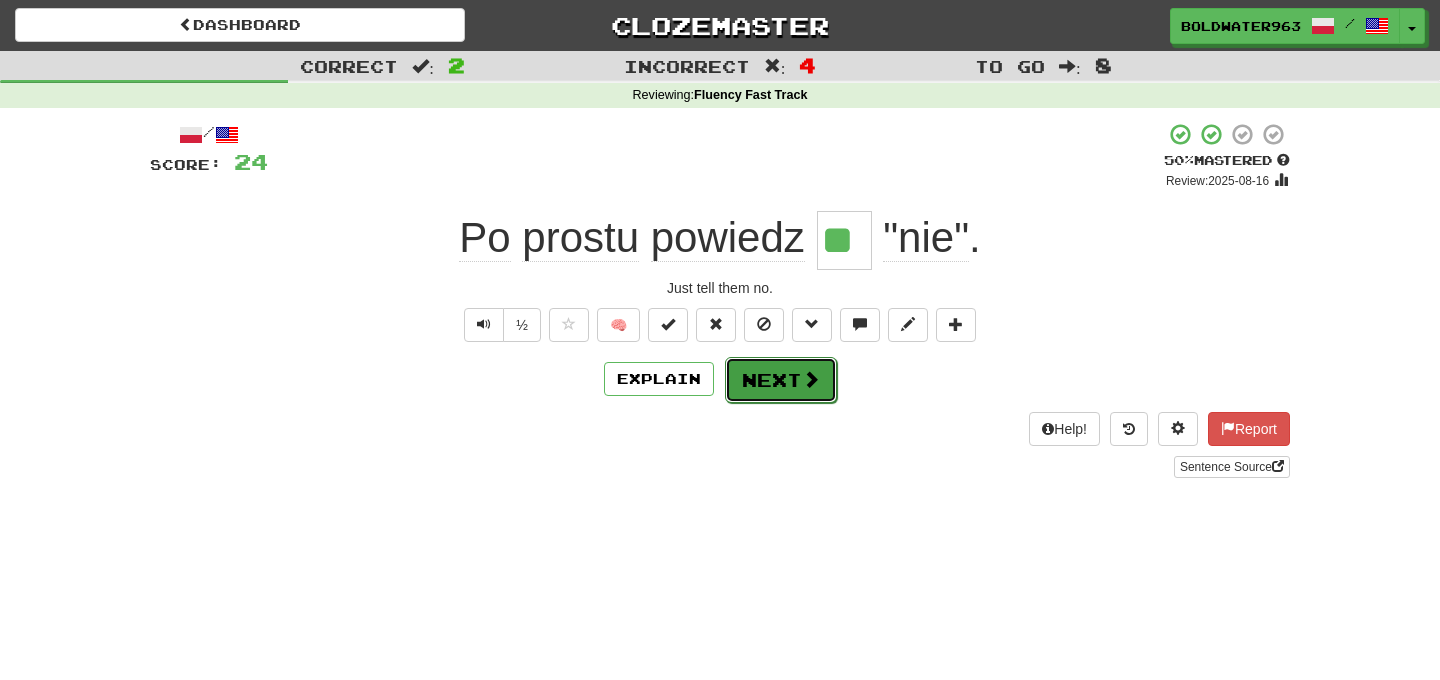 click on "Next" at bounding box center (781, 380) 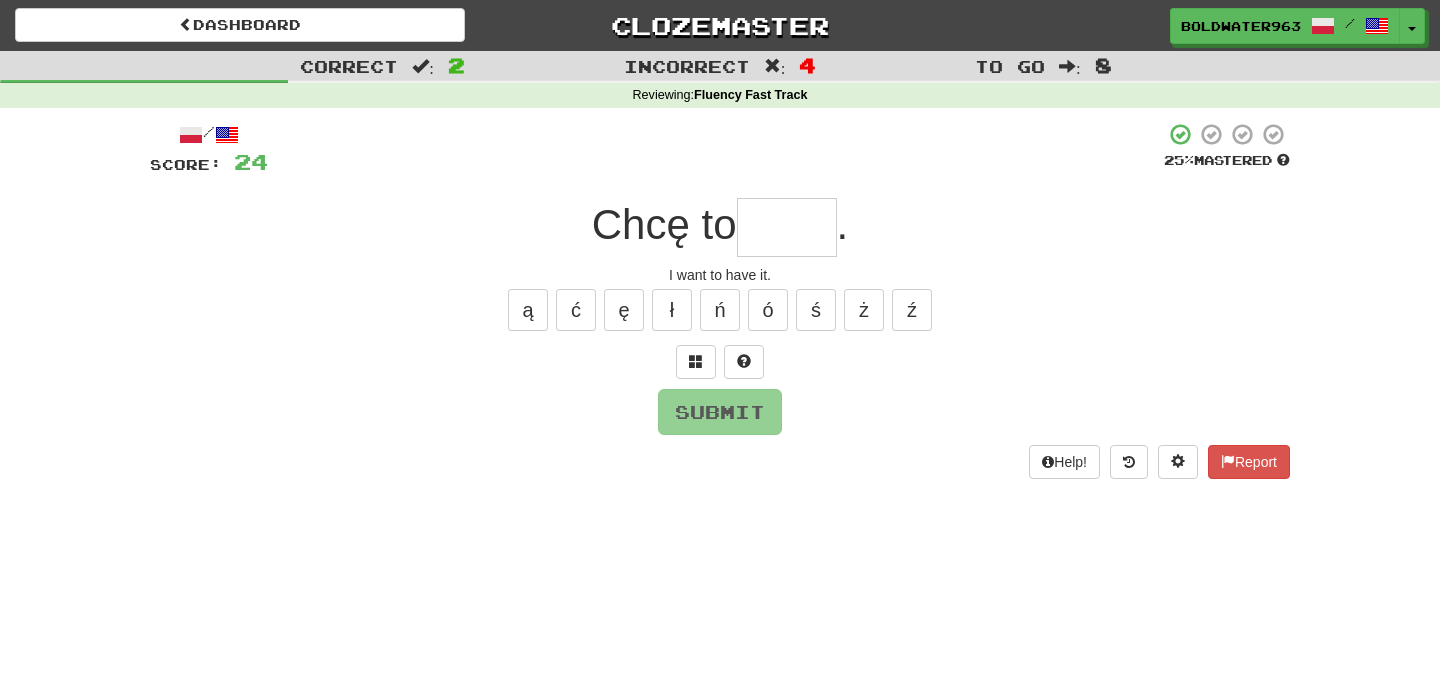 click at bounding box center (787, 227) 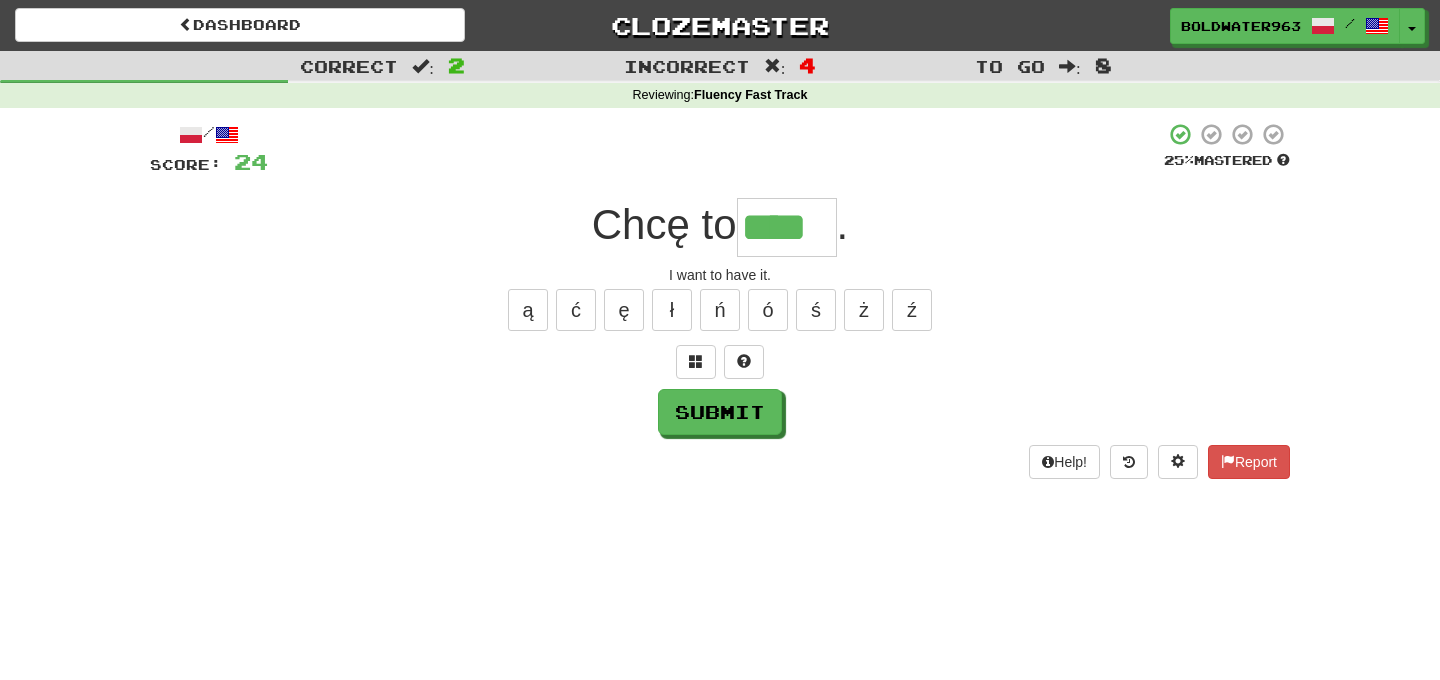 type on "****" 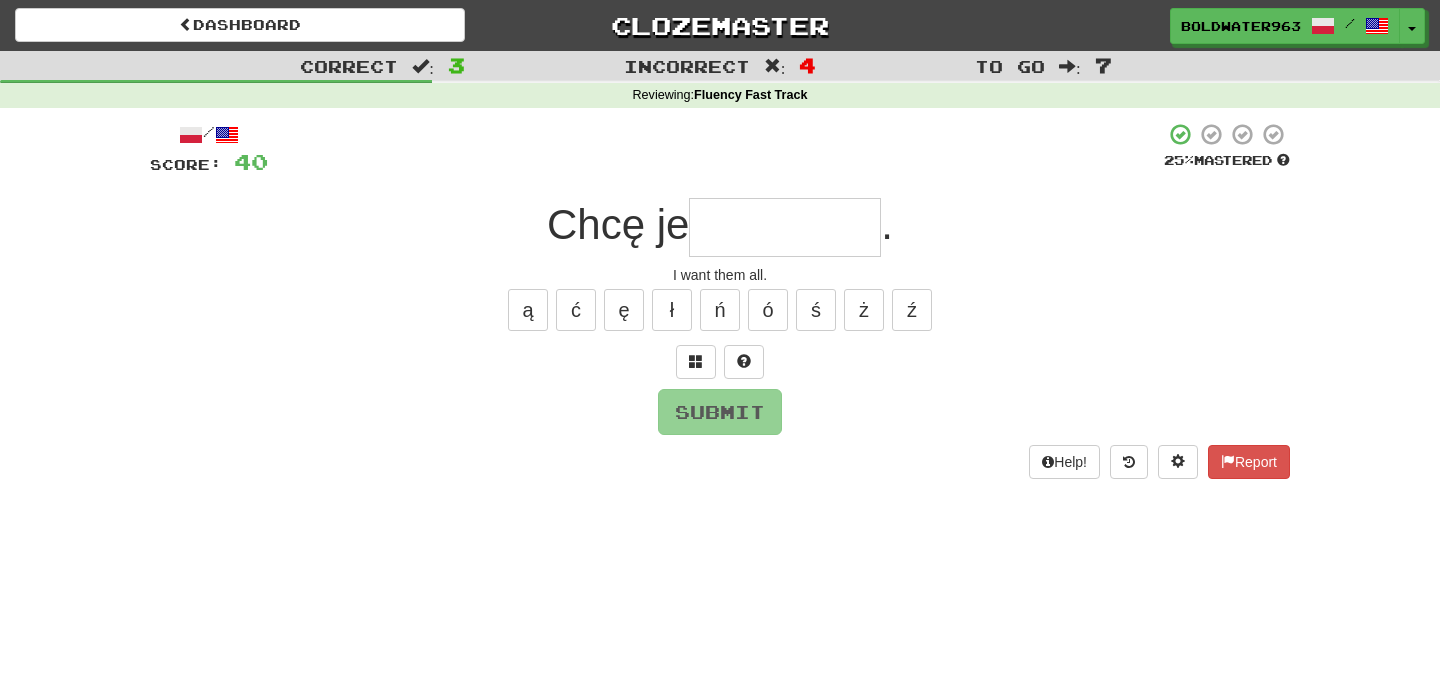 click at bounding box center (785, 227) 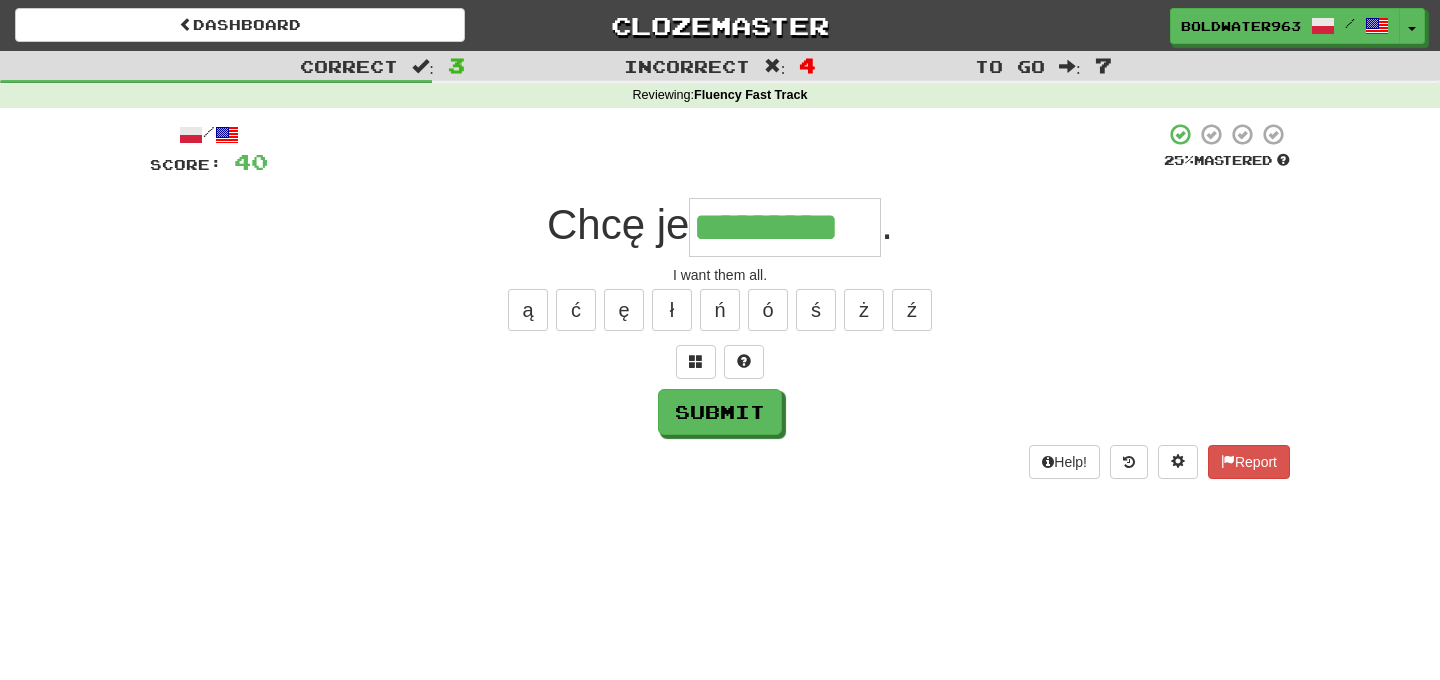 type on "*********" 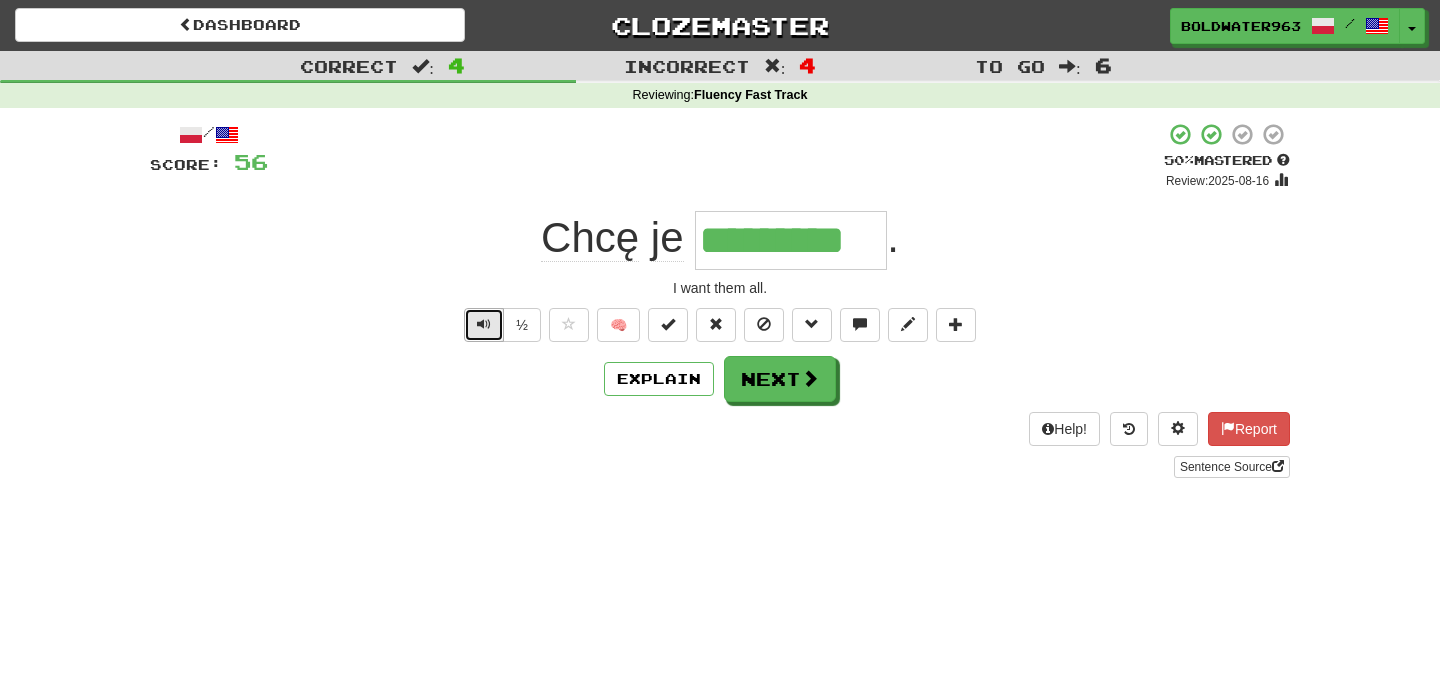 click at bounding box center [484, 324] 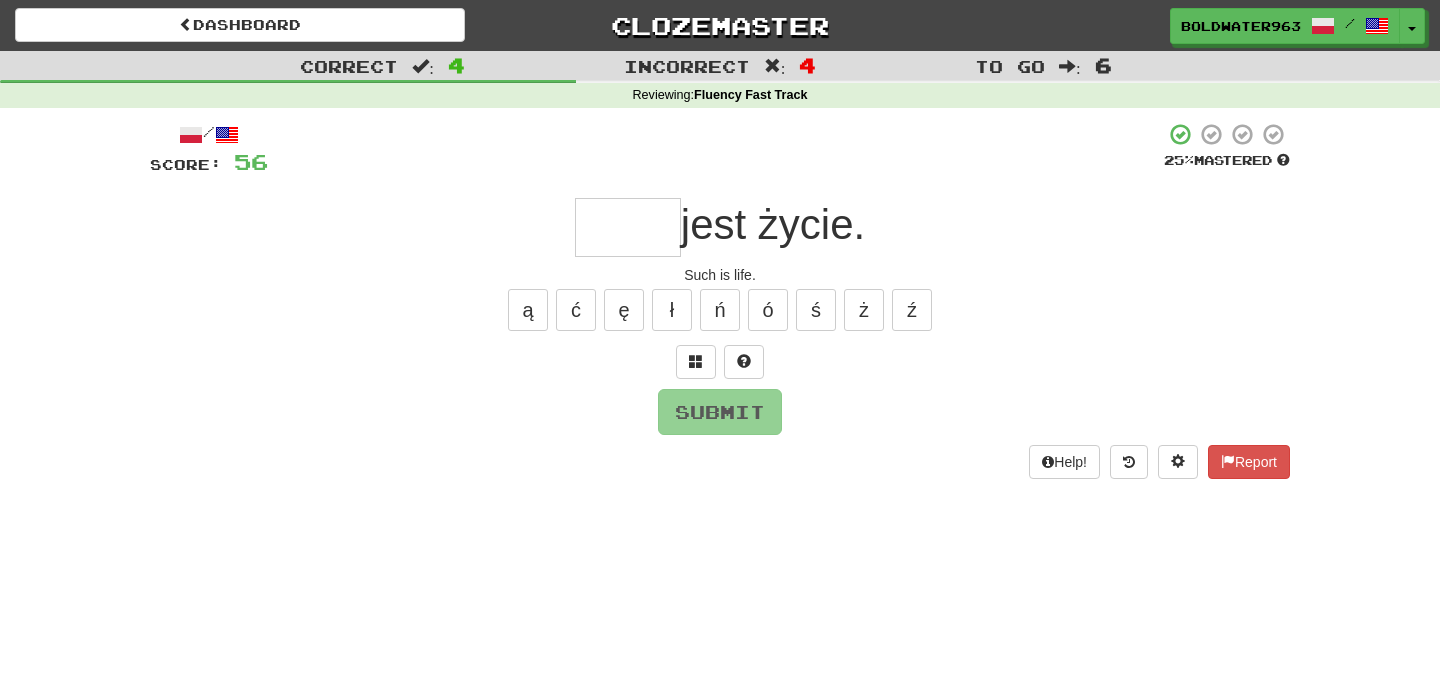 click at bounding box center [628, 227] 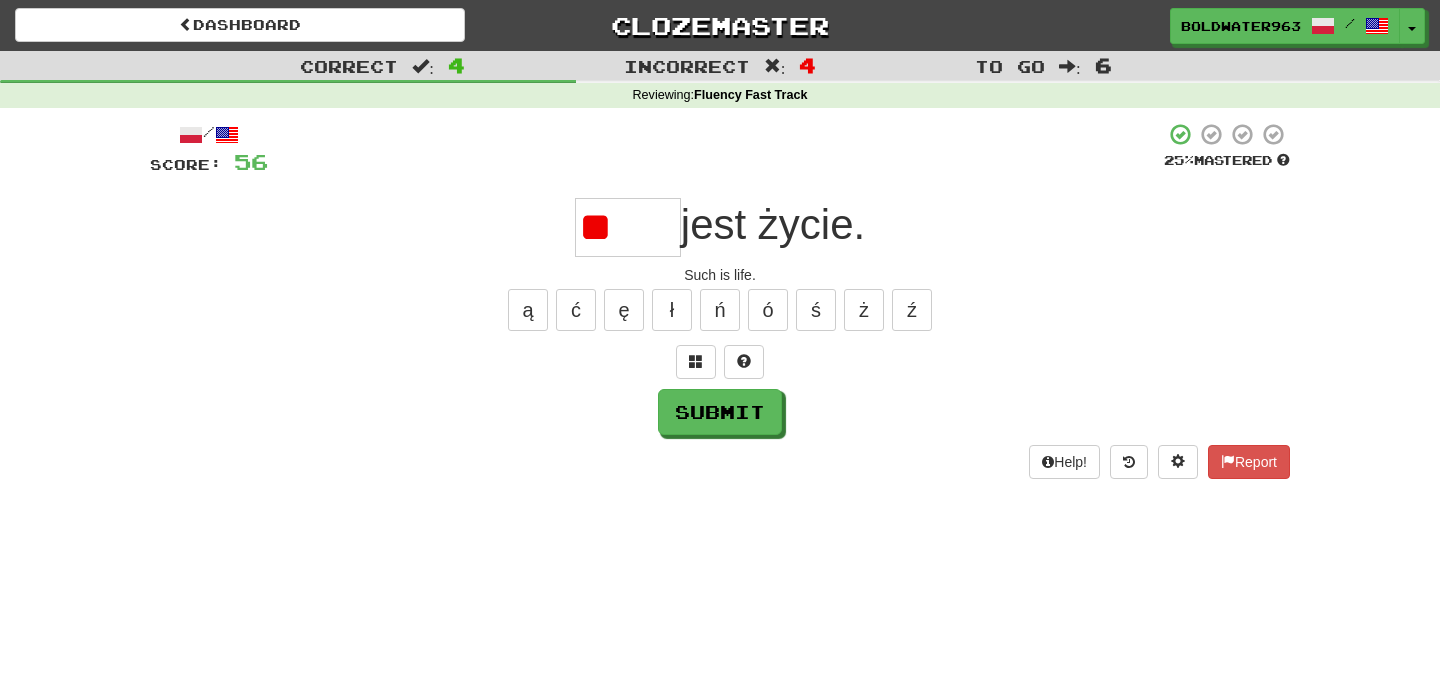 type on "*" 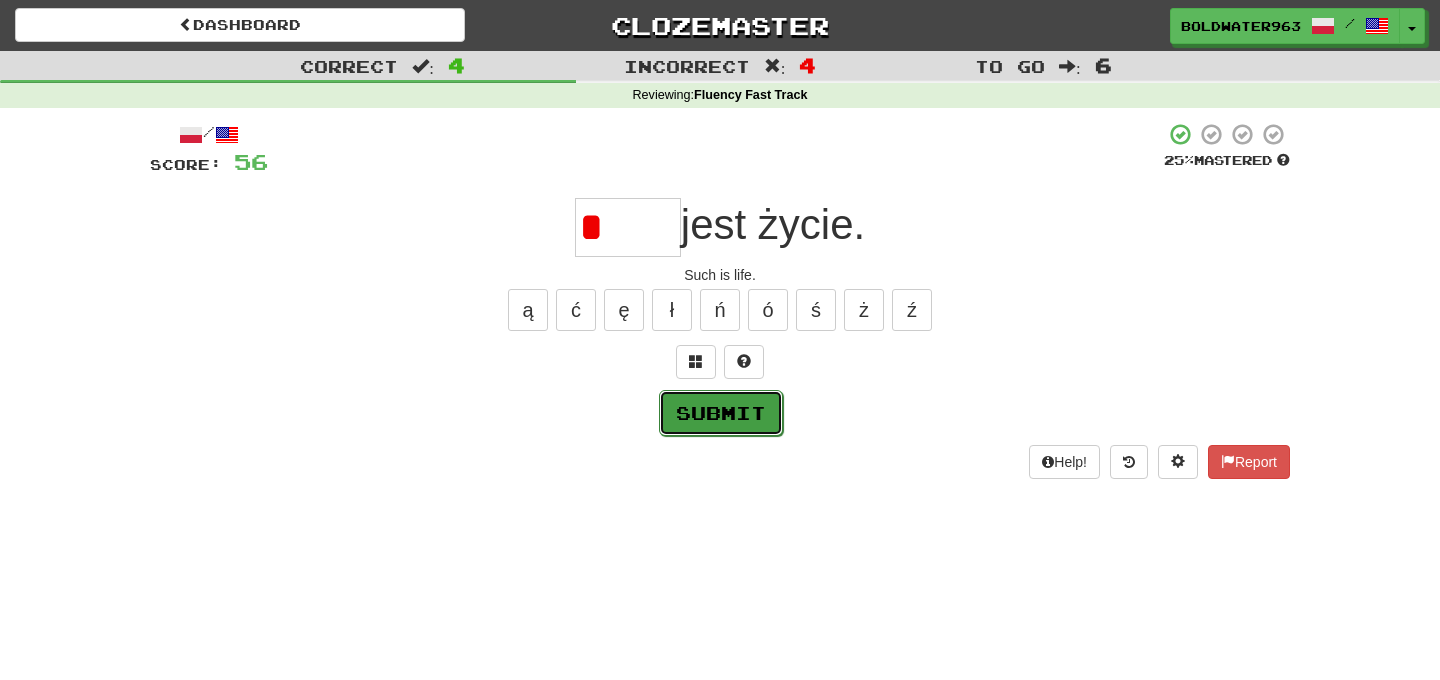 click on "Submit" at bounding box center (721, 413) 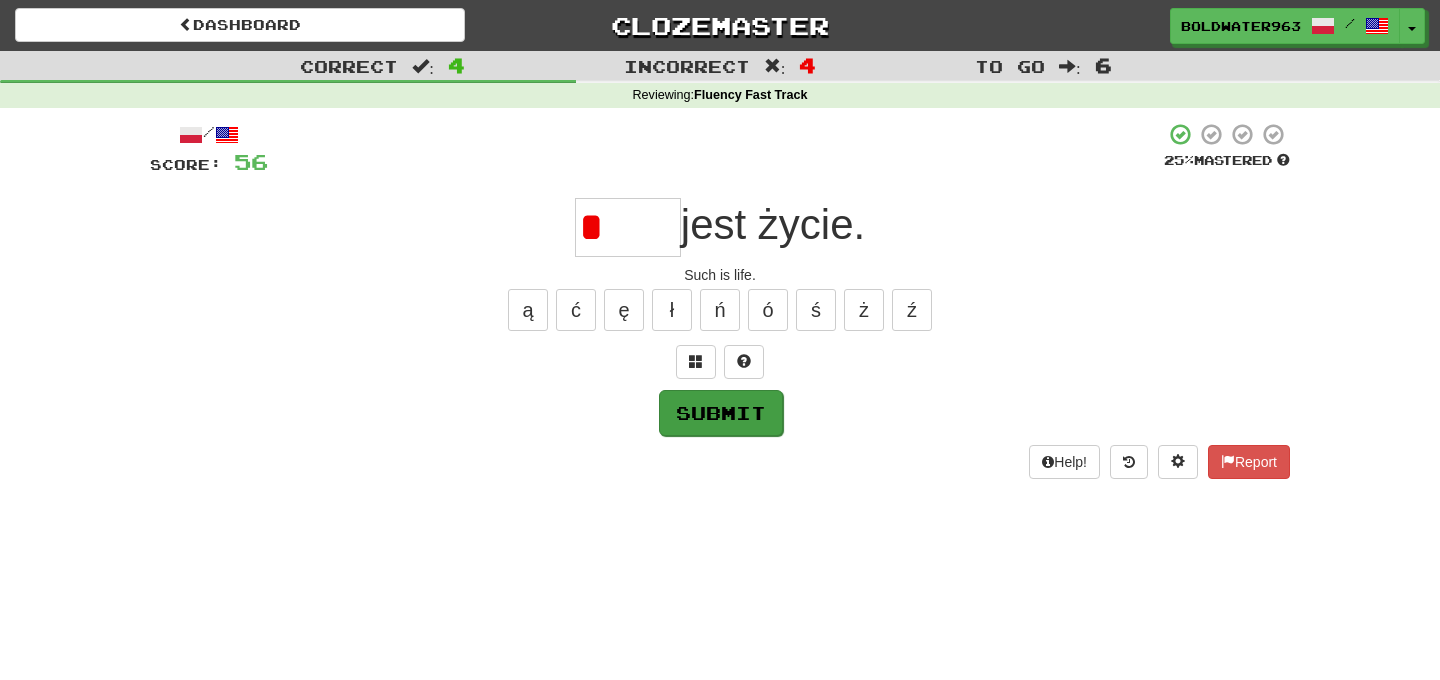 type on "*****" 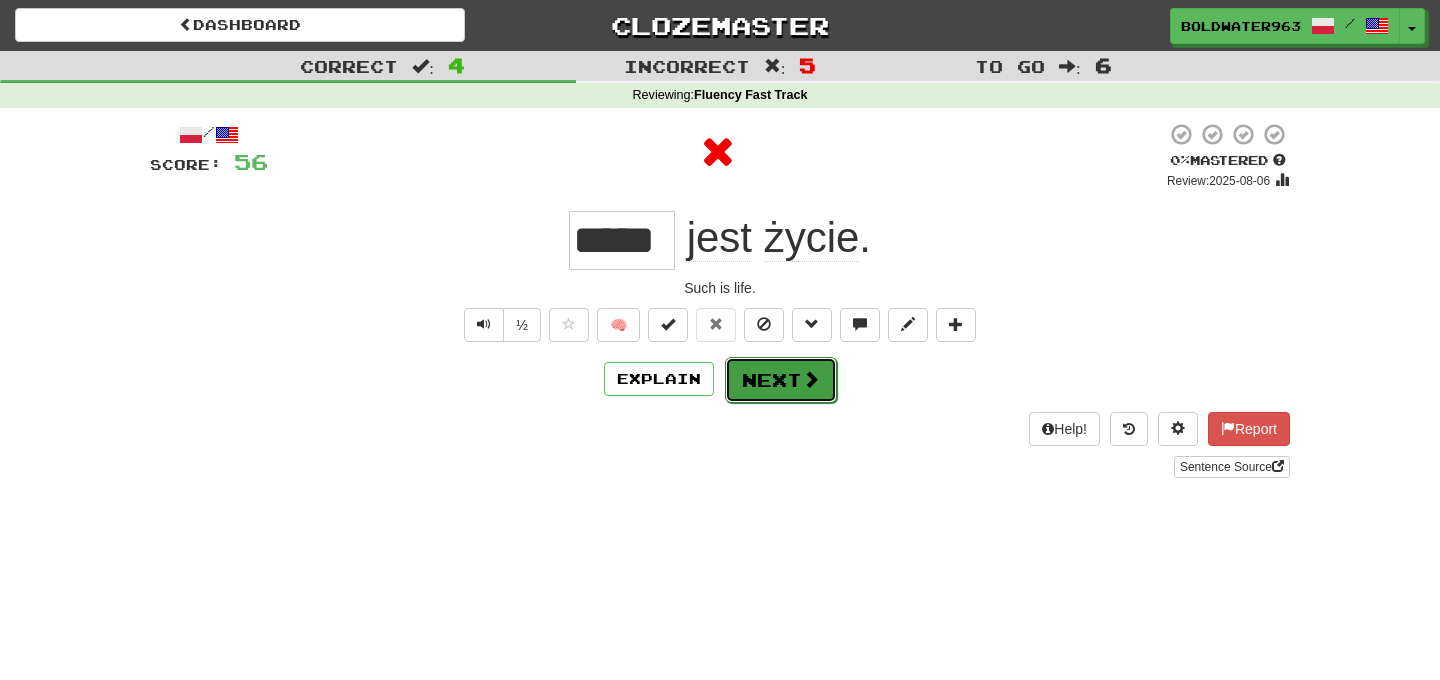 click on "Next" at bounding box center [781, 380] 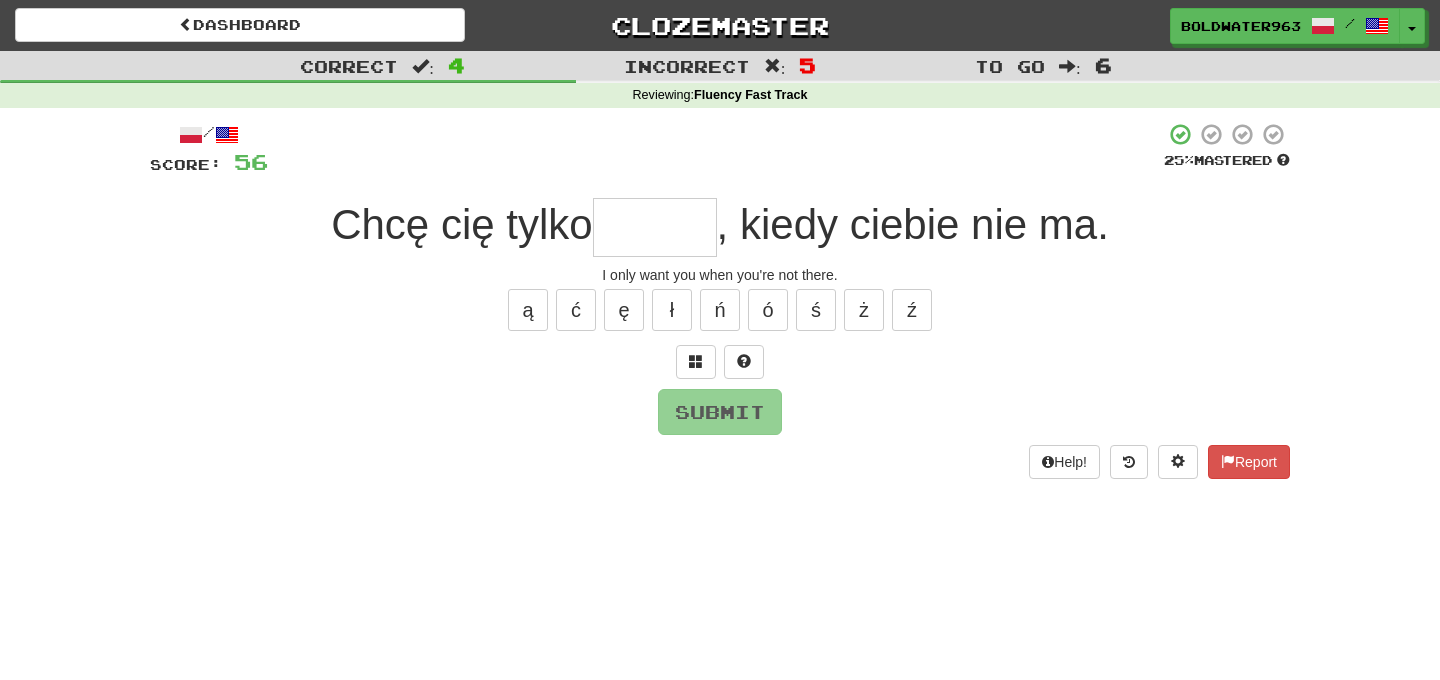 drag, startPoint x: 433, startPoint y: 230, endPoint x: 636, endPoint y: 222, distance: 203.15758 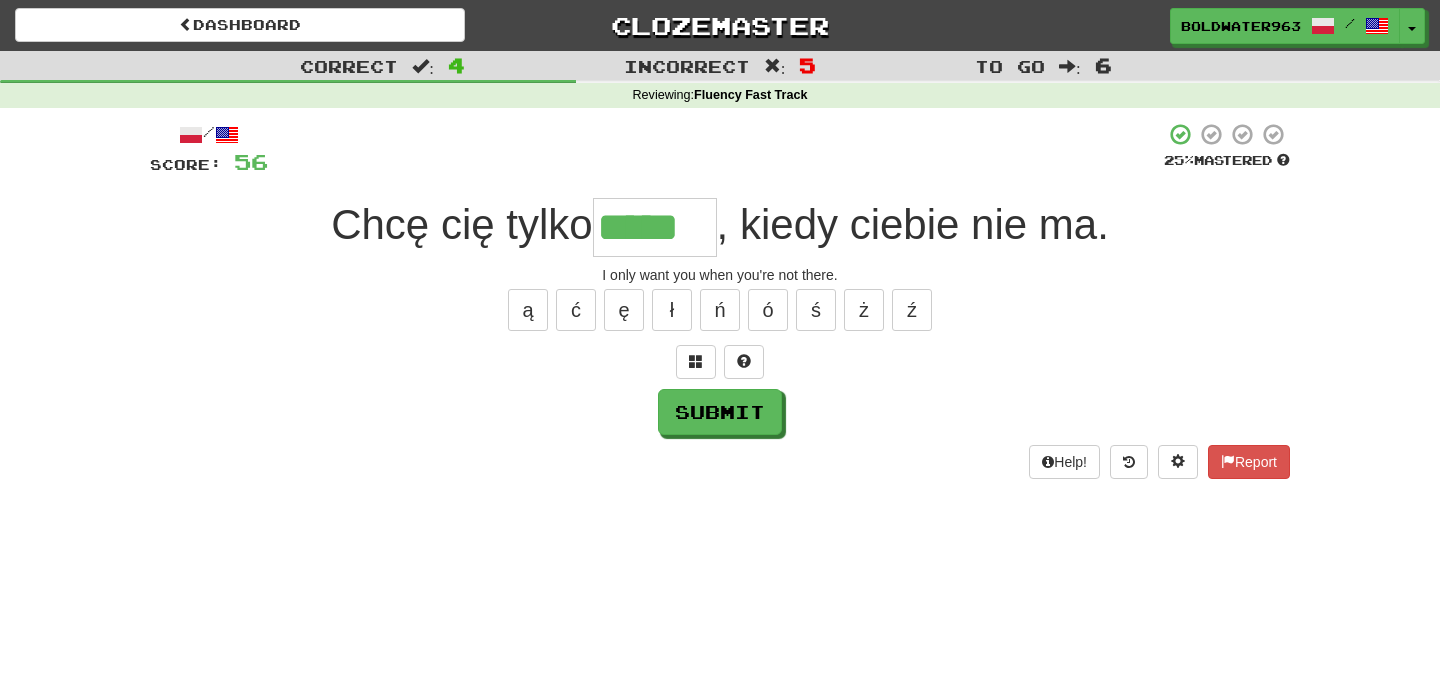 type on "*****" 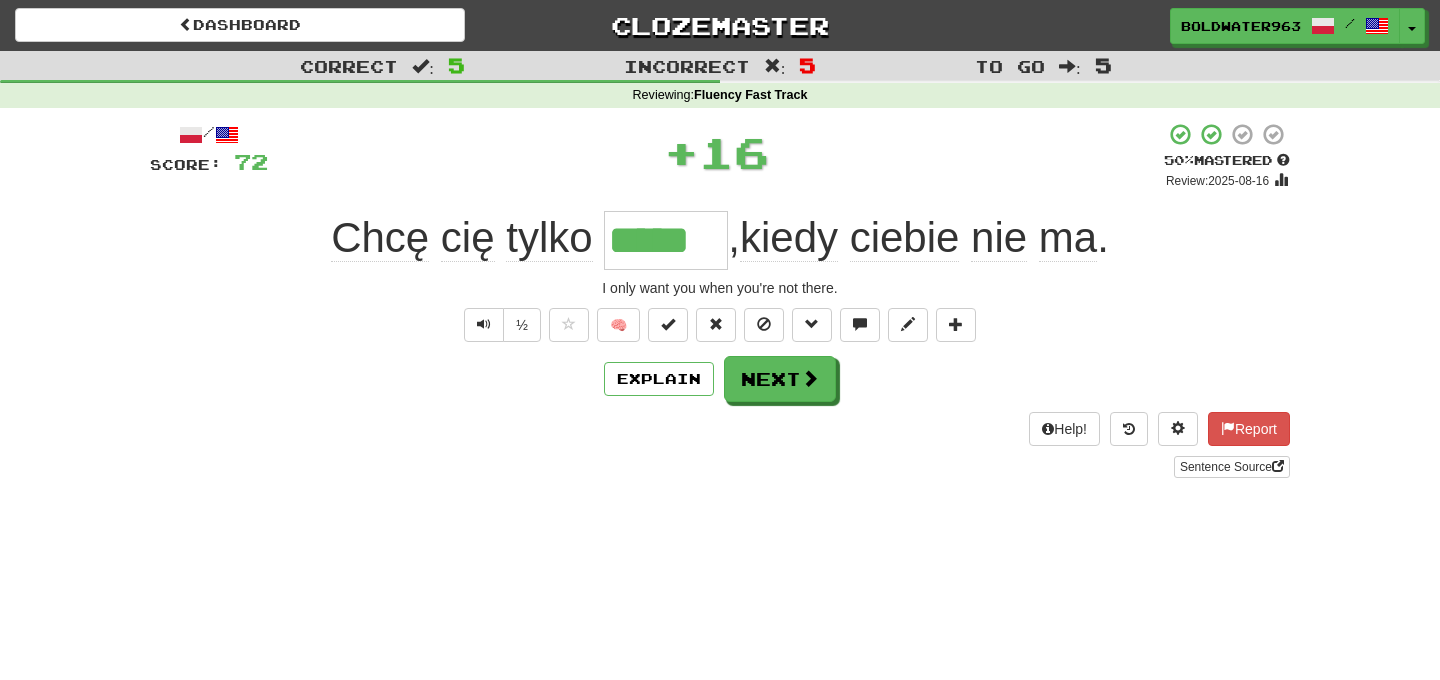 click on "*****" at bounding box center (666, 240) 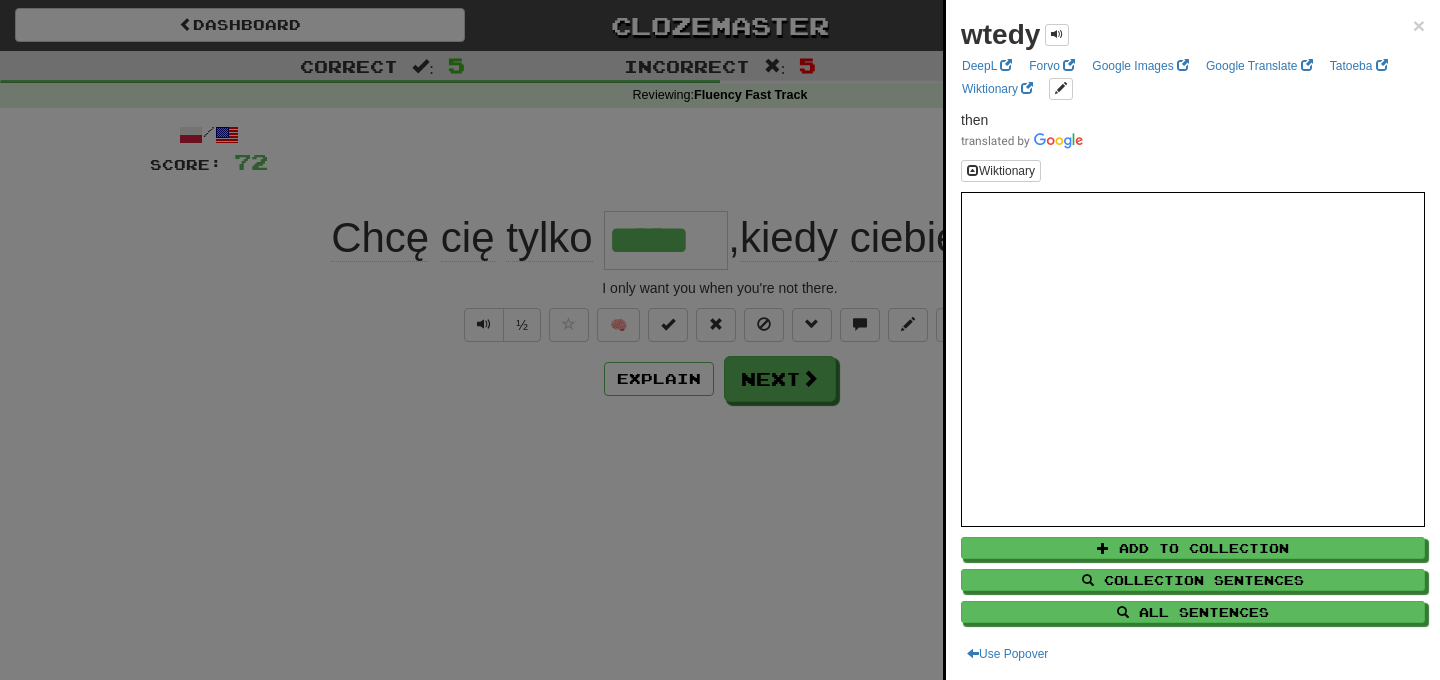 click at bounding box center [720, 340] 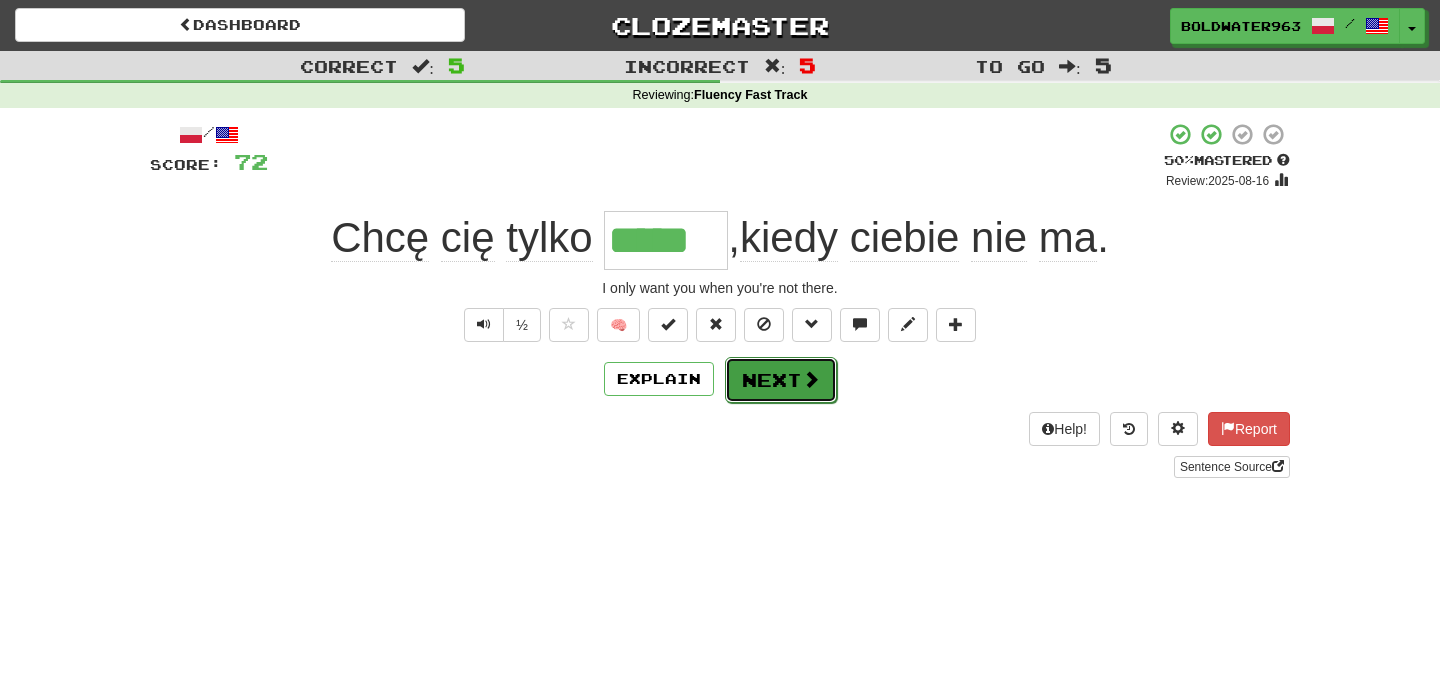 click on "Next" at bounding box center (781, 380) 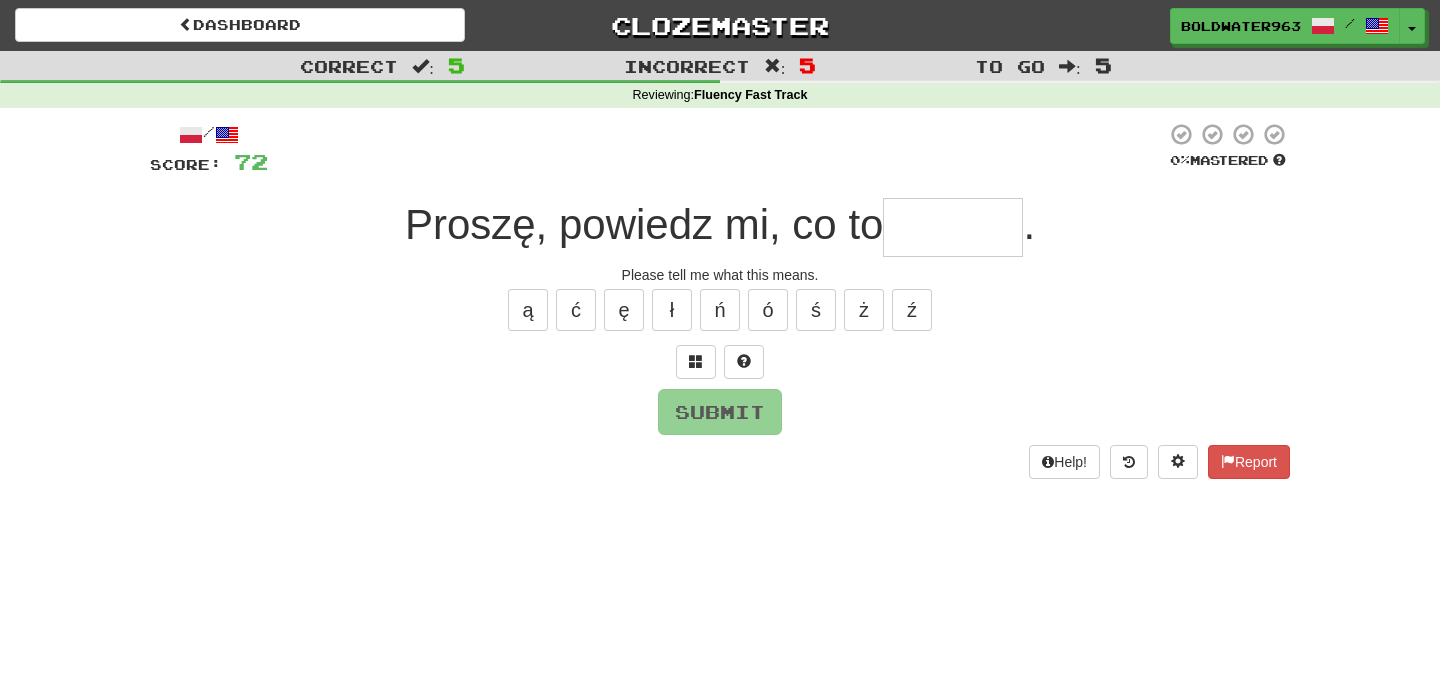 click at bounding box center (953, 227) 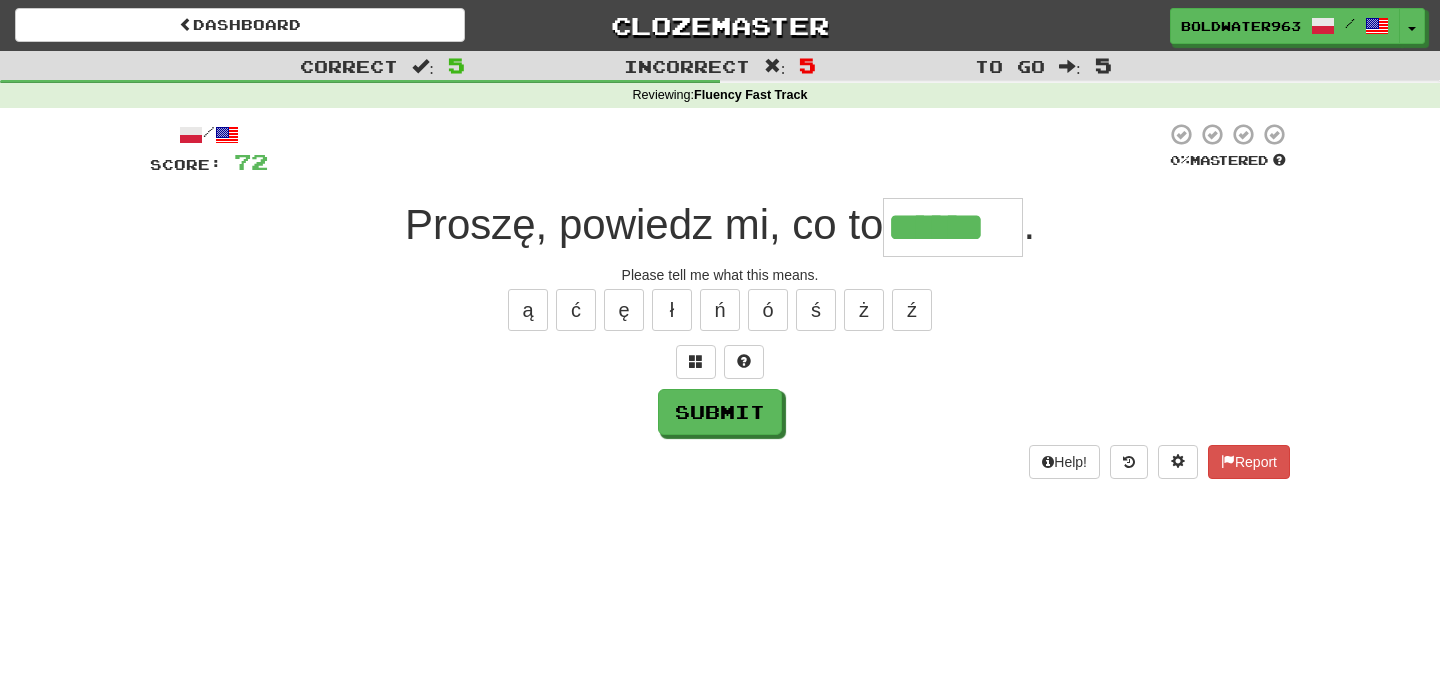 type on "******" 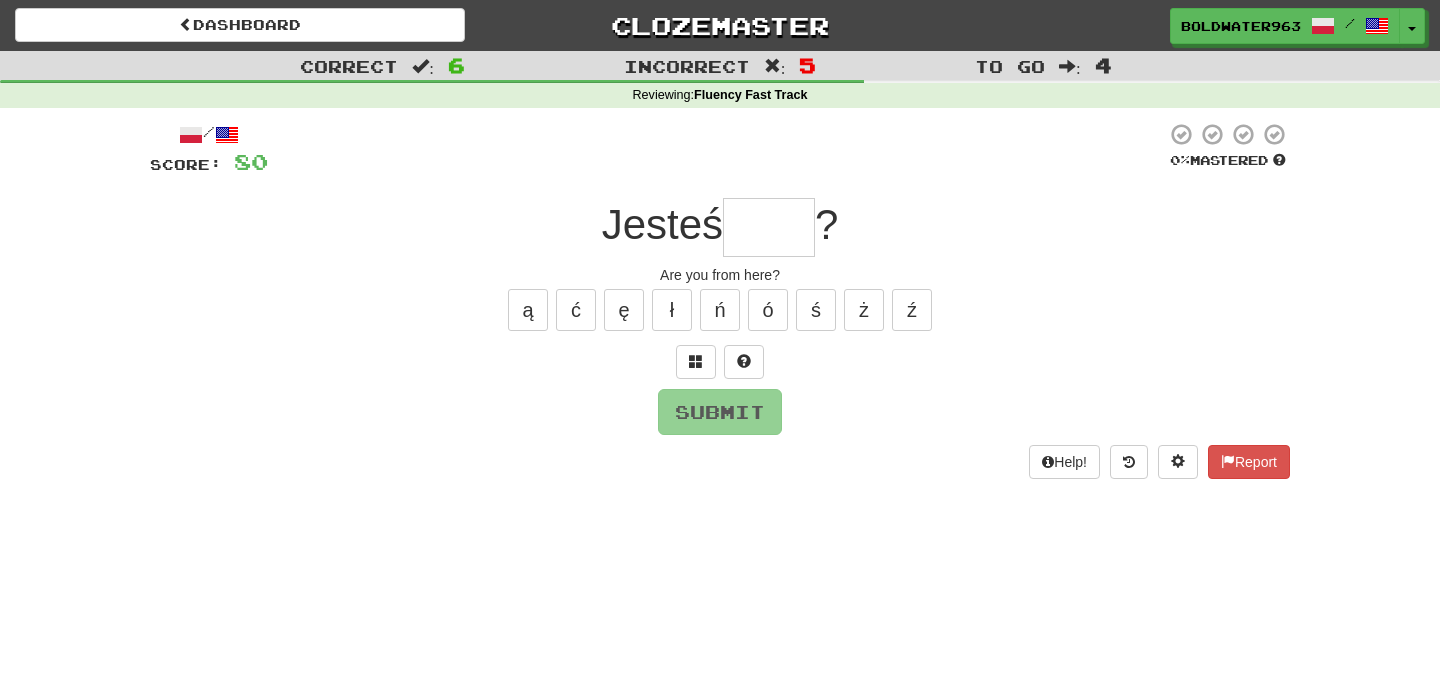 click at bounding box center (769, 227) 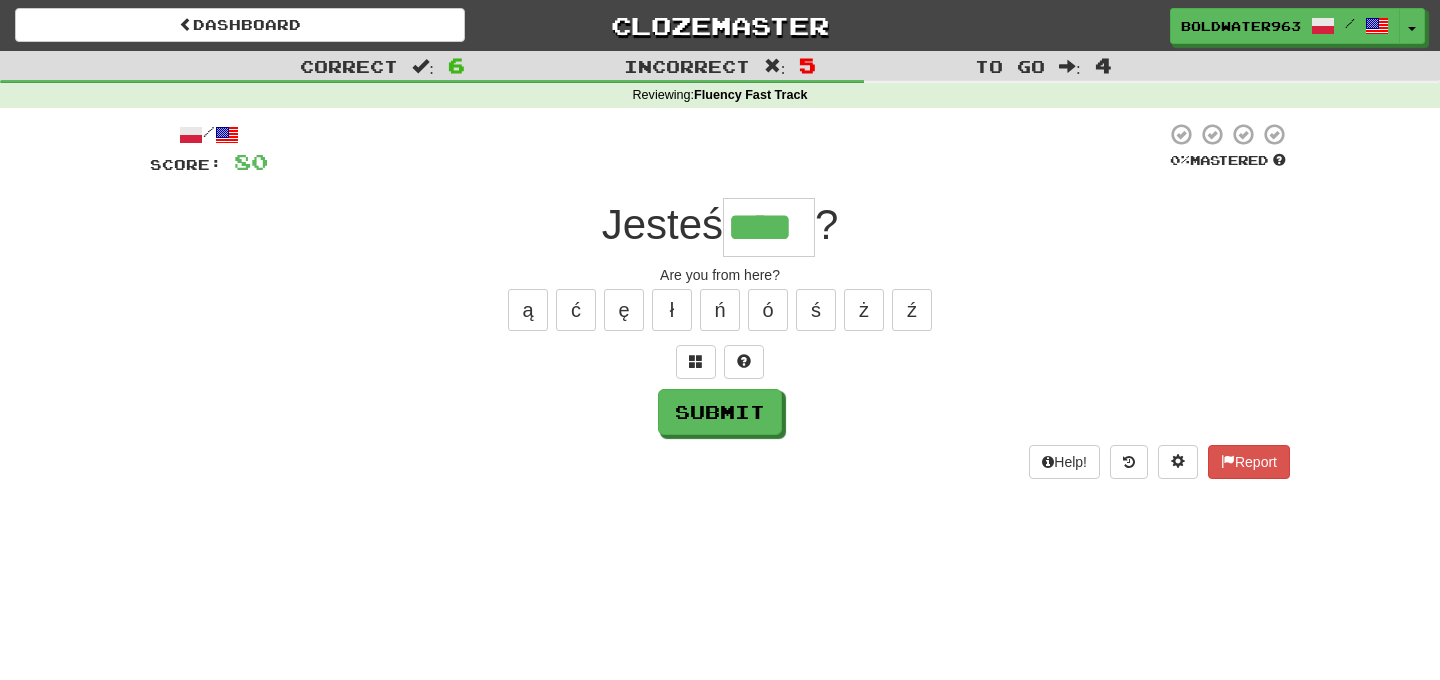 type on "****" 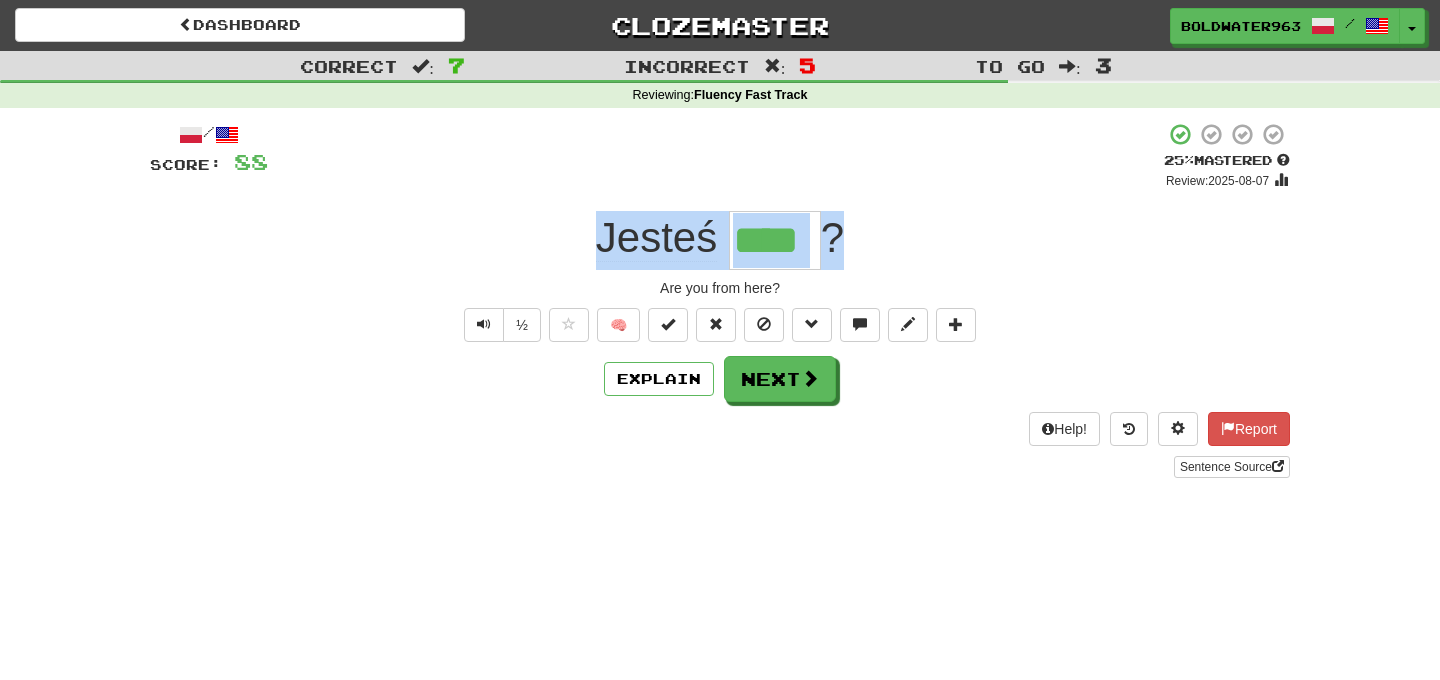 drag, startPoint x: 849, startPoint y: 238, endPoint x: 600, endPoint y: 239, distance: 249.00201 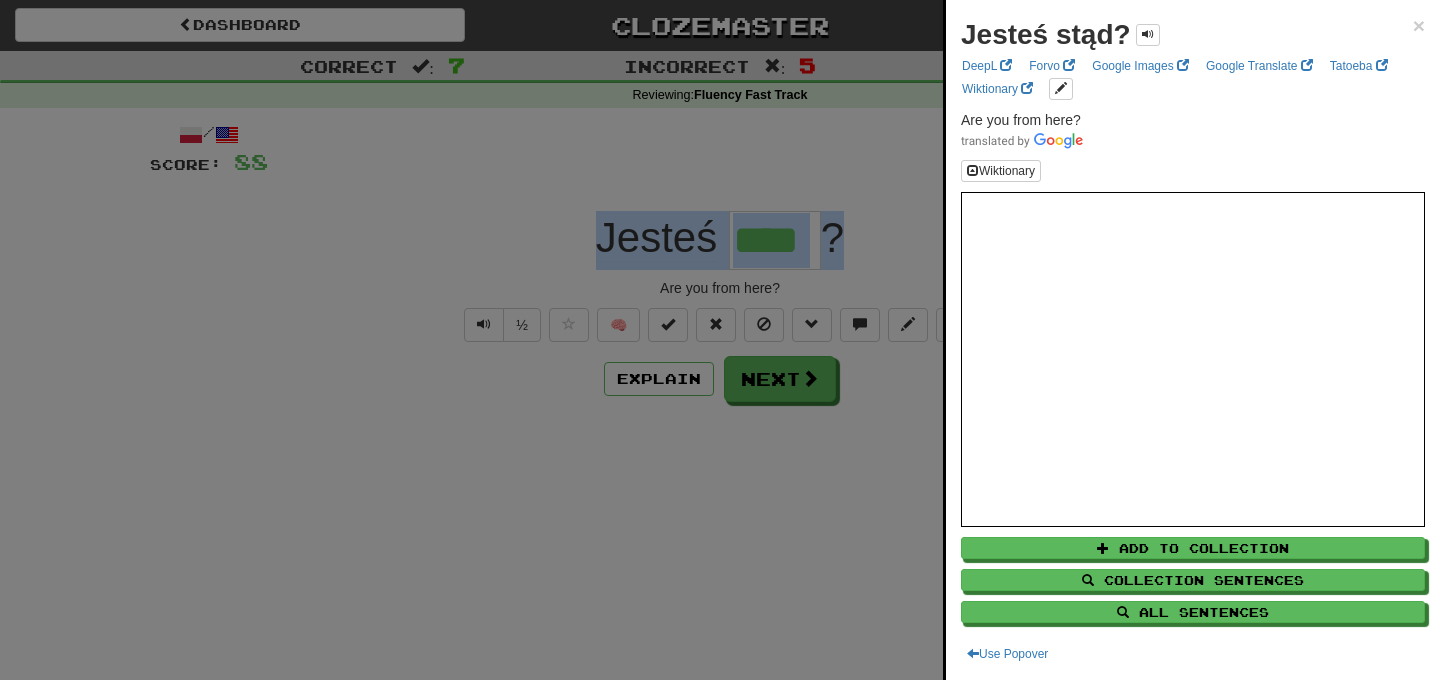 copy on "Jesteś   ?" 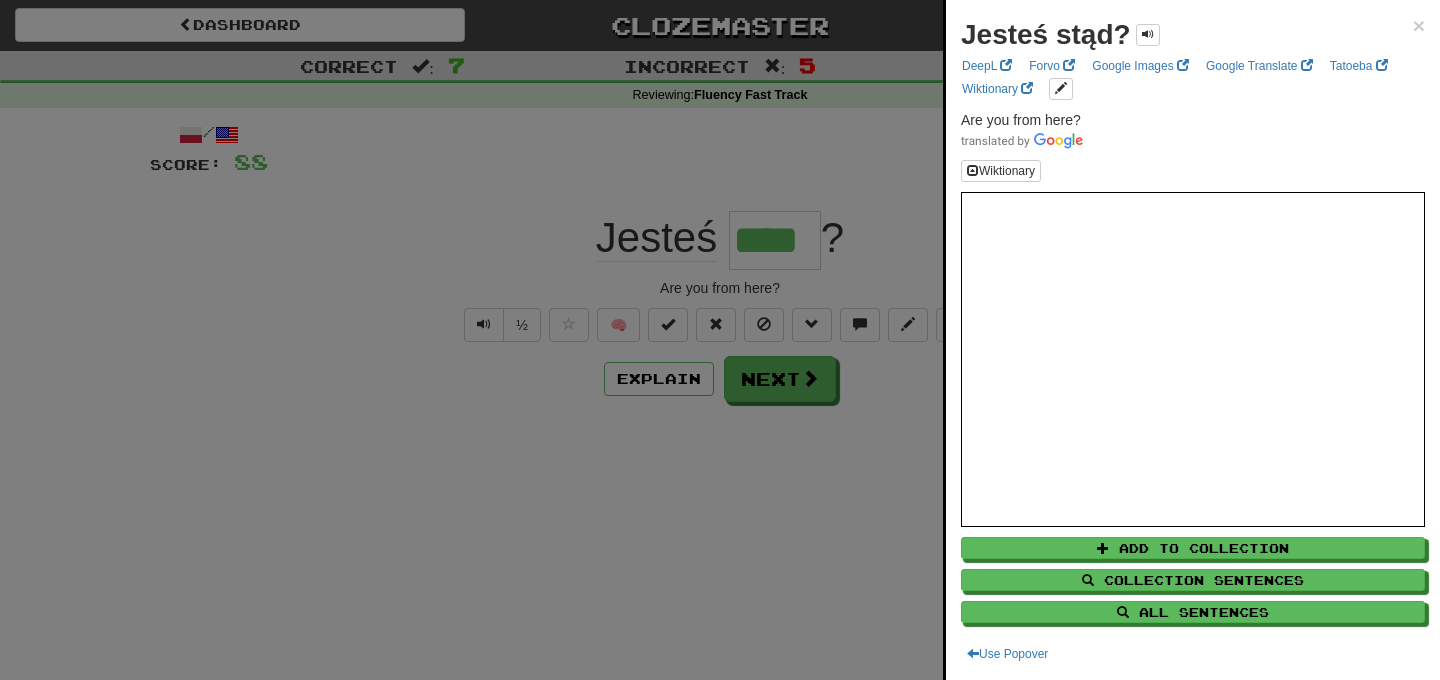 click at bounding box center (720, 340) 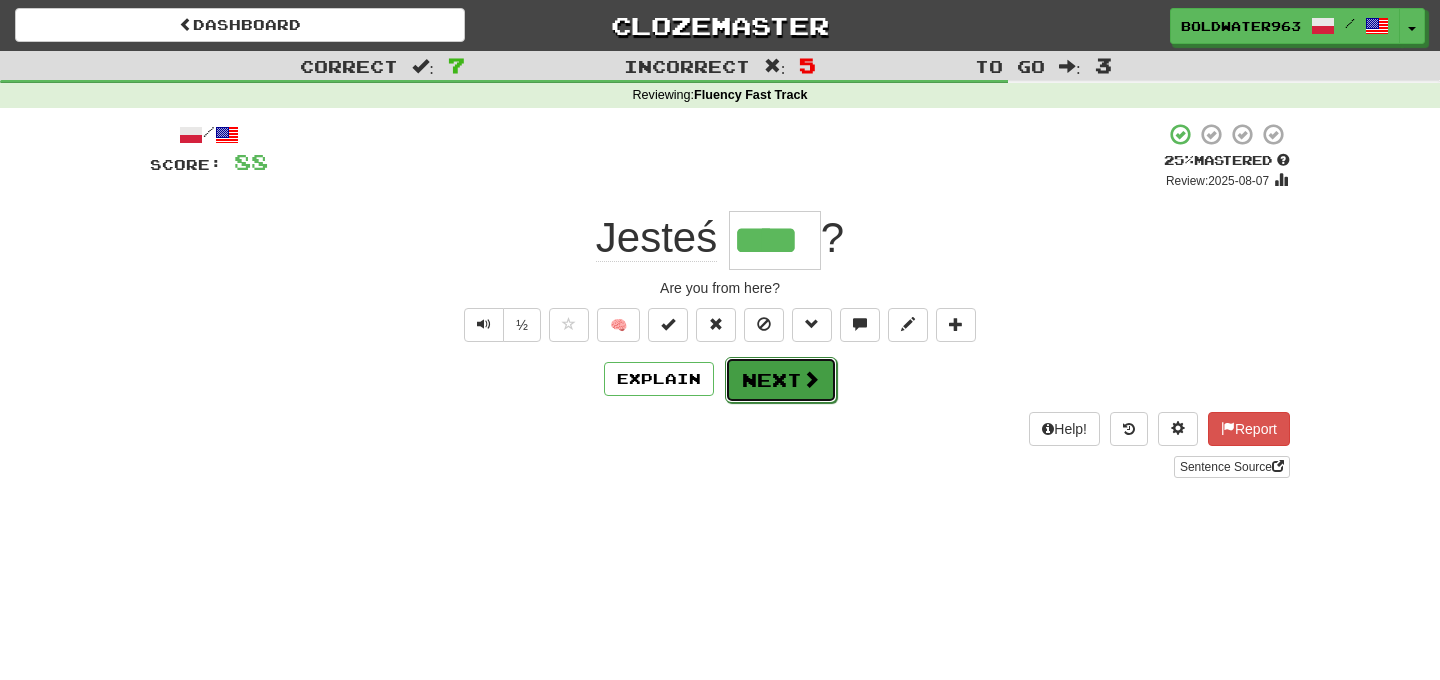 click on "Next" at bounding box center [781, 380] 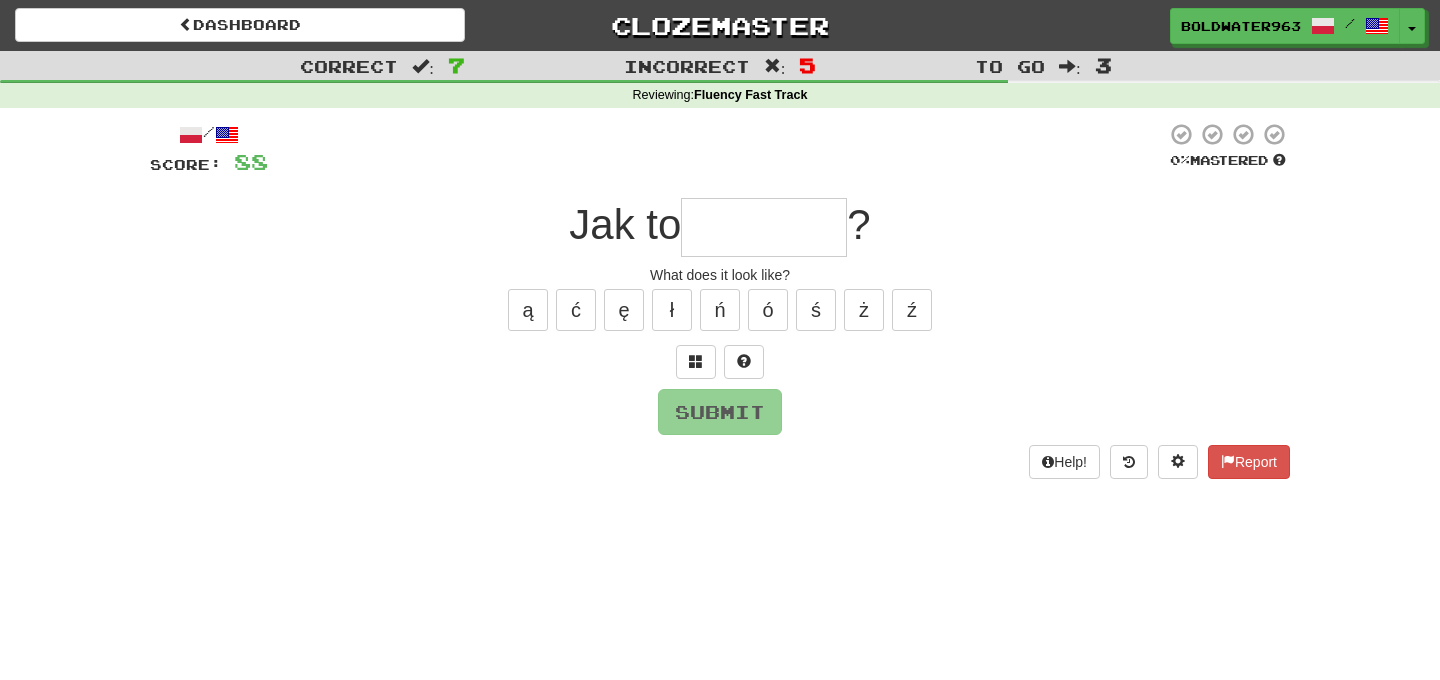 click at bounding box center (764, 227) 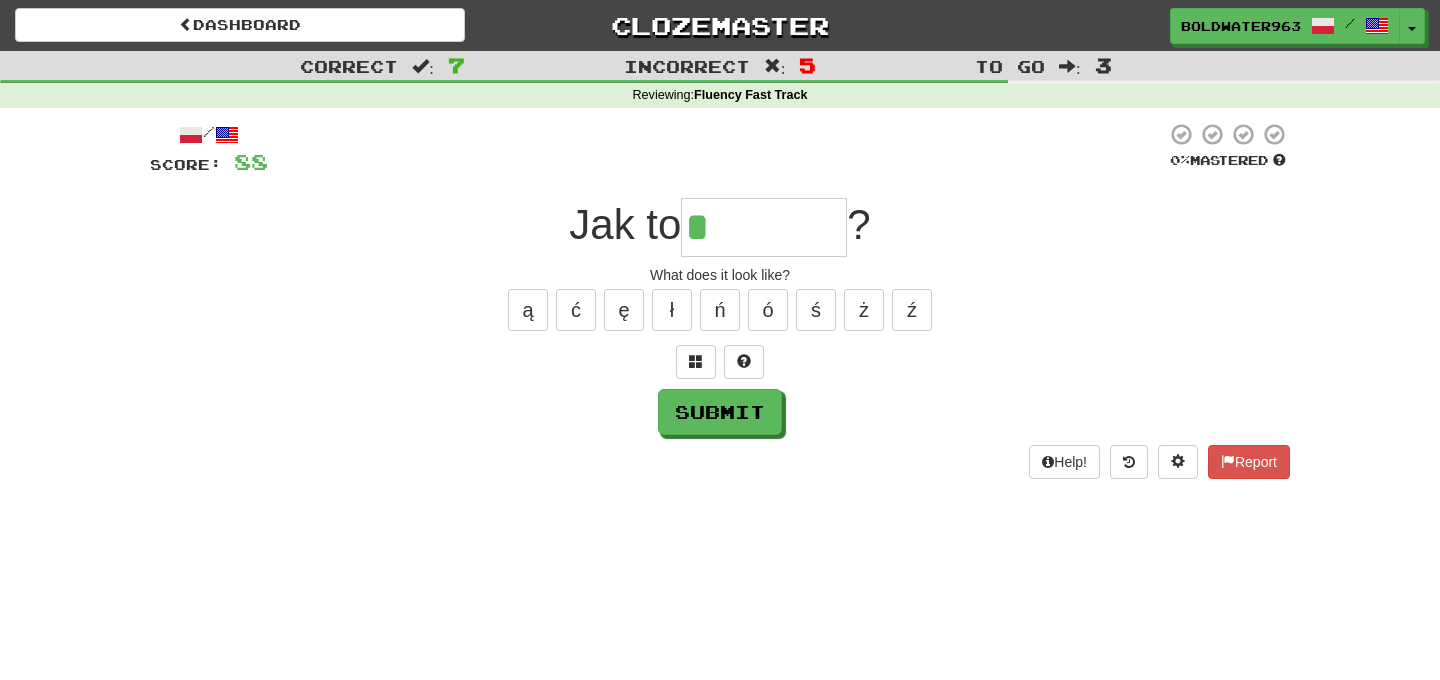 type on "*******" 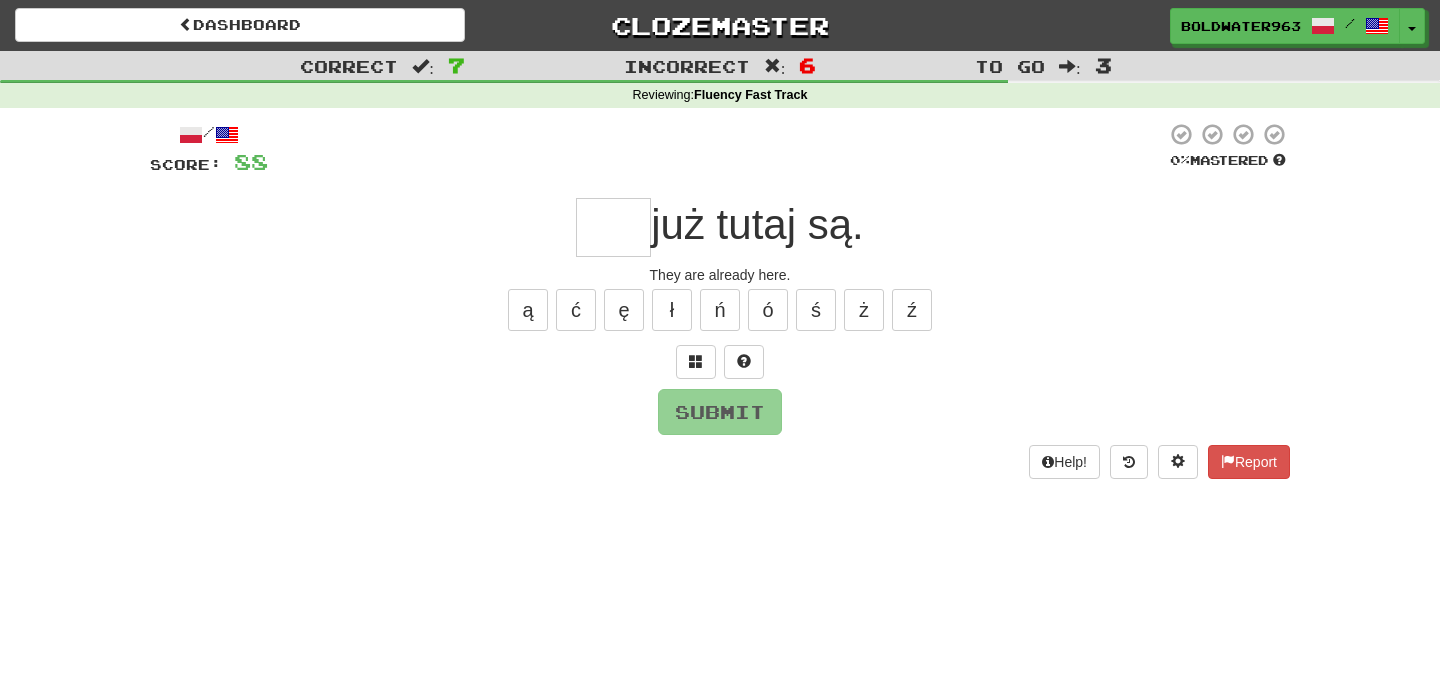 click at bounding box center (613, 227) 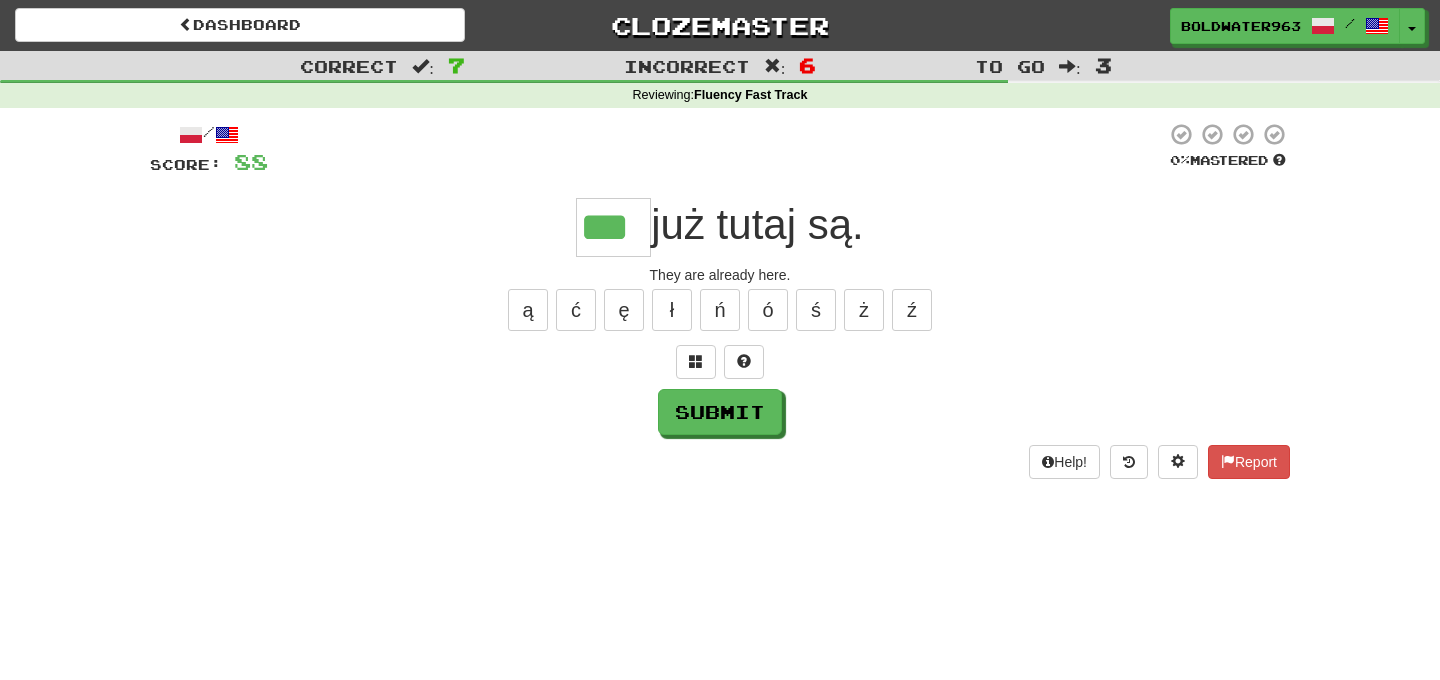 type on "***" 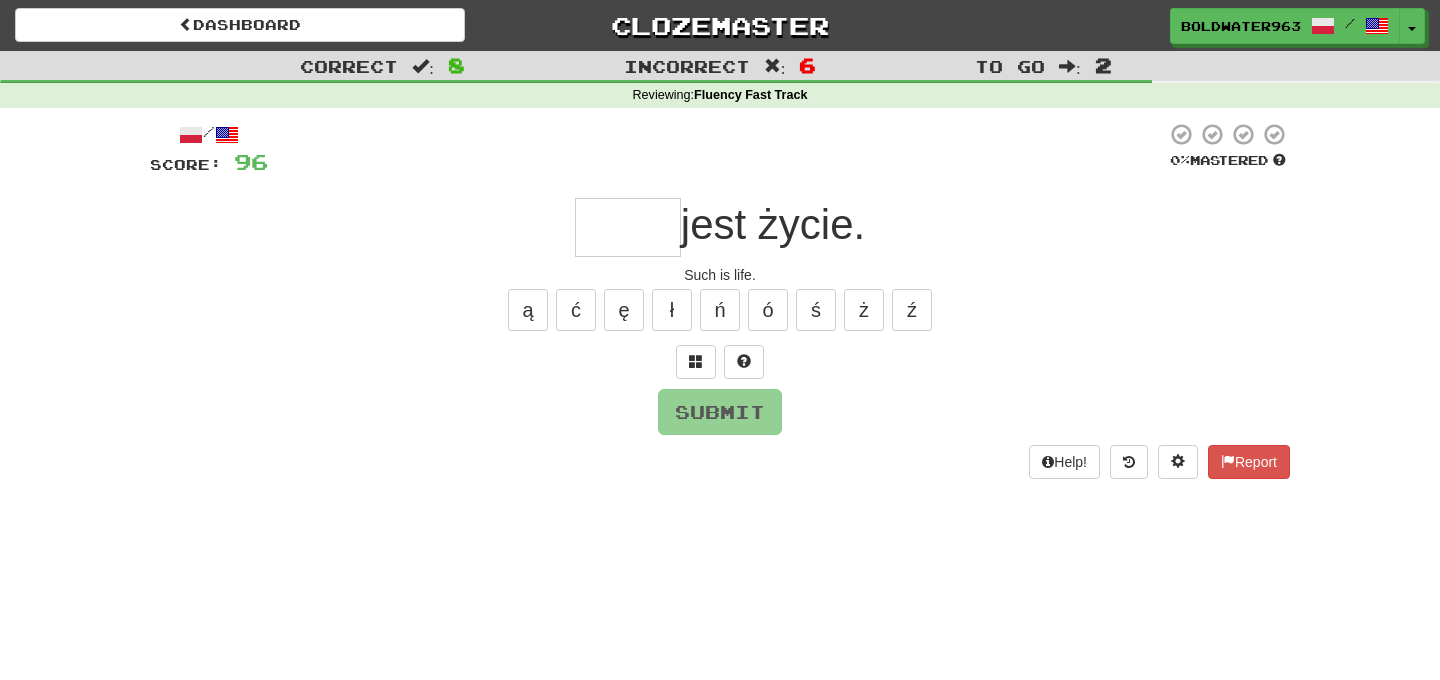 click at bounding box center [628, 227] 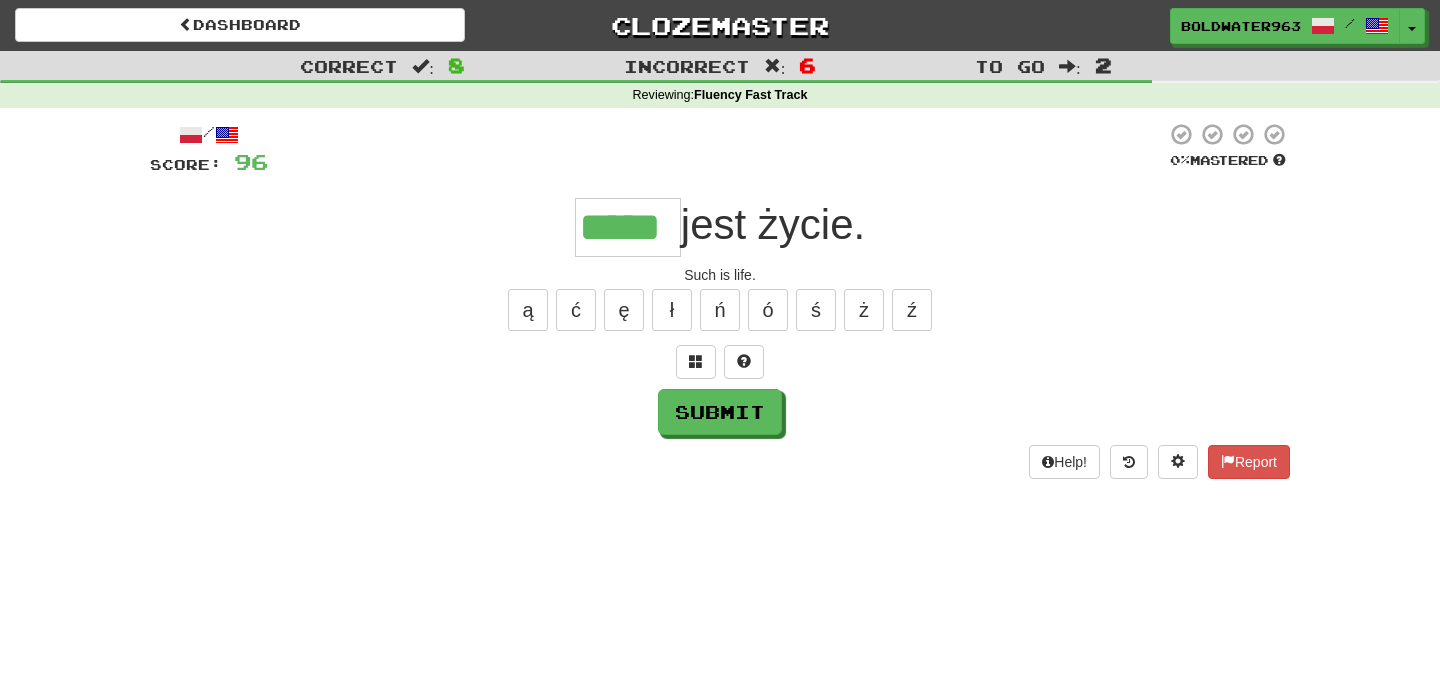 type on "*****" 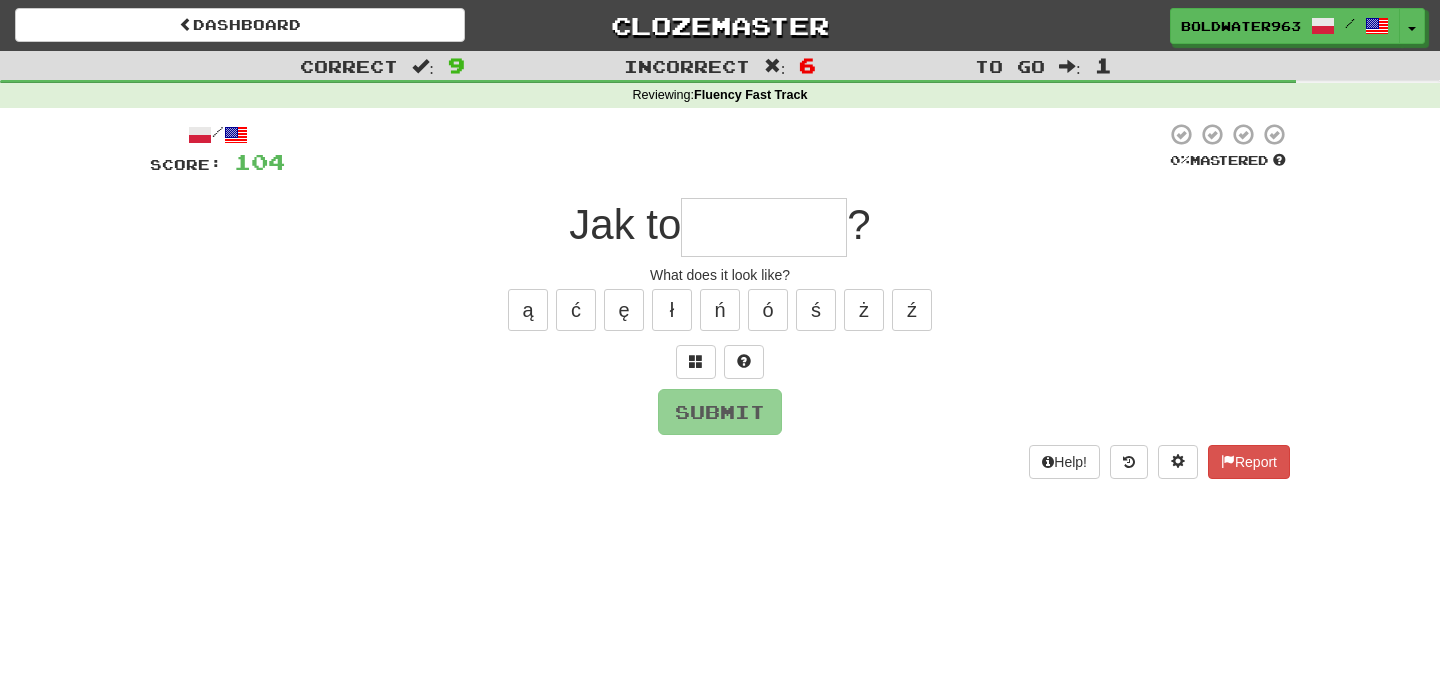 click at bounding box center [764, 227] 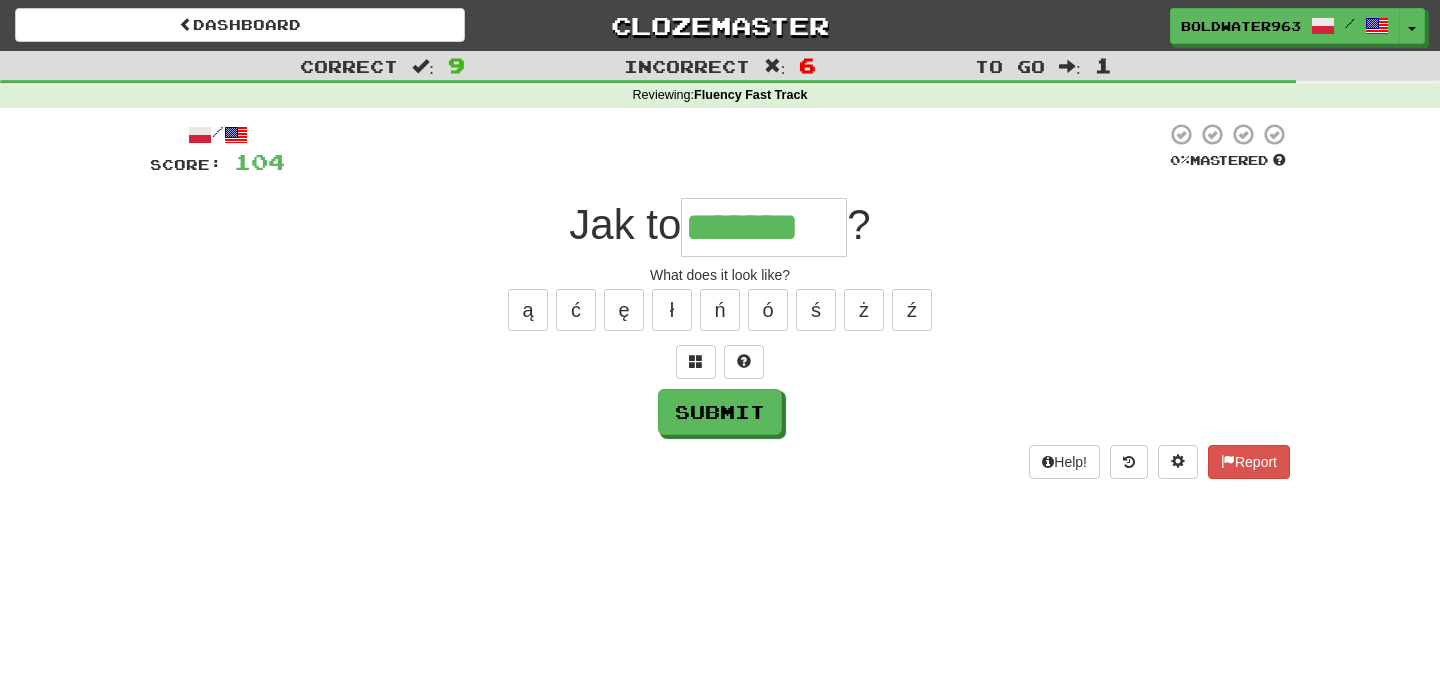 type on "*******" 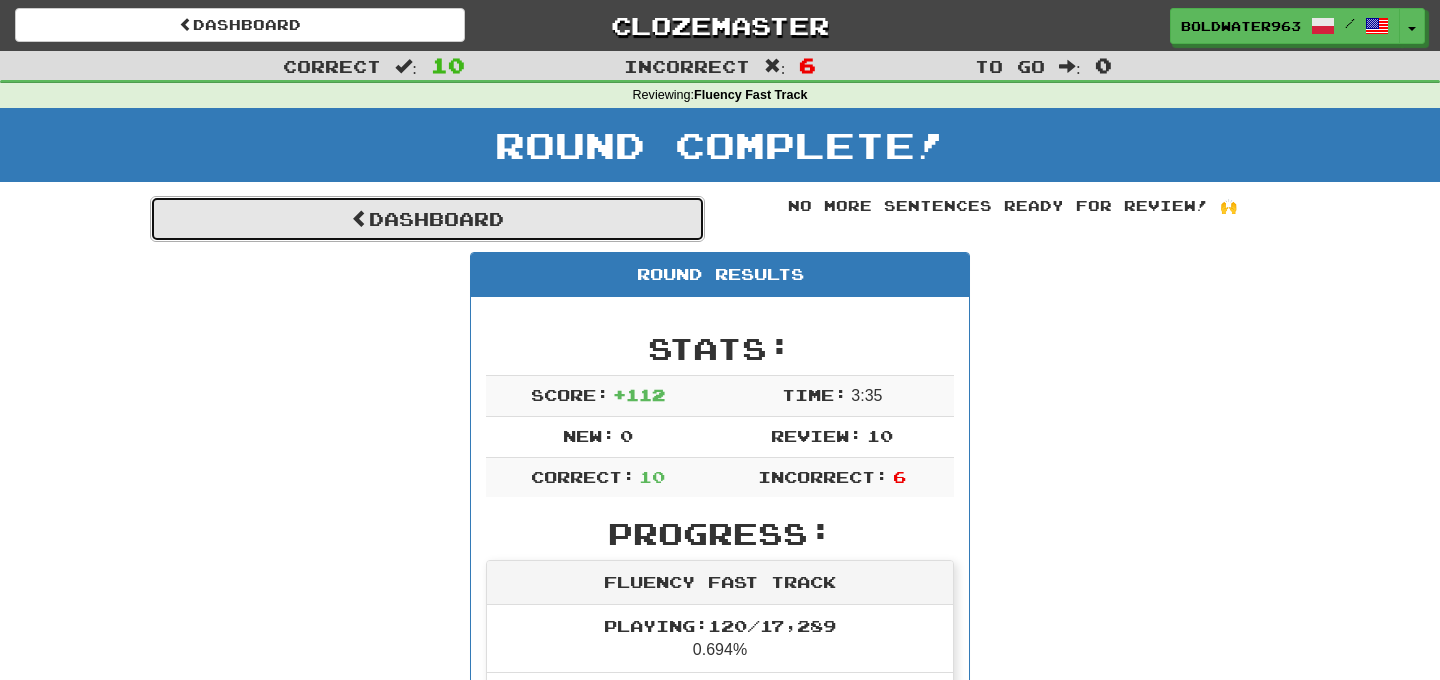 click on "Dashboard" at bounding box center [427, 219] 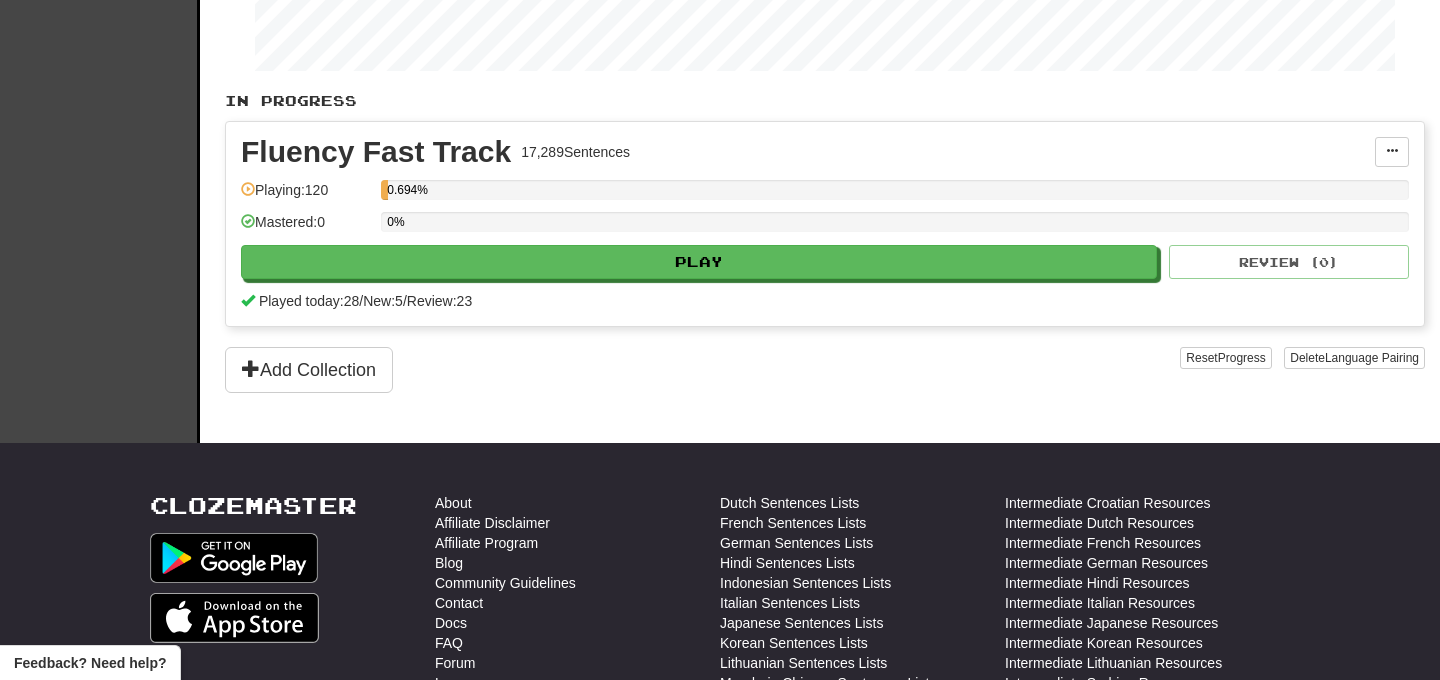 scroll, scrollTop: 343, scrollLeft: 0, axis: vertical 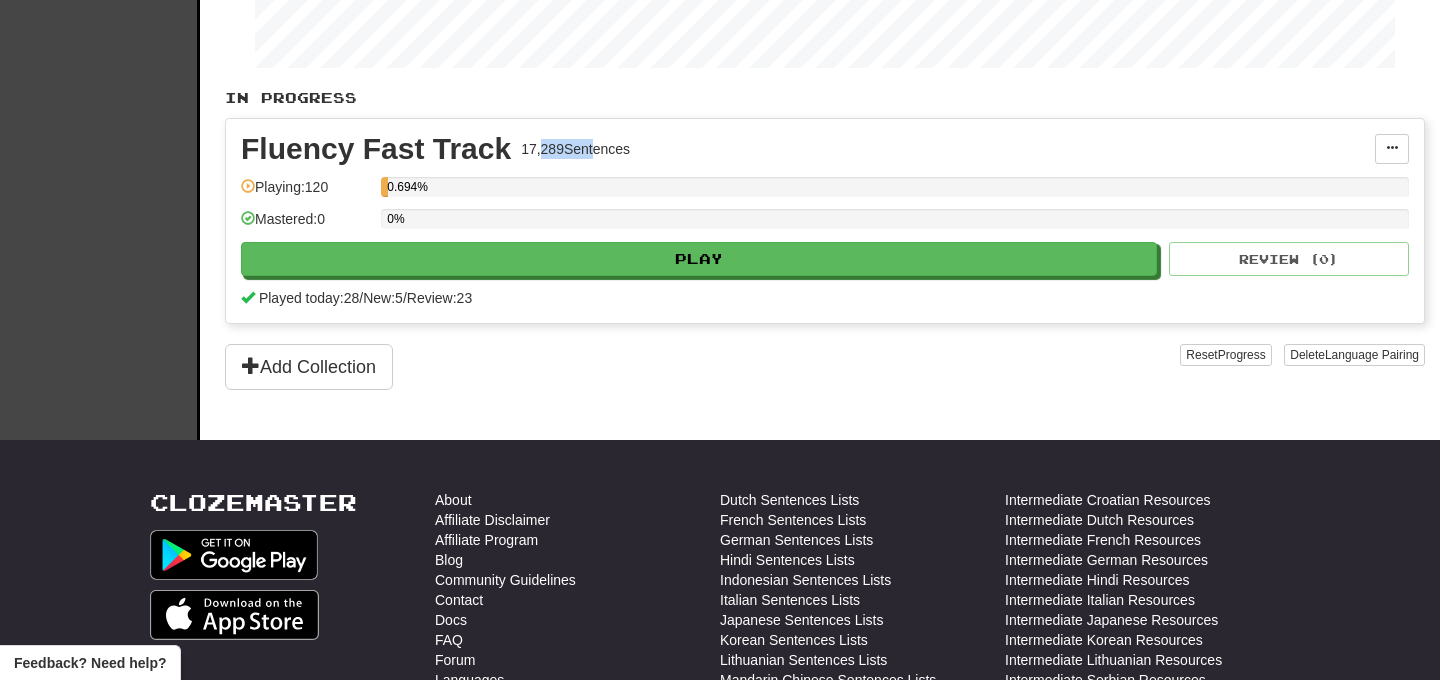 drag, startPoint x: 540, startPoint y: 149, endPoint x: 591, endPoint y: 149, distance: 51 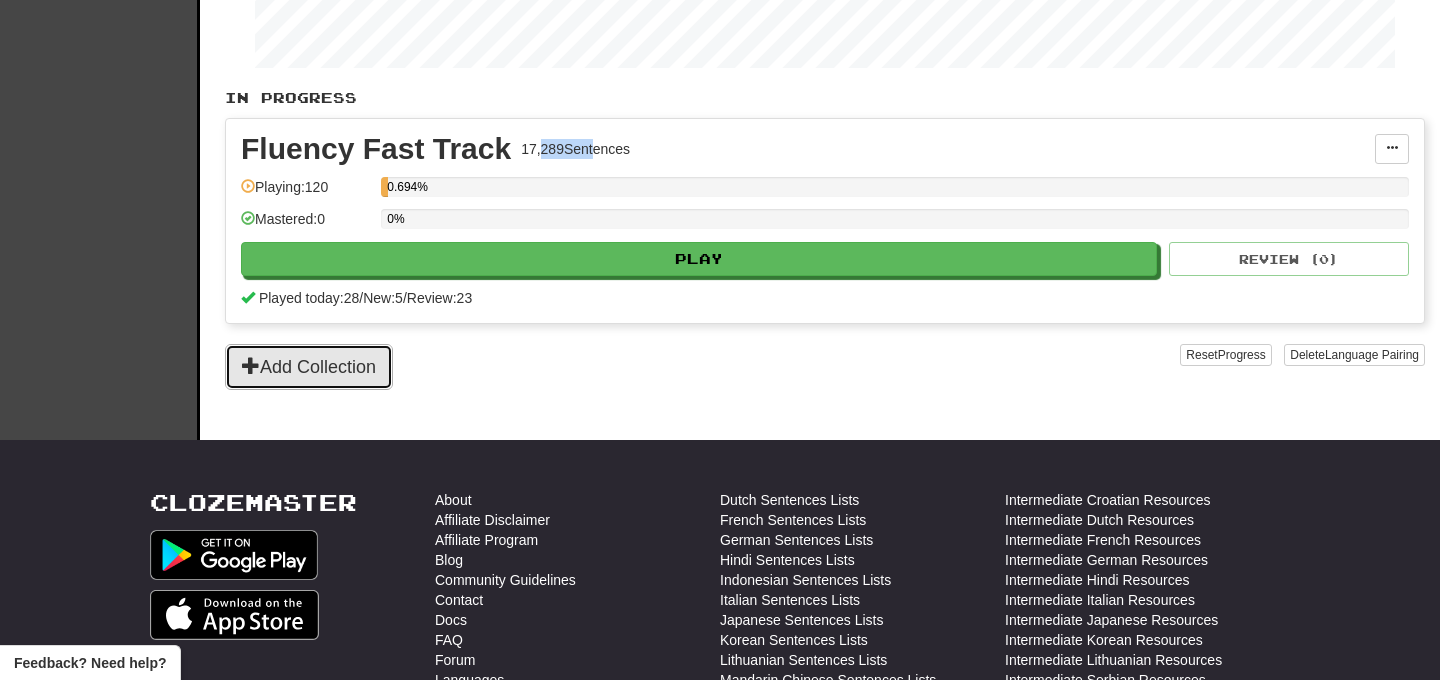 click on "Add Collection" at bounding box center [309, 367] 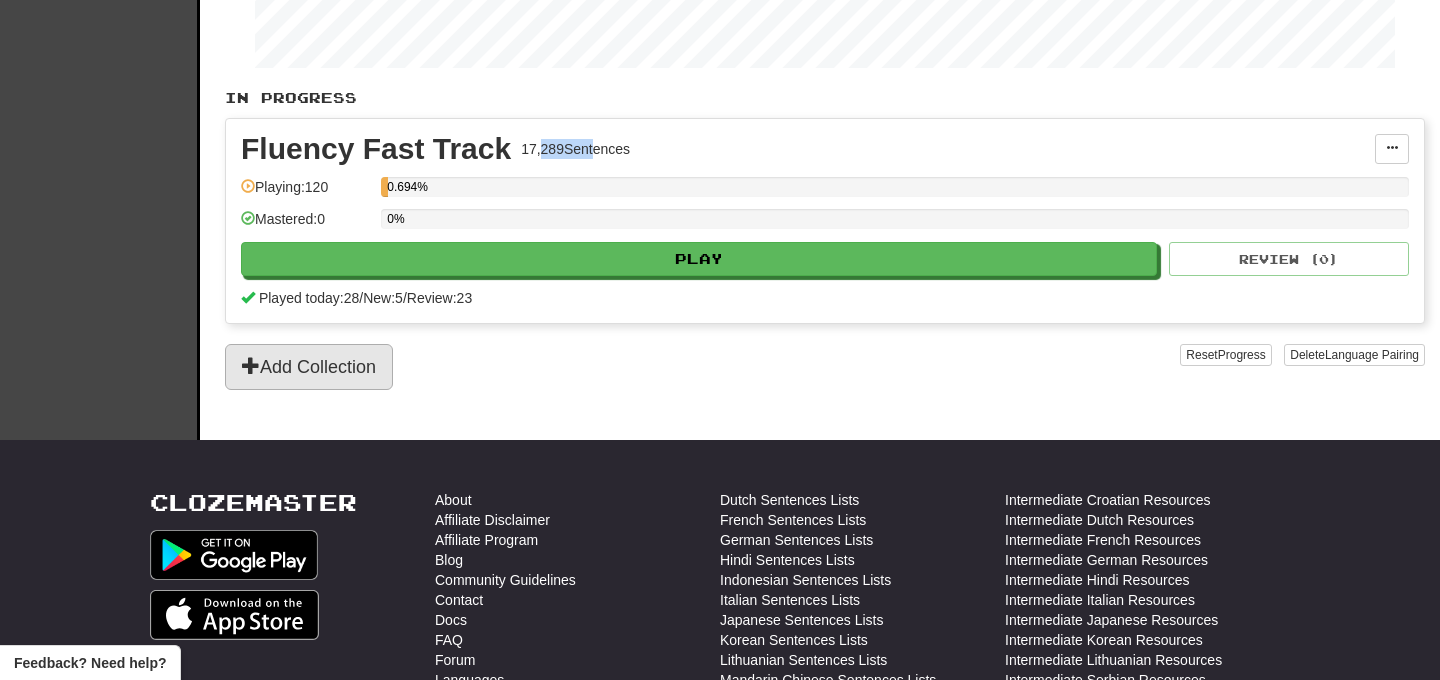 scroll, scrollTop: 0, scrollLeft: 0, axis: both 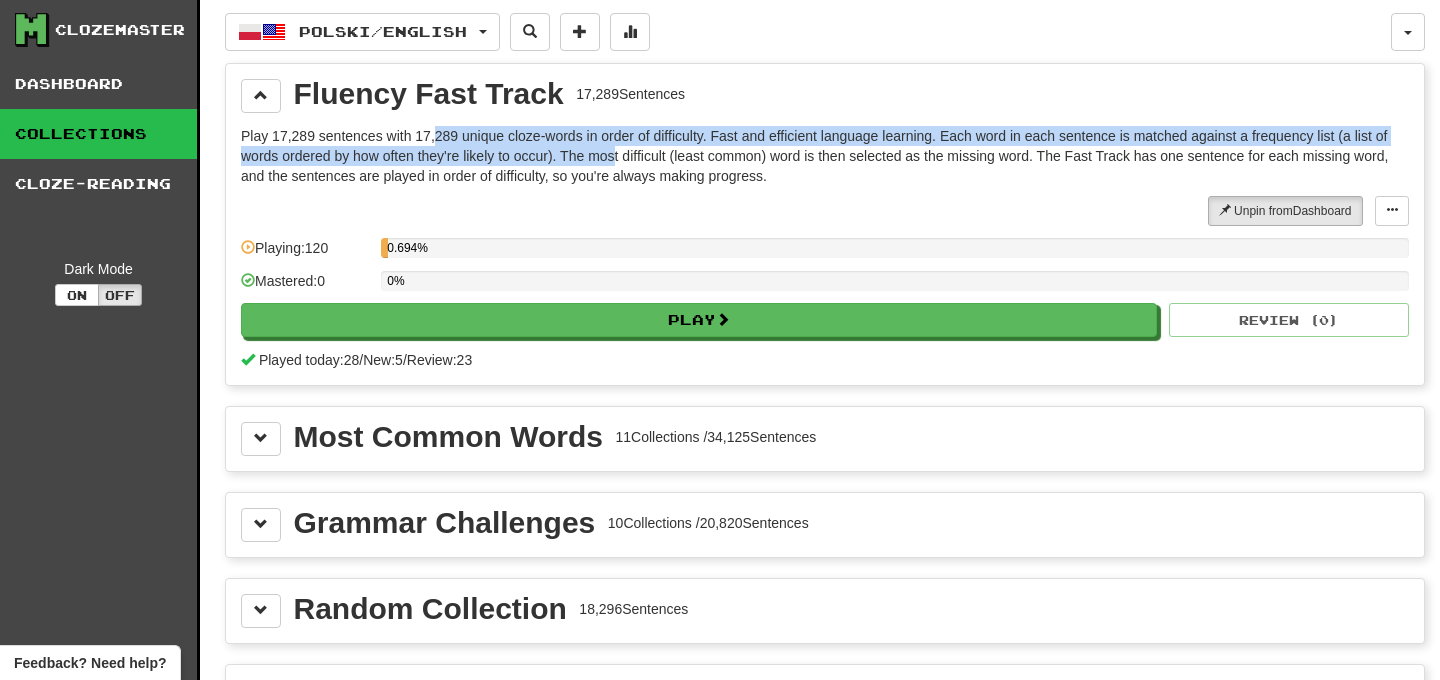 drag, startPoint x: 437, startPoint y: 138, endPoint x: 620, endPoint y: 155, distance: 183.78792 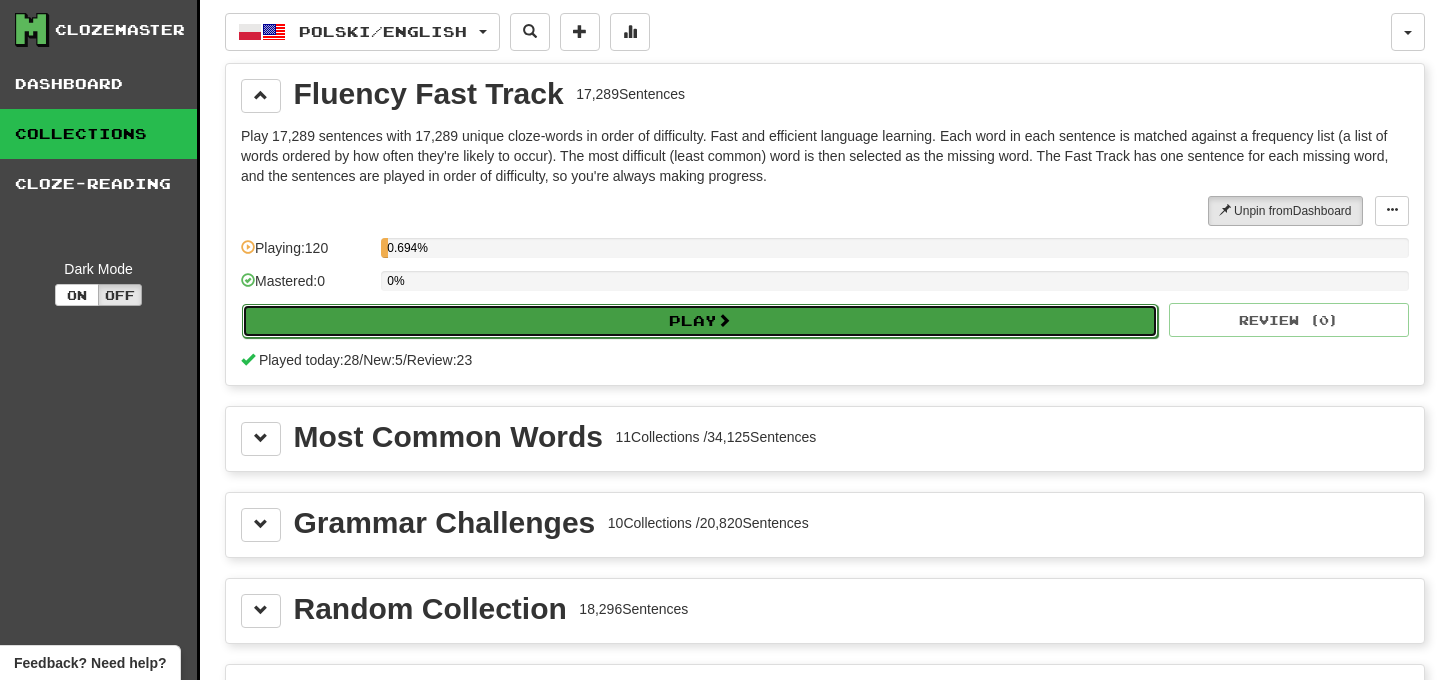 click at bounding box center [724, 320] 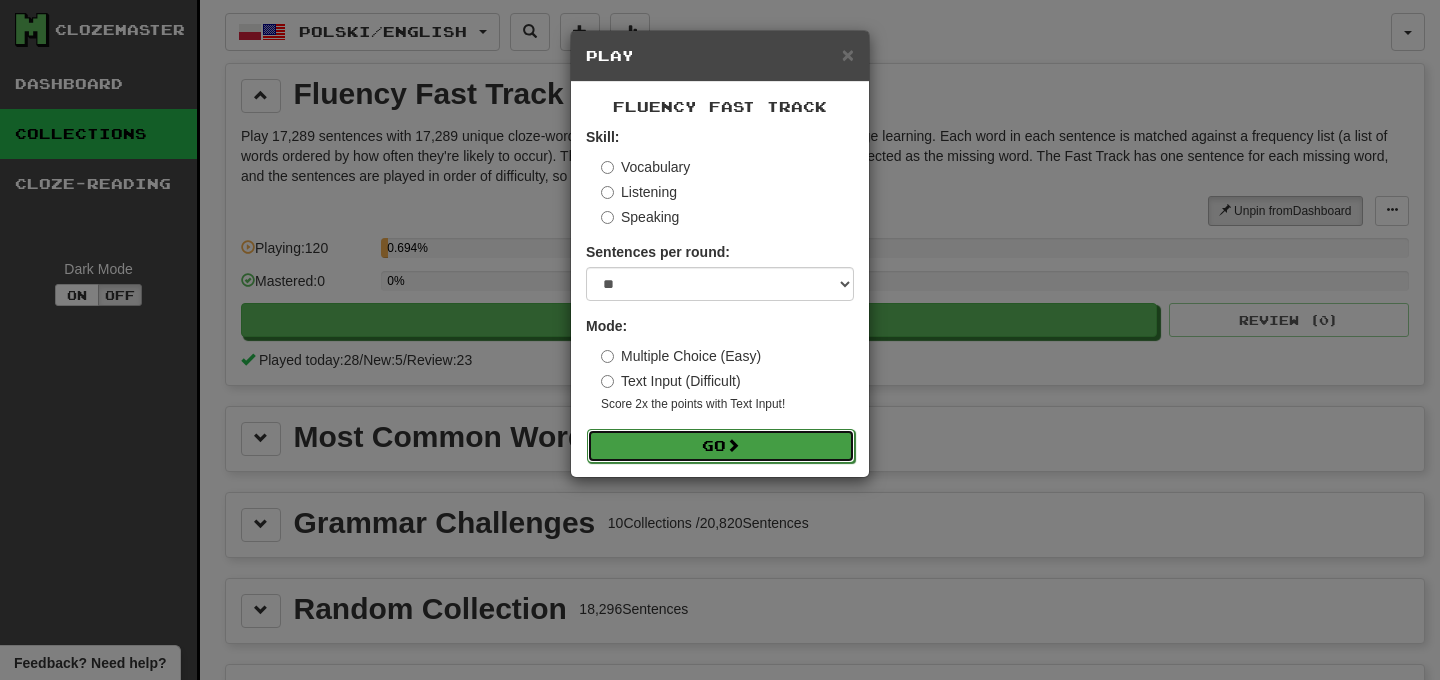 click on "Go" at bounding box center [721, 446] 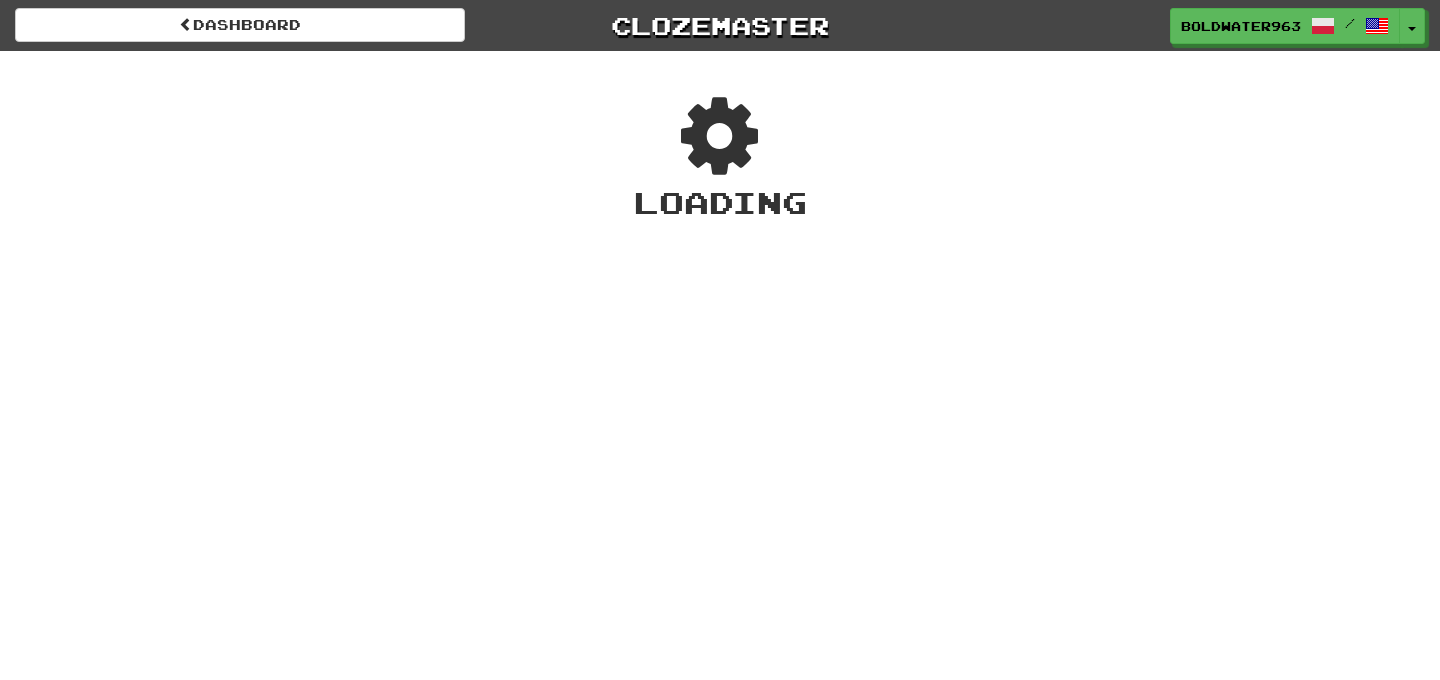 scroll, scrollTop: 0, scrollLeft: 0, axis: both 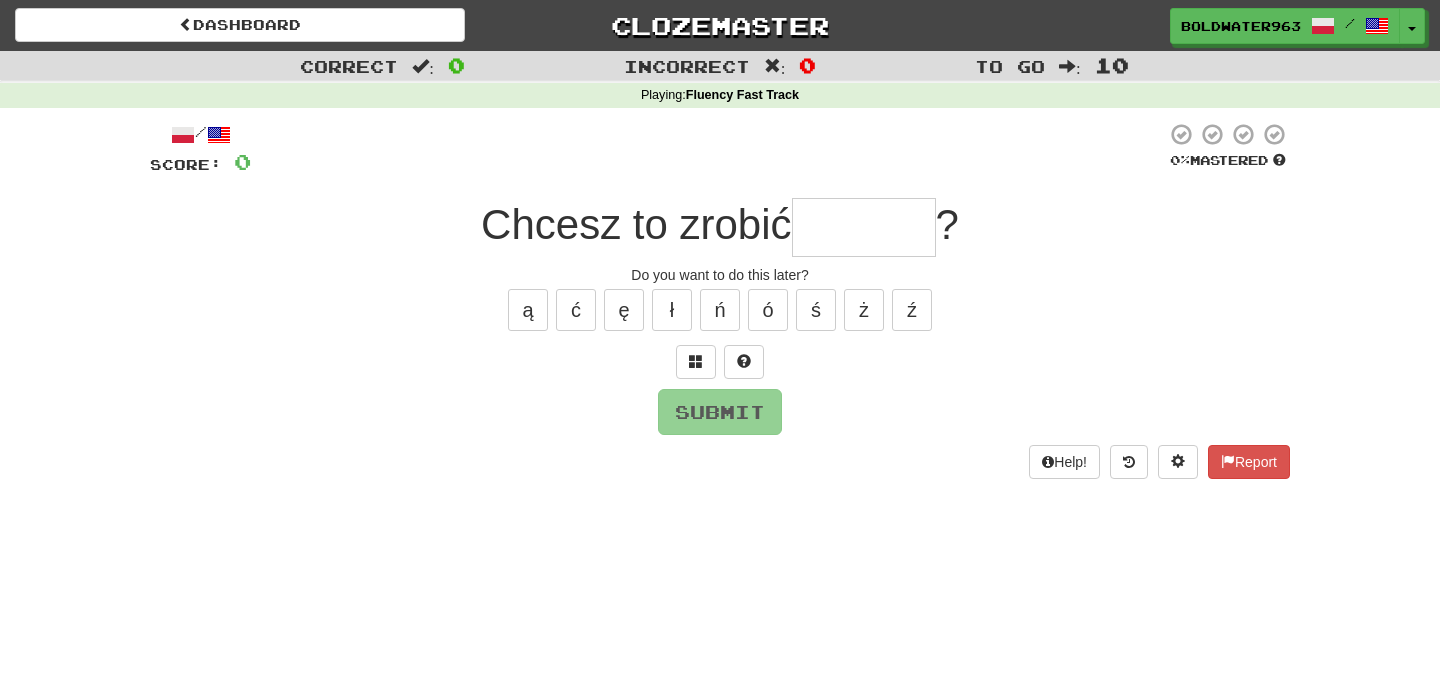 click at bounding box center (864, 227) 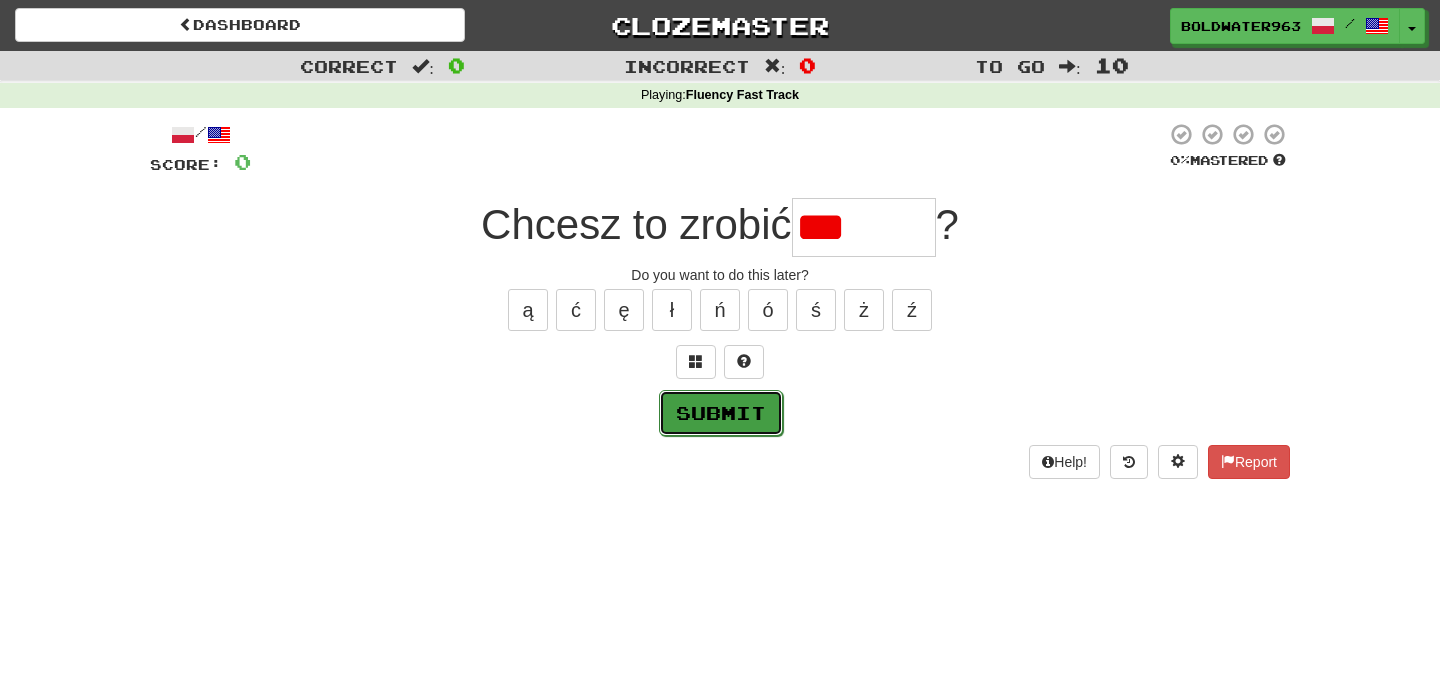 click on "Submit" at bounding box center (721, 413) 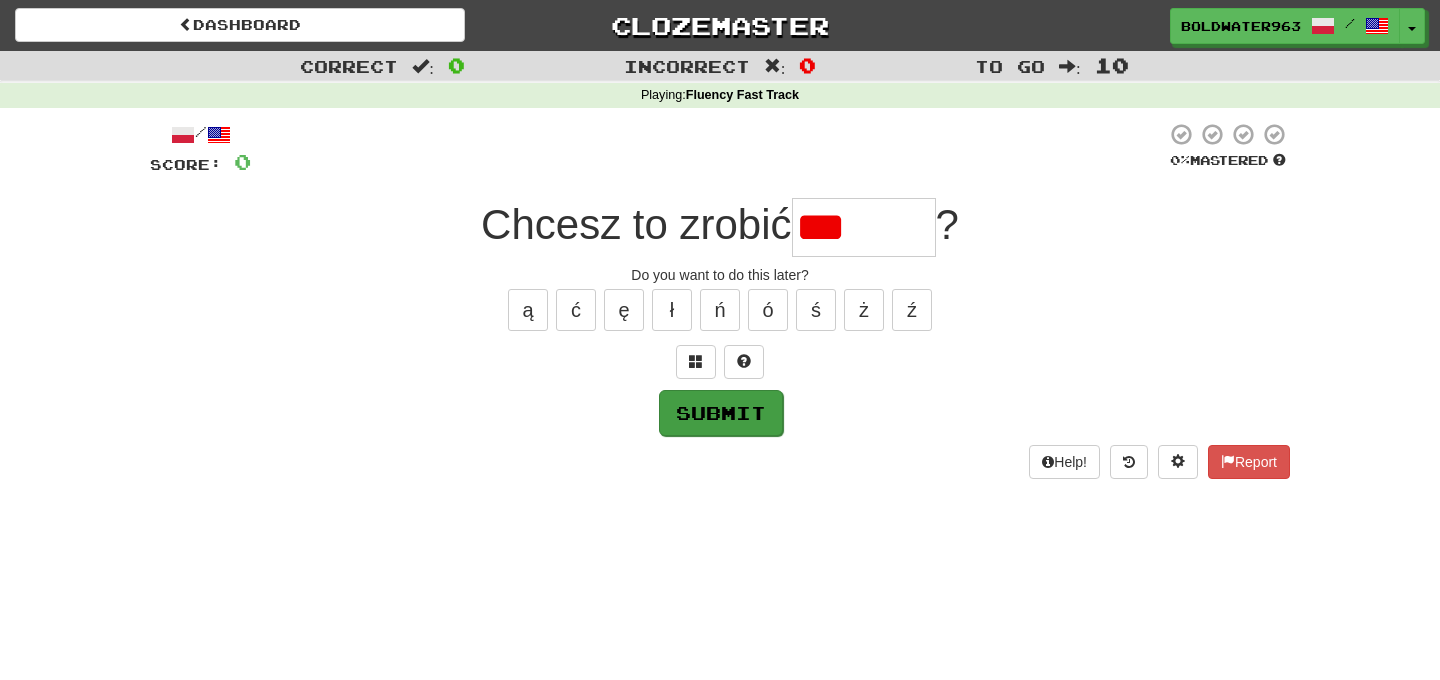 type on "*******" 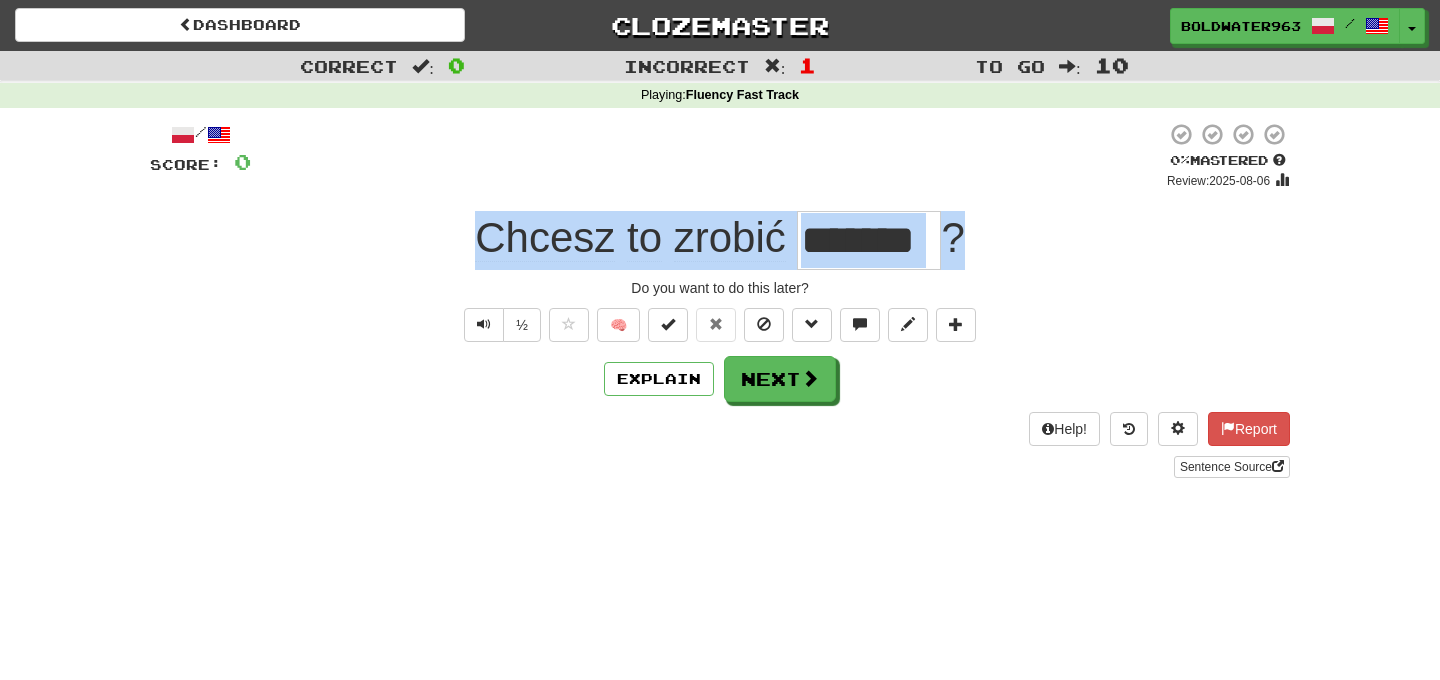 drag, startPoint x: 988, startPoint y: 249, endPoint x: 467, endPoint y: 252, distance: 521.00867 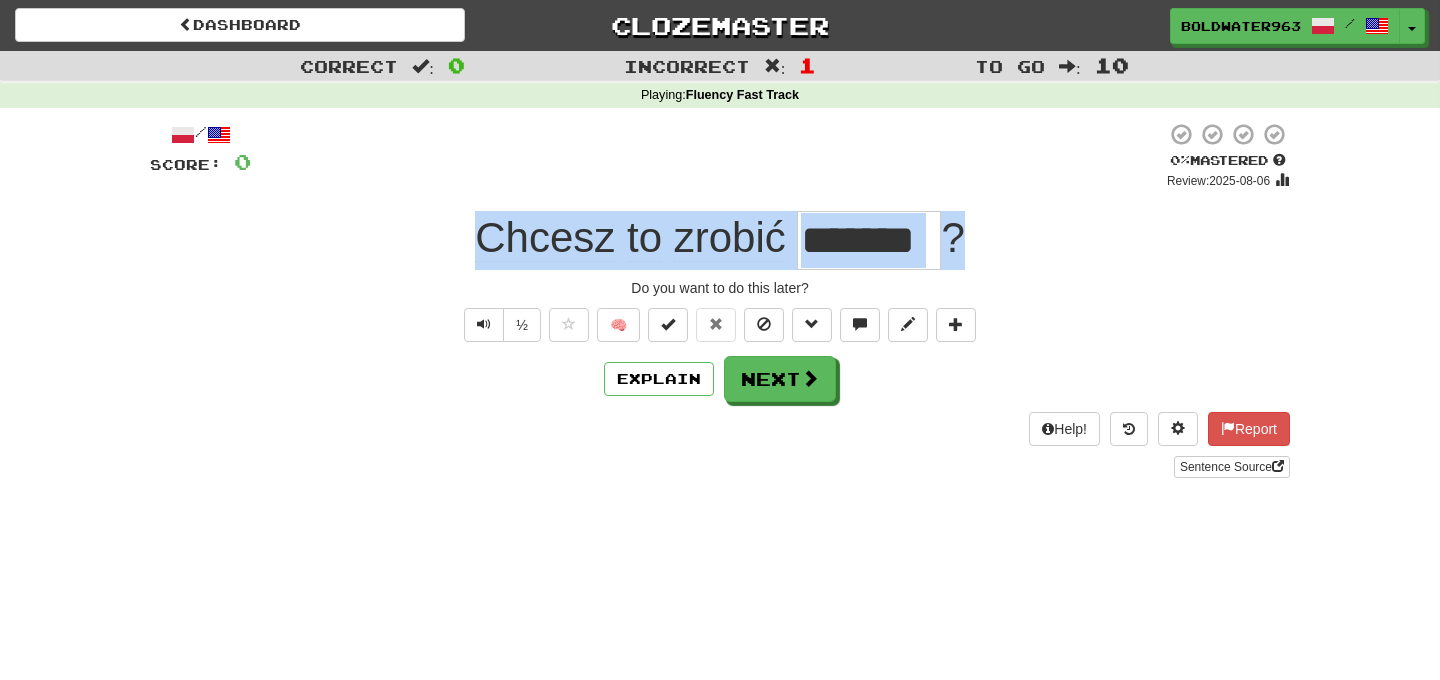 copy on "Chcesz   to   zrobić   ?" 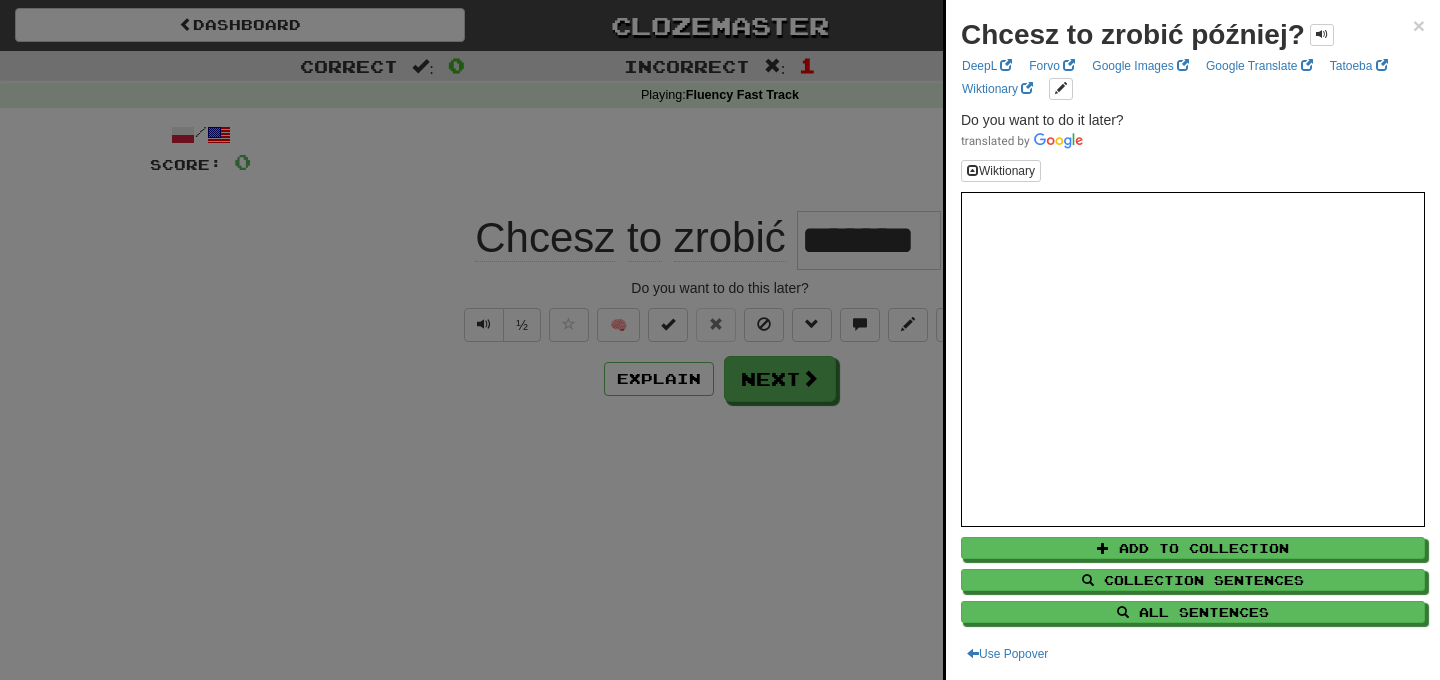click at bounding box center [720, 340] 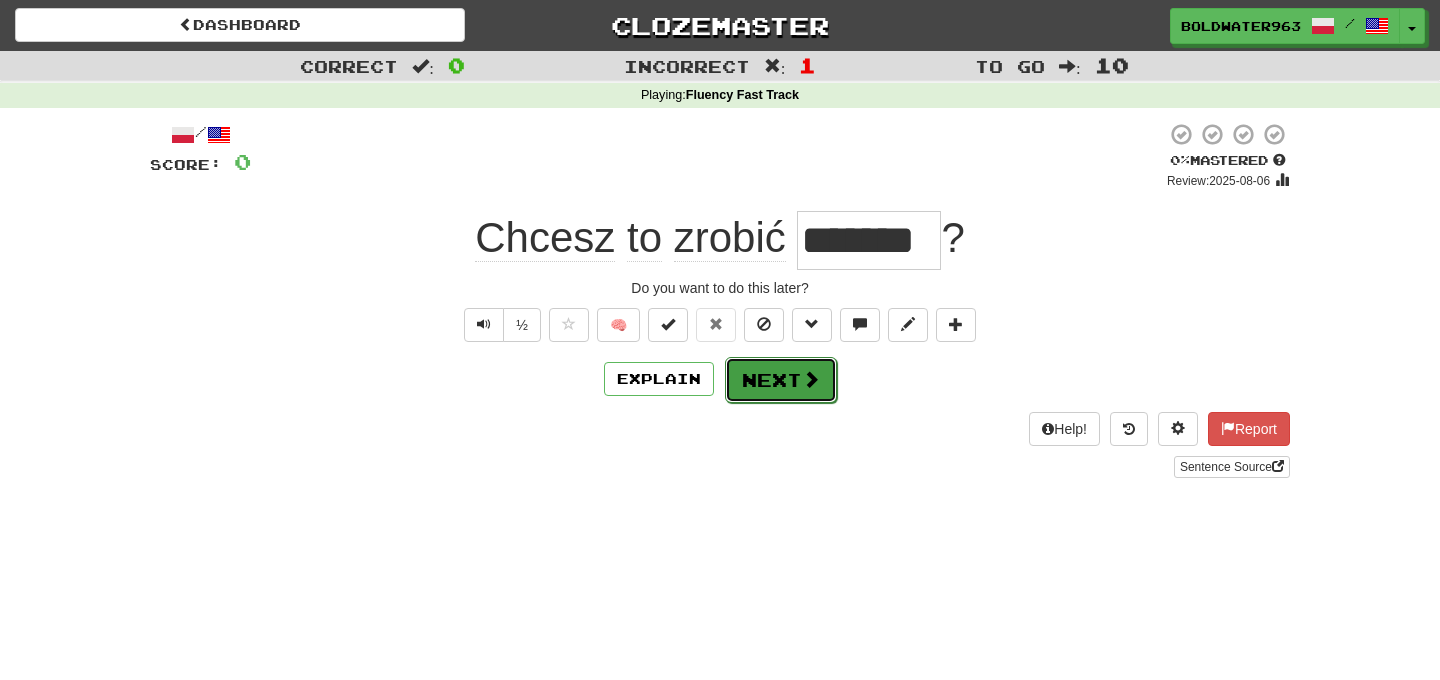 click on "Next" at bounding box center (781, 380) 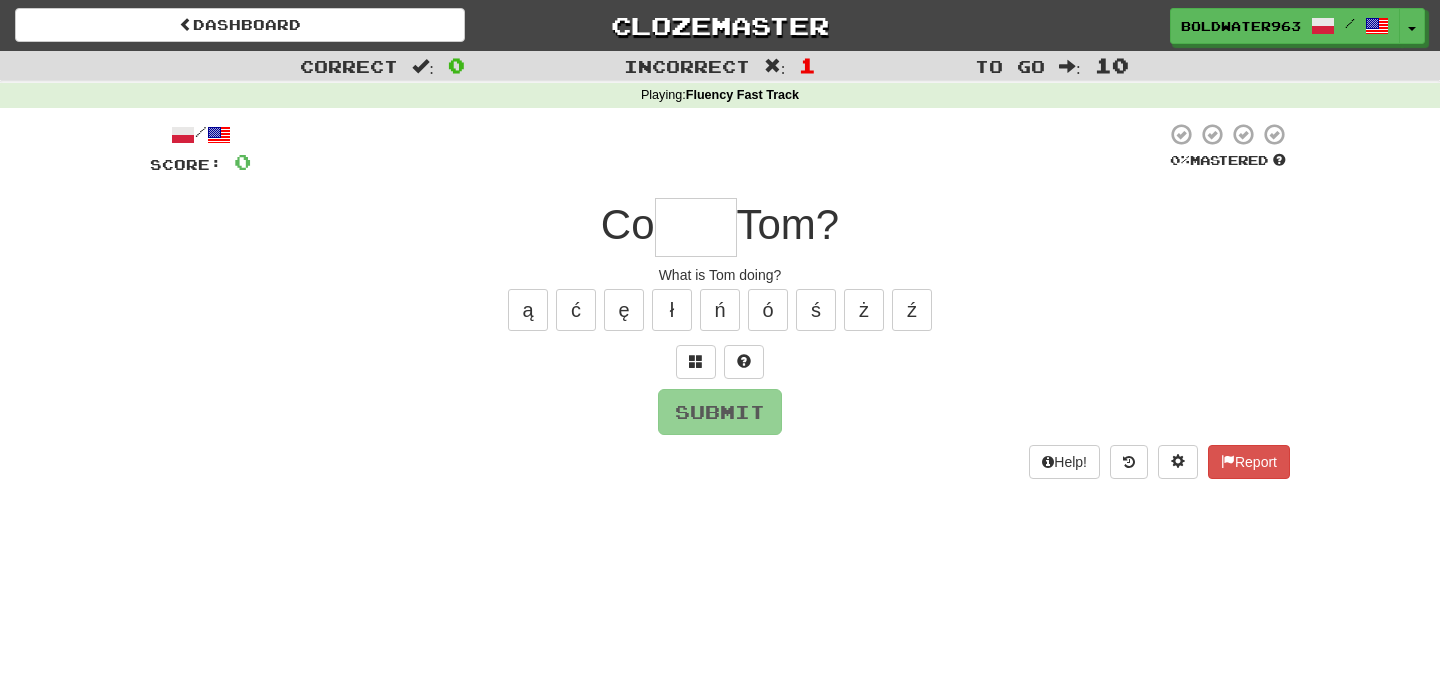click at bounding box center (696, 227) 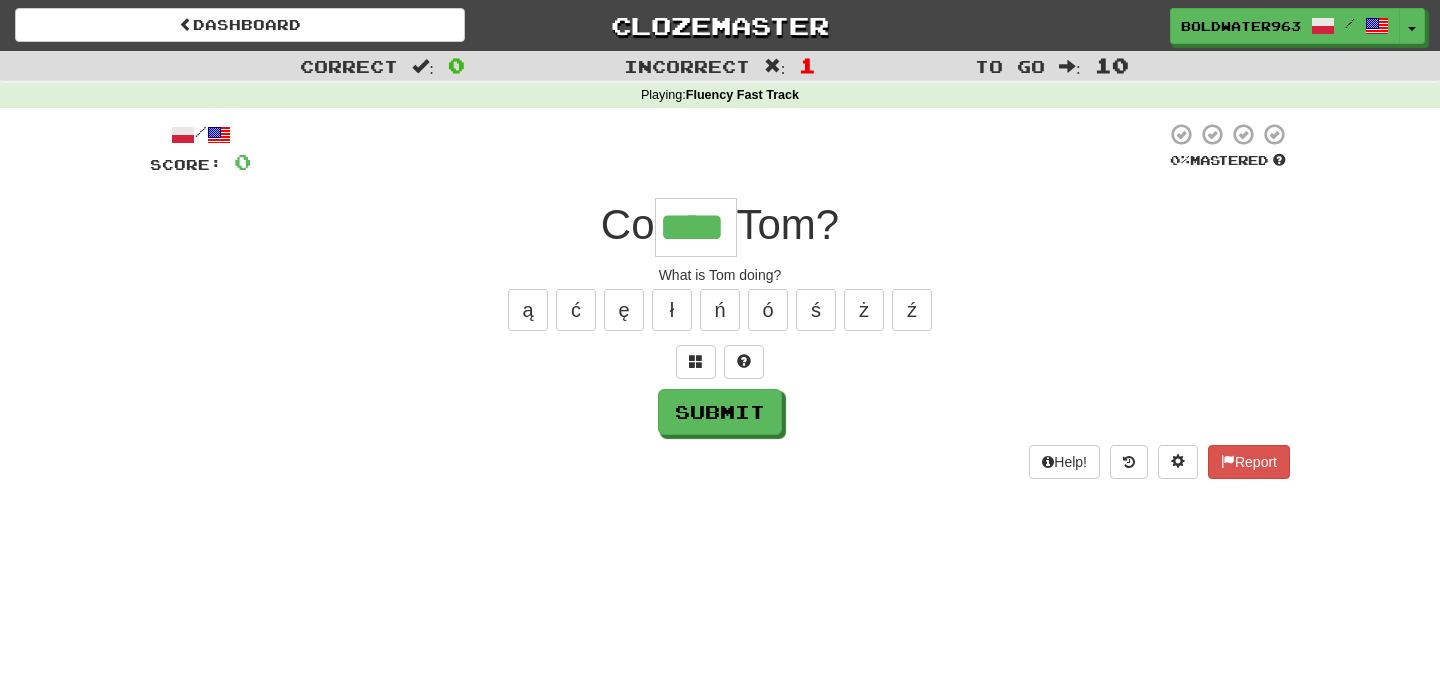 type on "****" 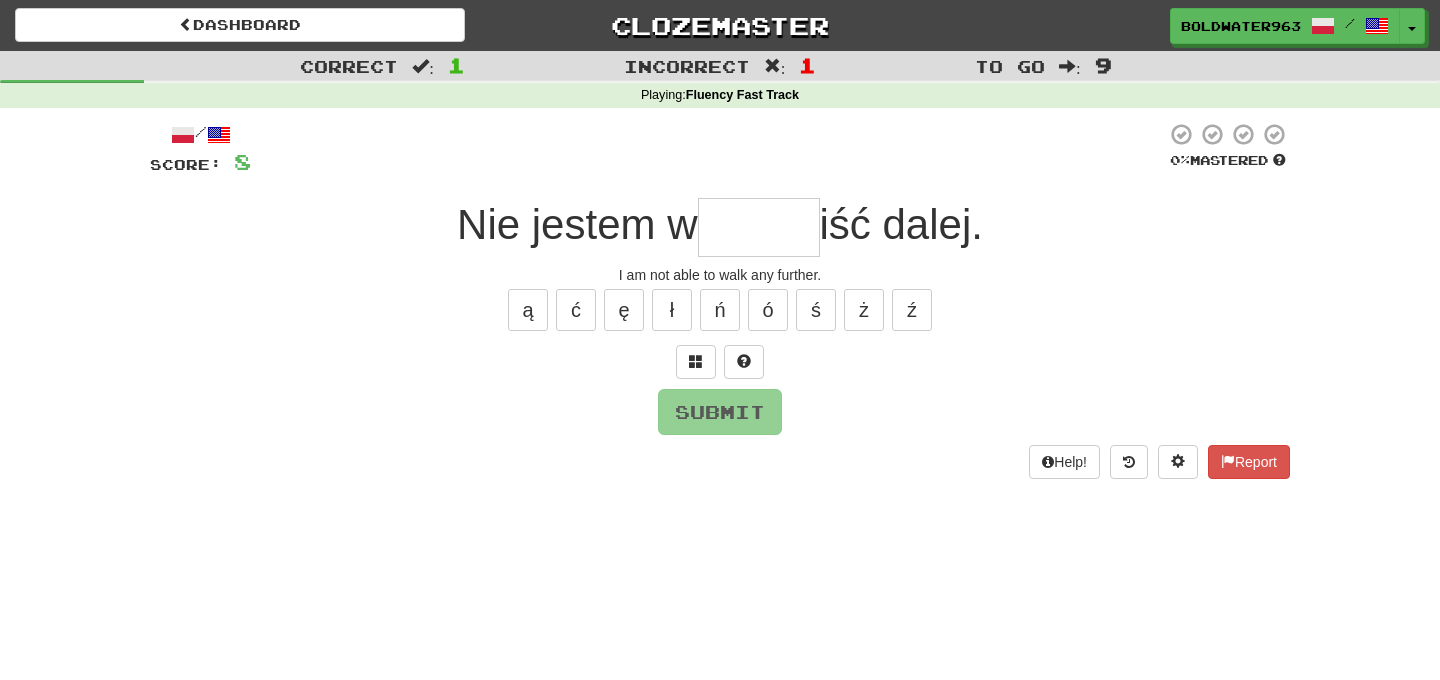 click at bounding box center [759, 227] 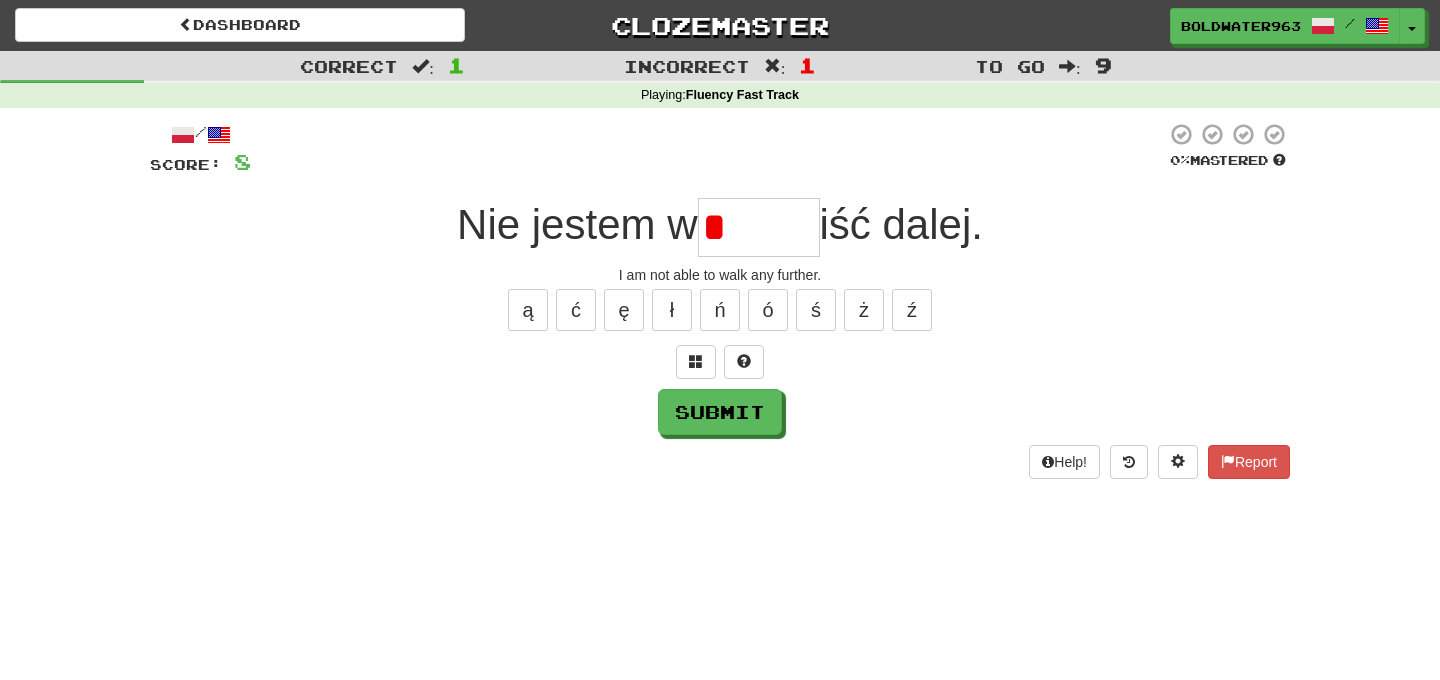 type on "******" 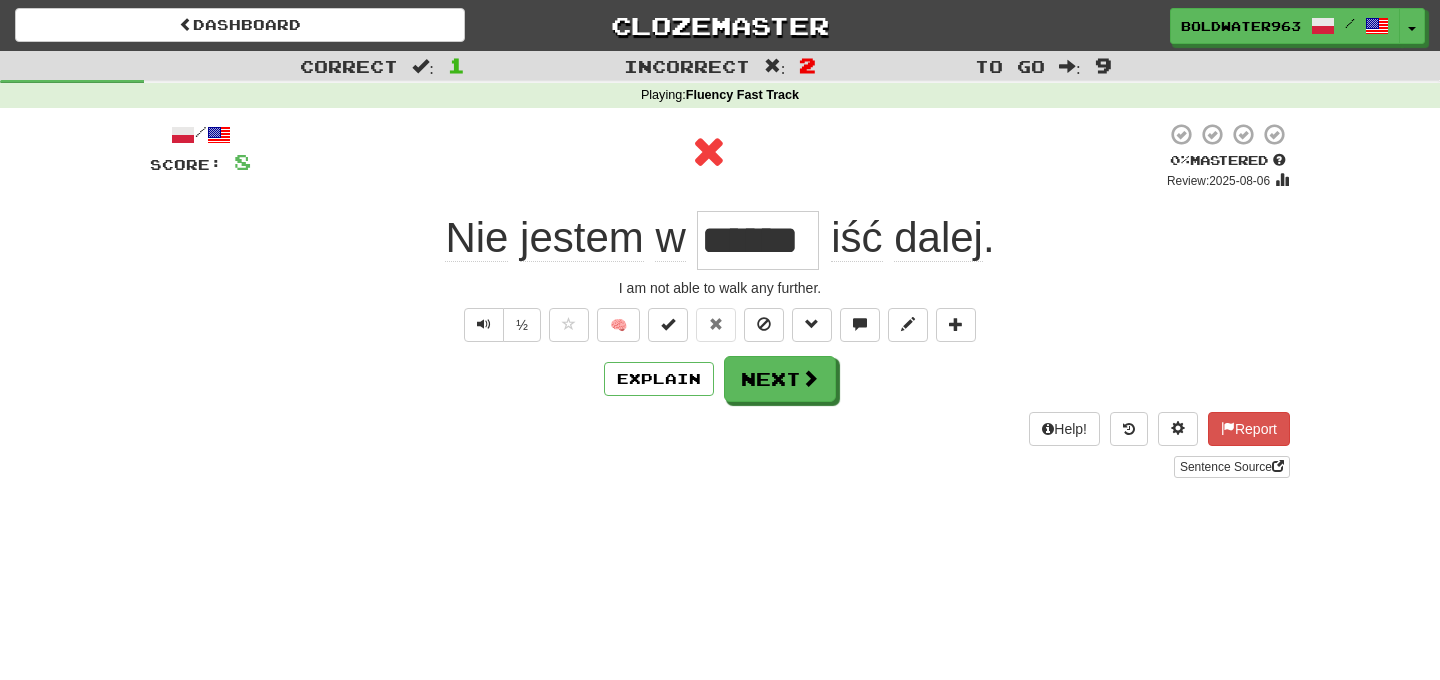 click on "******" at bounding box center [758, 240] 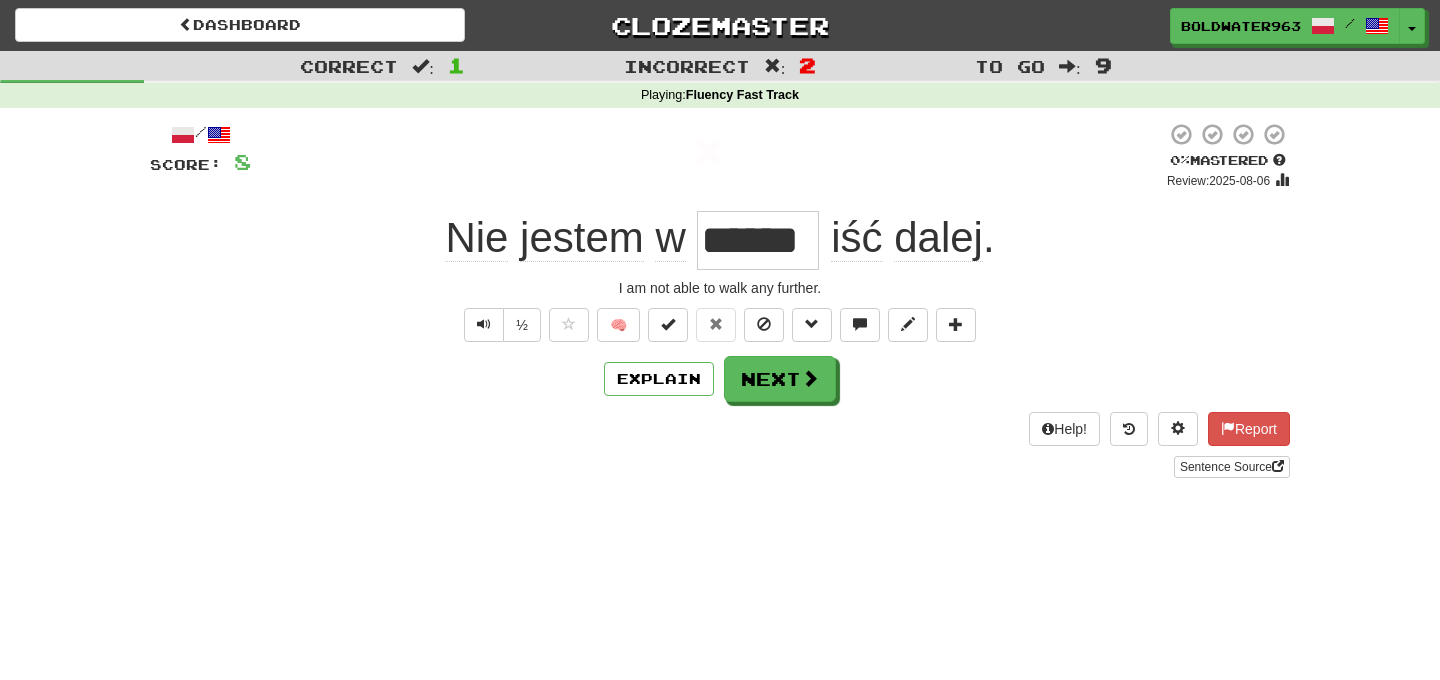 click on "******" at bounding box center (758, 240) 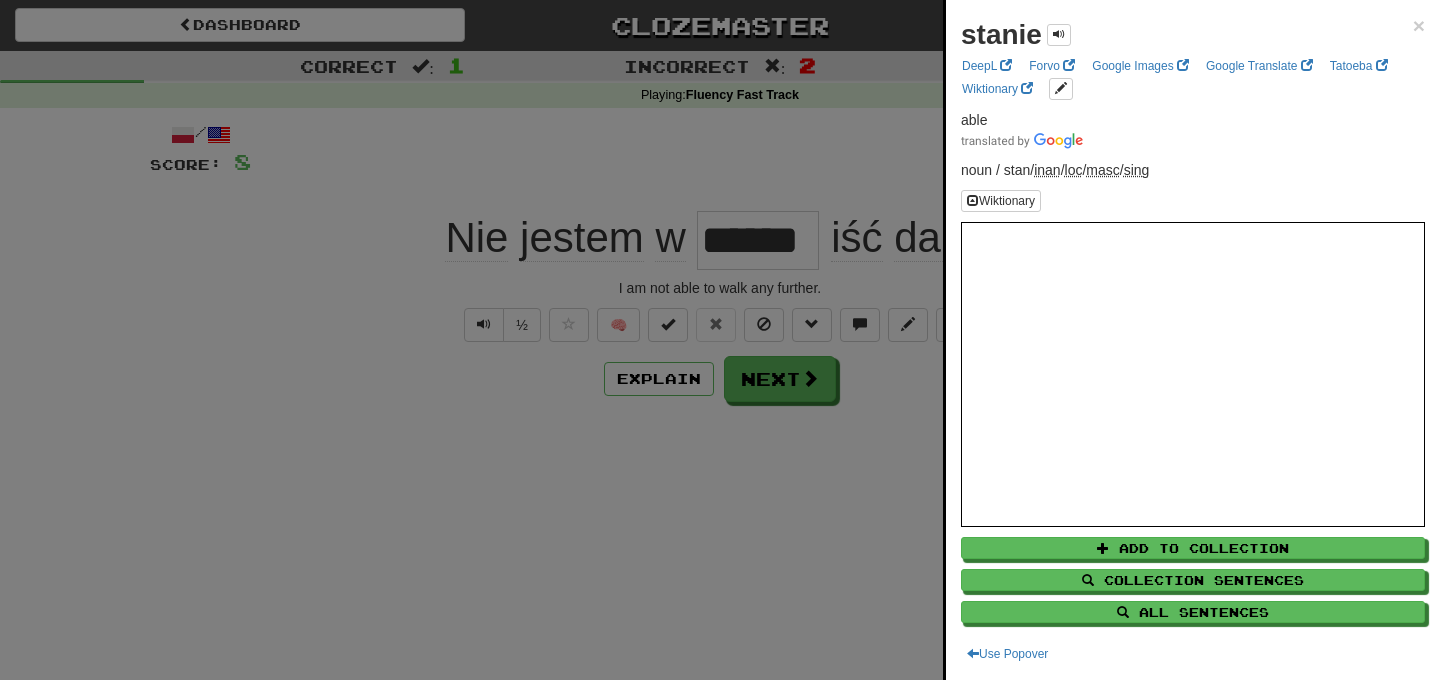 click at bounding box center (720, 340) 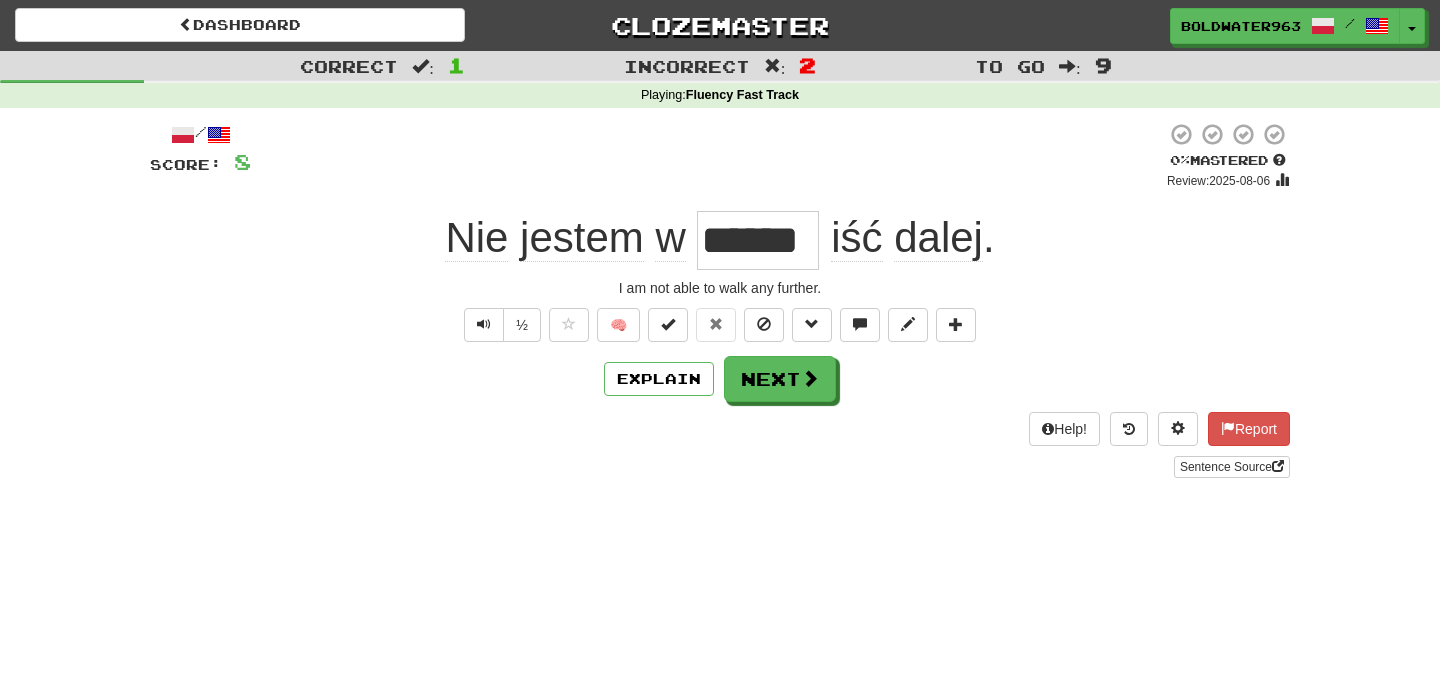 click on "******" at bounding box center (758, 240) 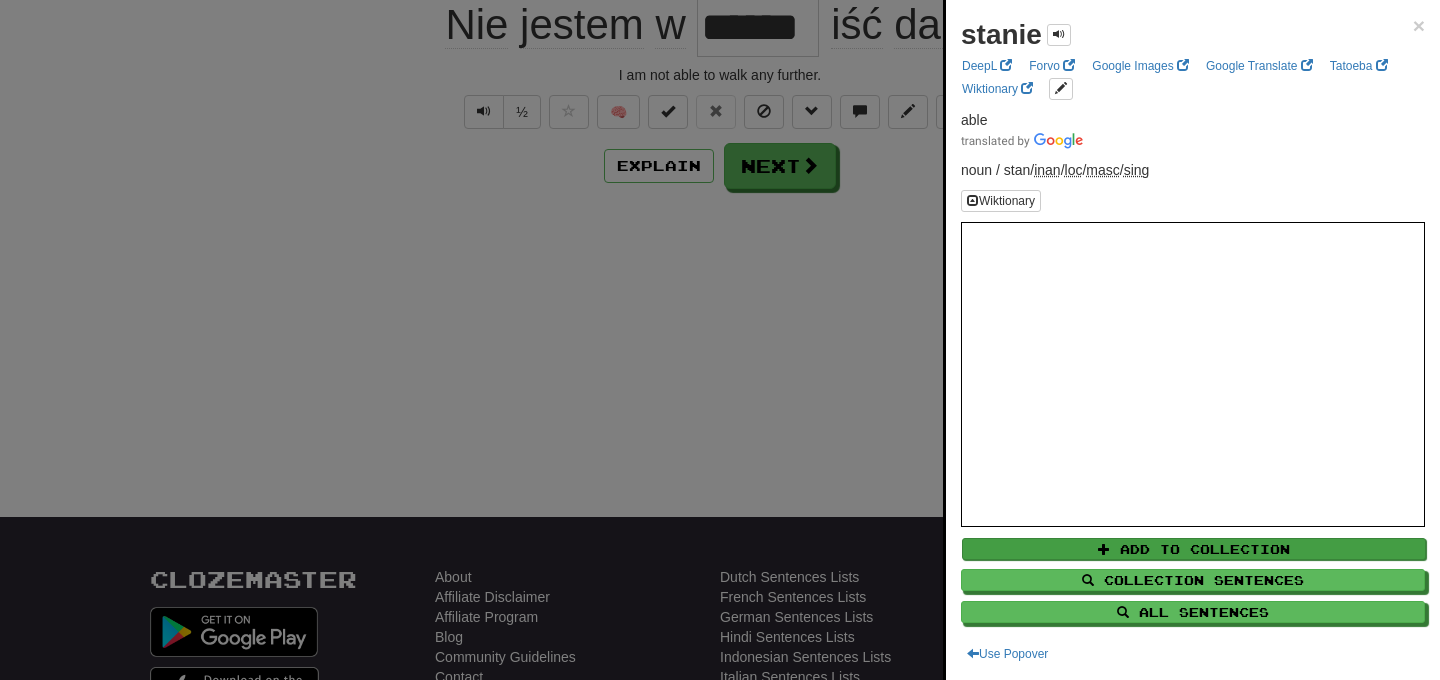scroll, scrollTop: 256, scrollLeft: 0, axis: vertical 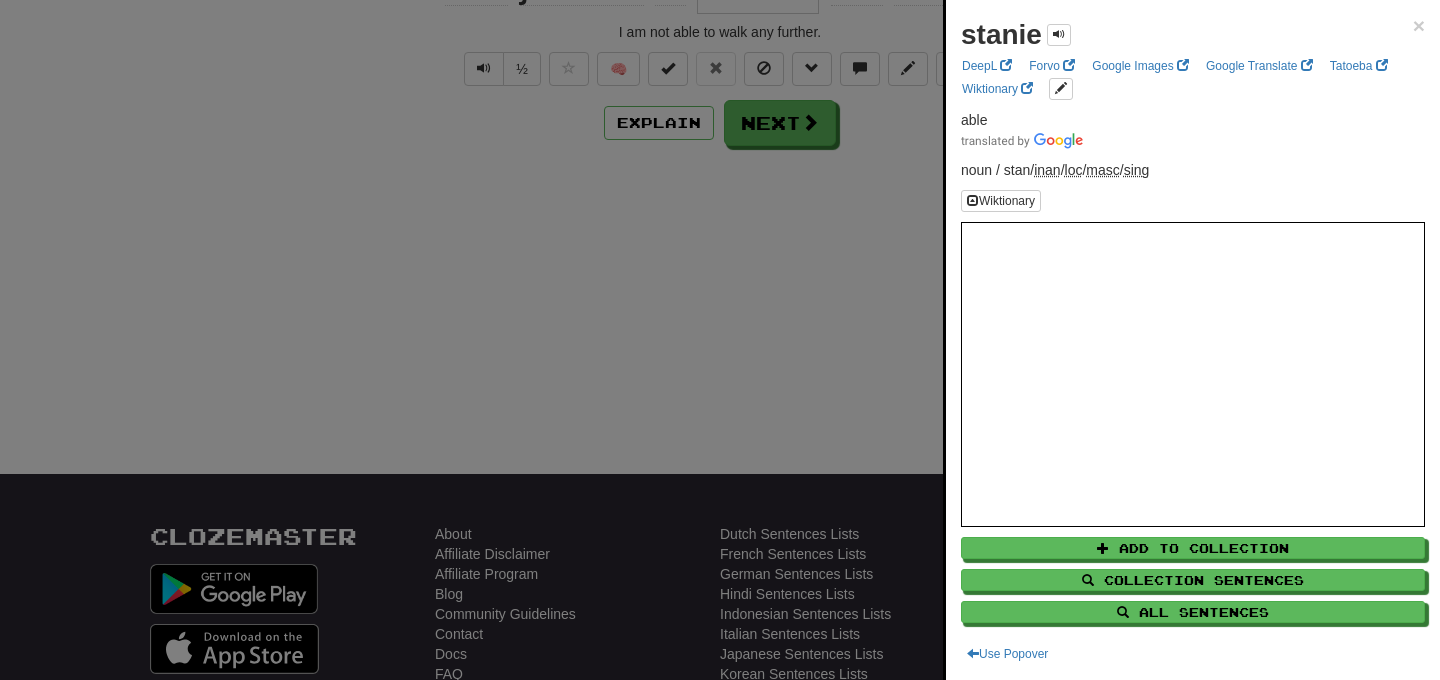 click at bounding box center [720, 340] 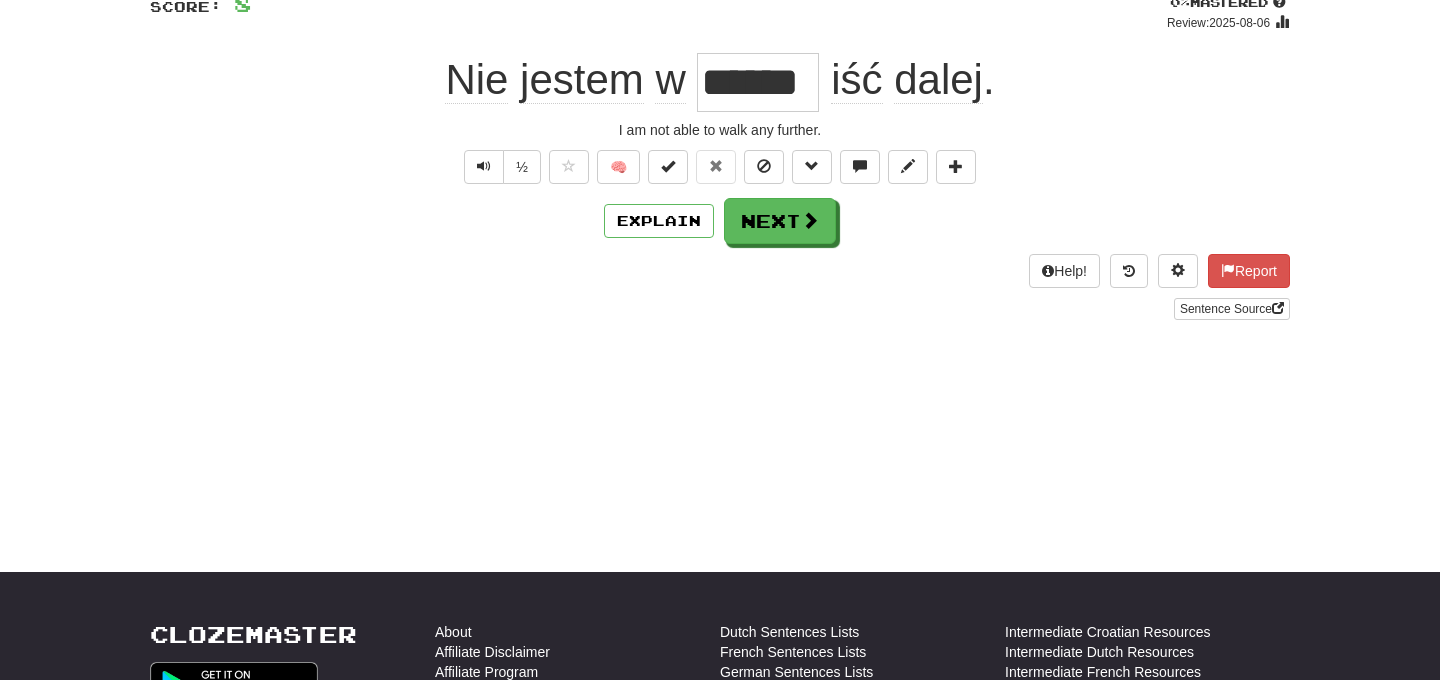 scroll, scrollTop: 0, scrollLeft: 0, axis: both 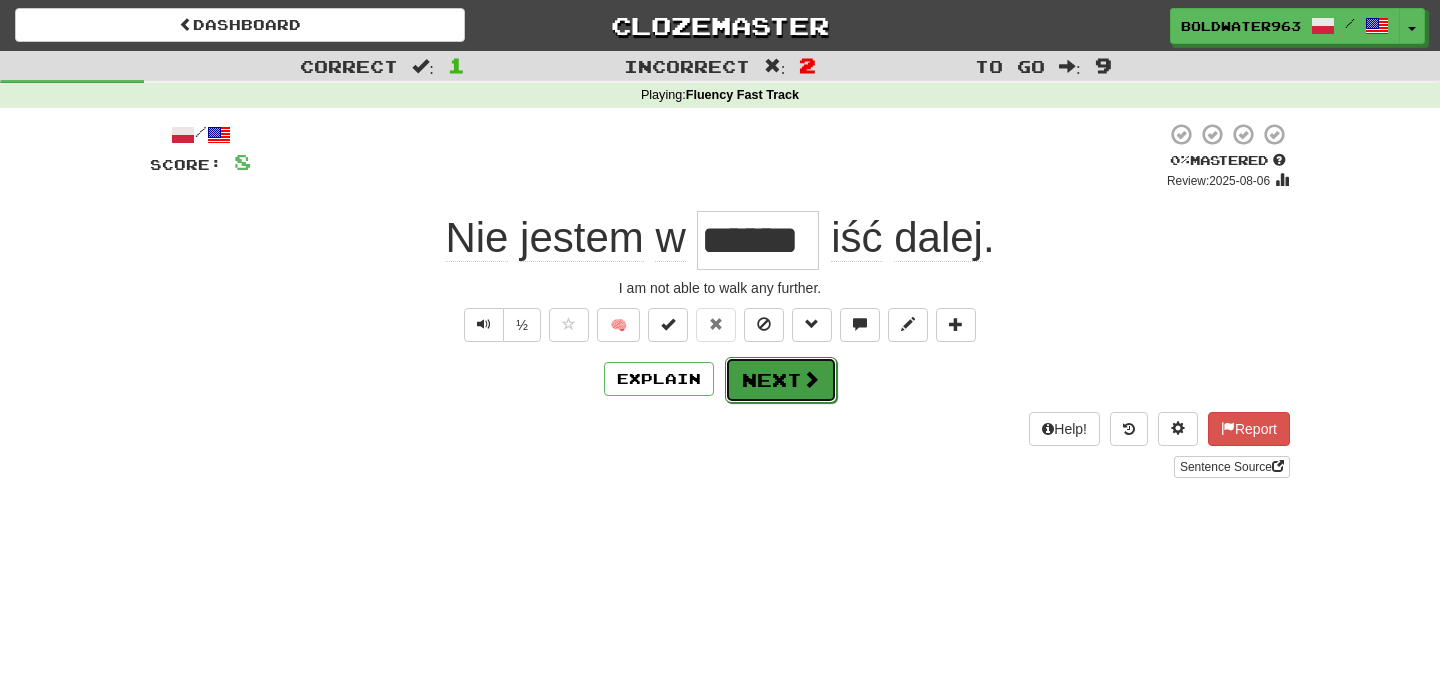click on "Next" at bounding box center (781, 380) 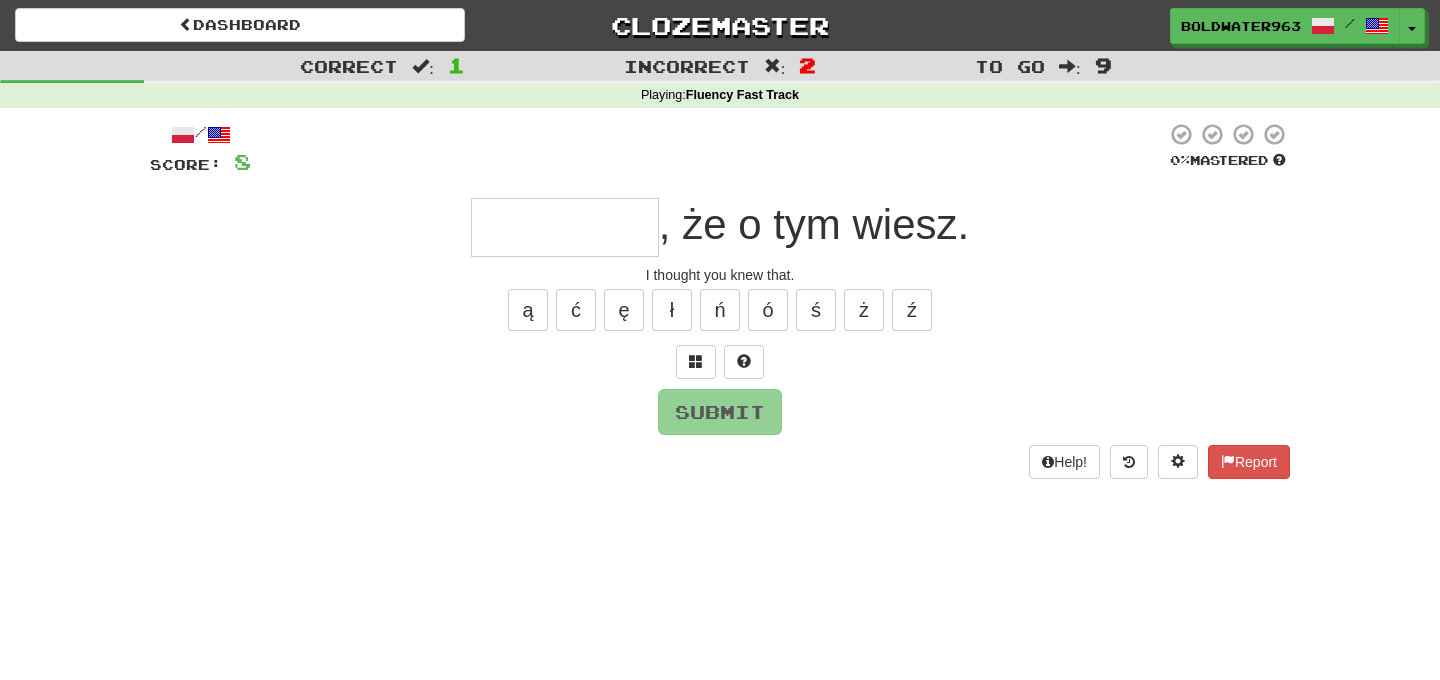 click at bounding box center (565, 227) 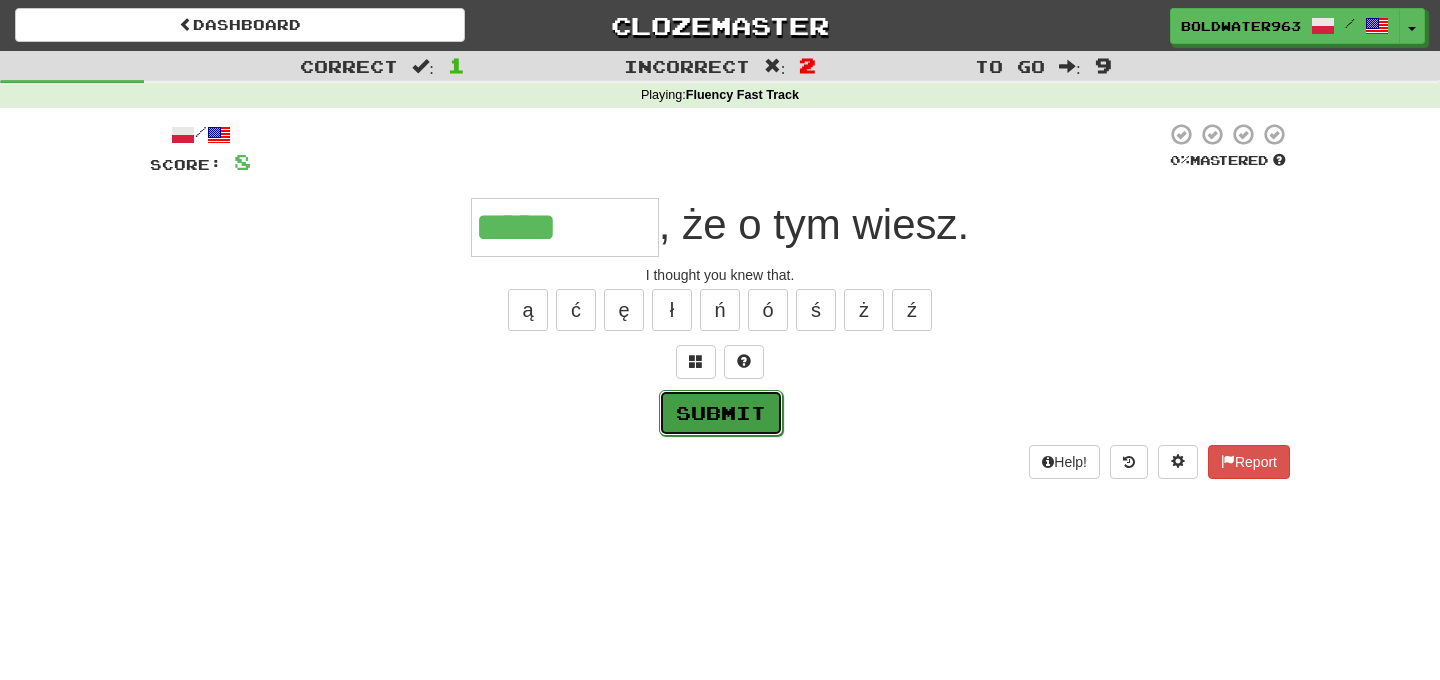 click on "Submit" at bounding box center [721, 413] 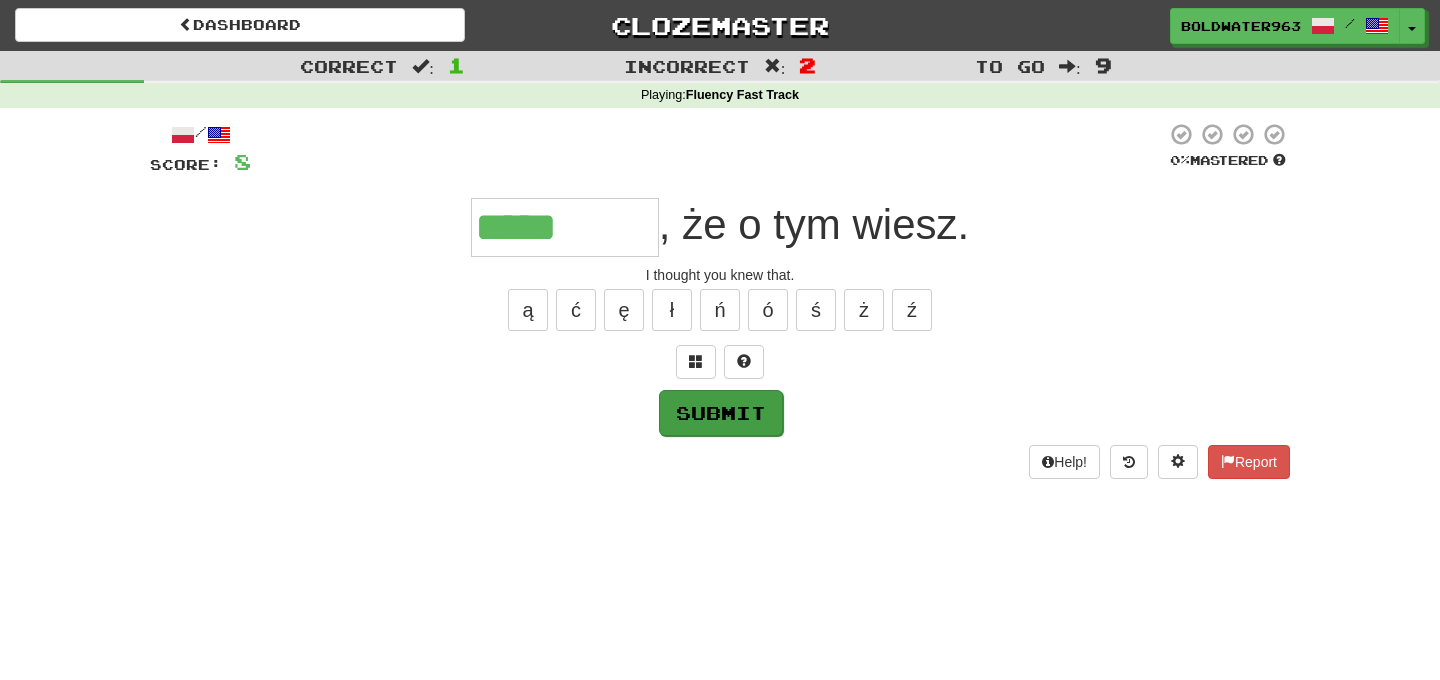 type on "********" 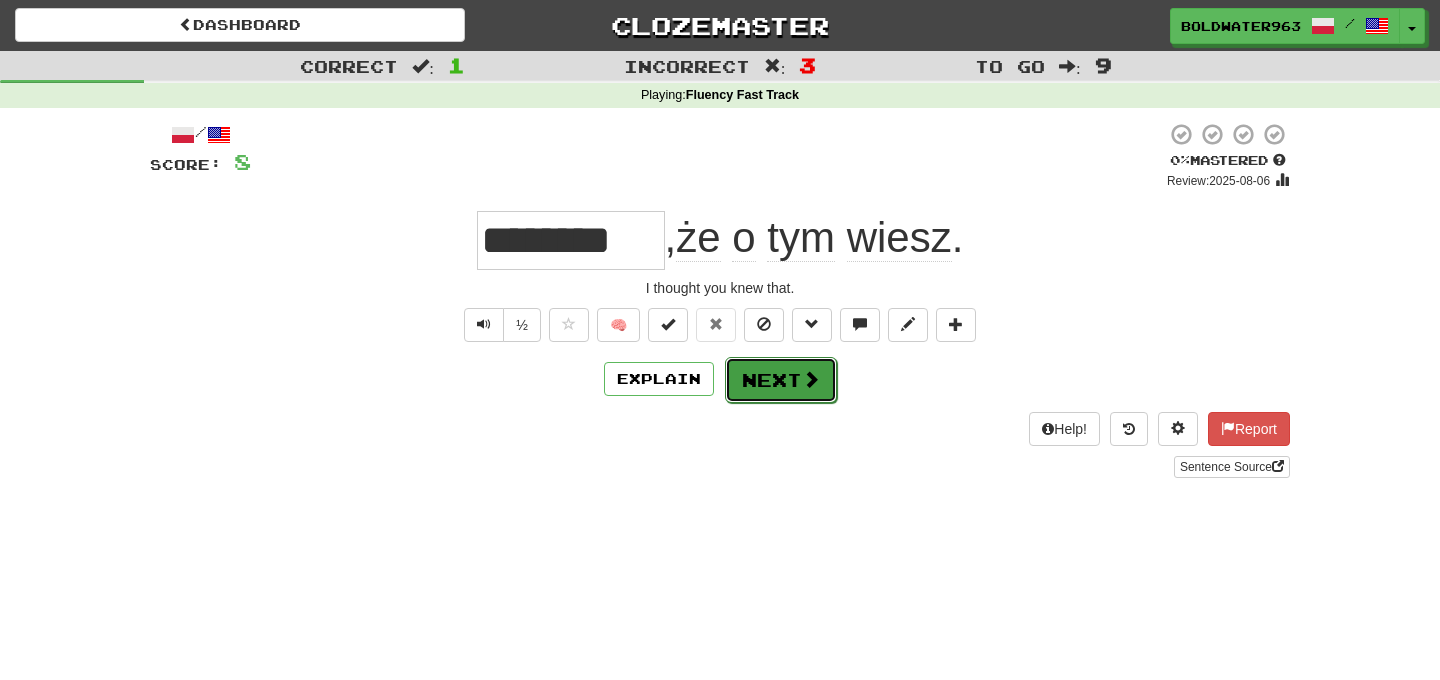 click on "Next" at bounding box center (781, 380) 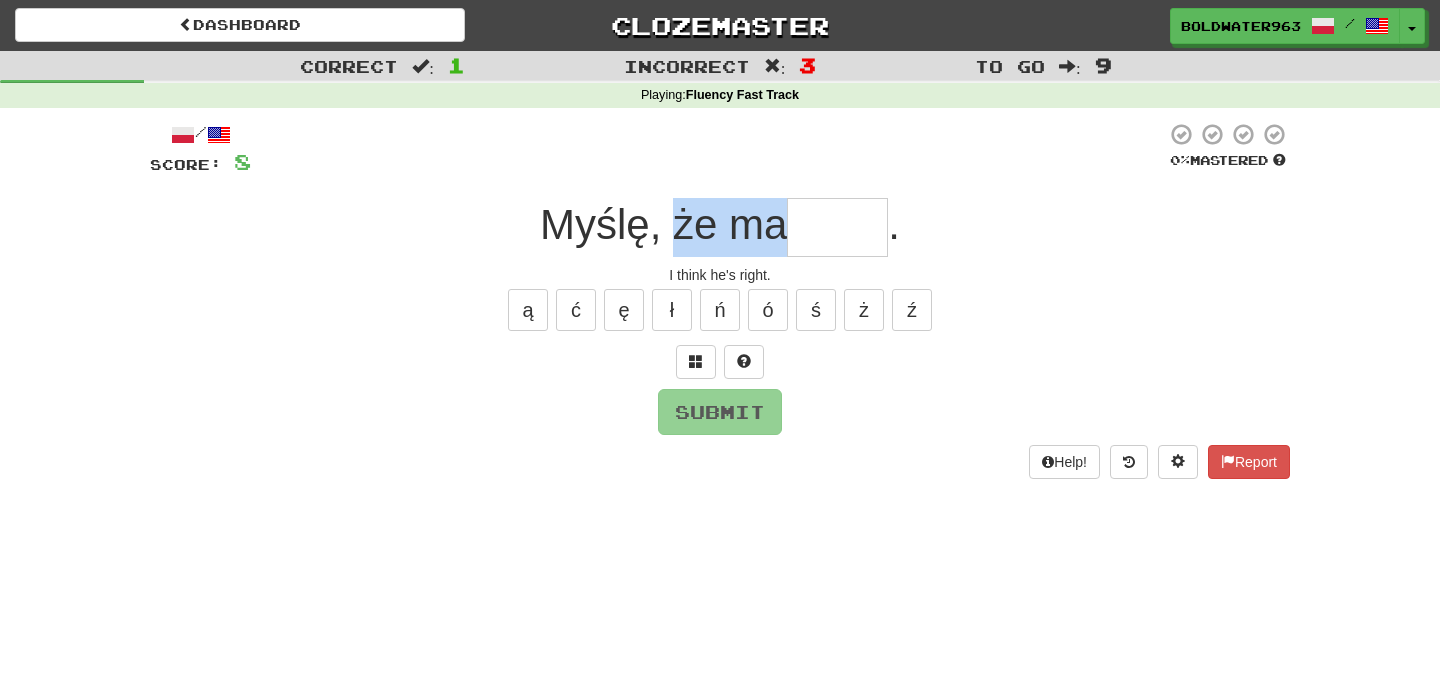 drag, startPoint x: 674, startPoint y: 231, endPoint x: 775, endPoint y: 227, distance: 101.07918 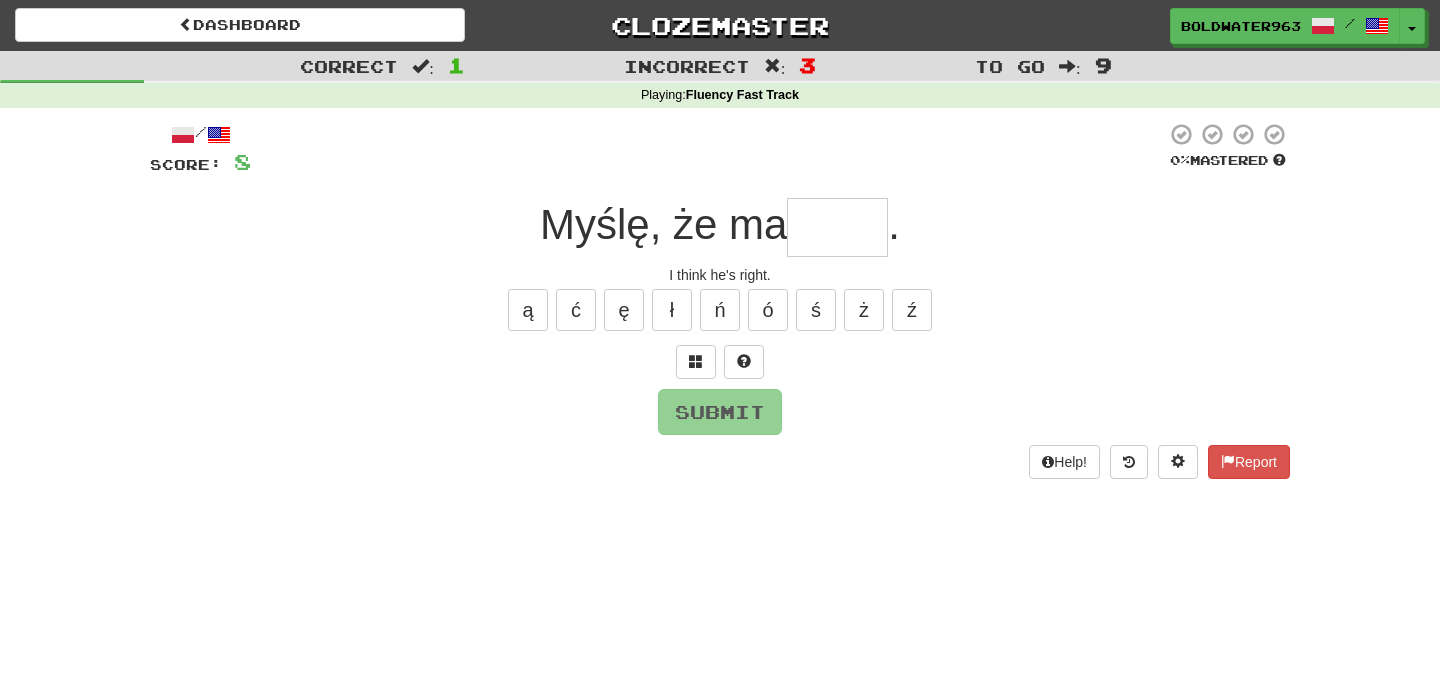 click at bounding box center (837, 227) 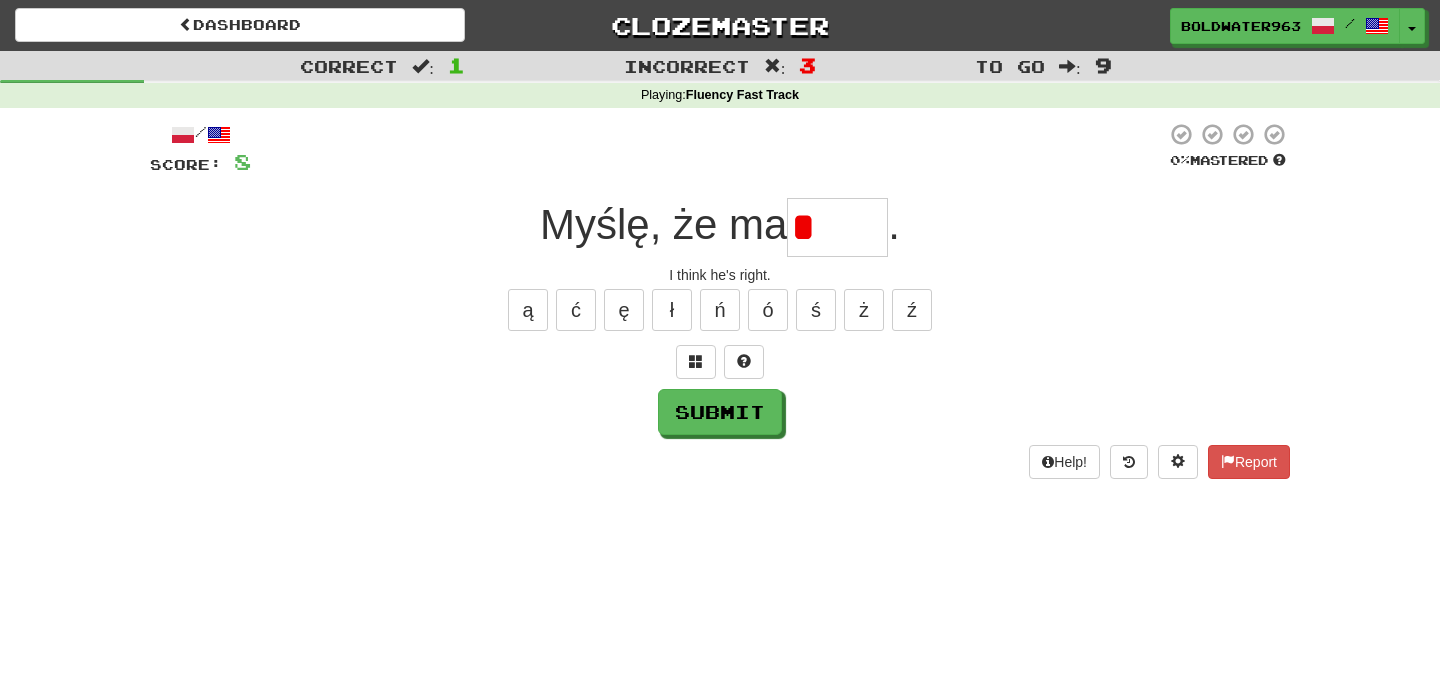 type on "*****" 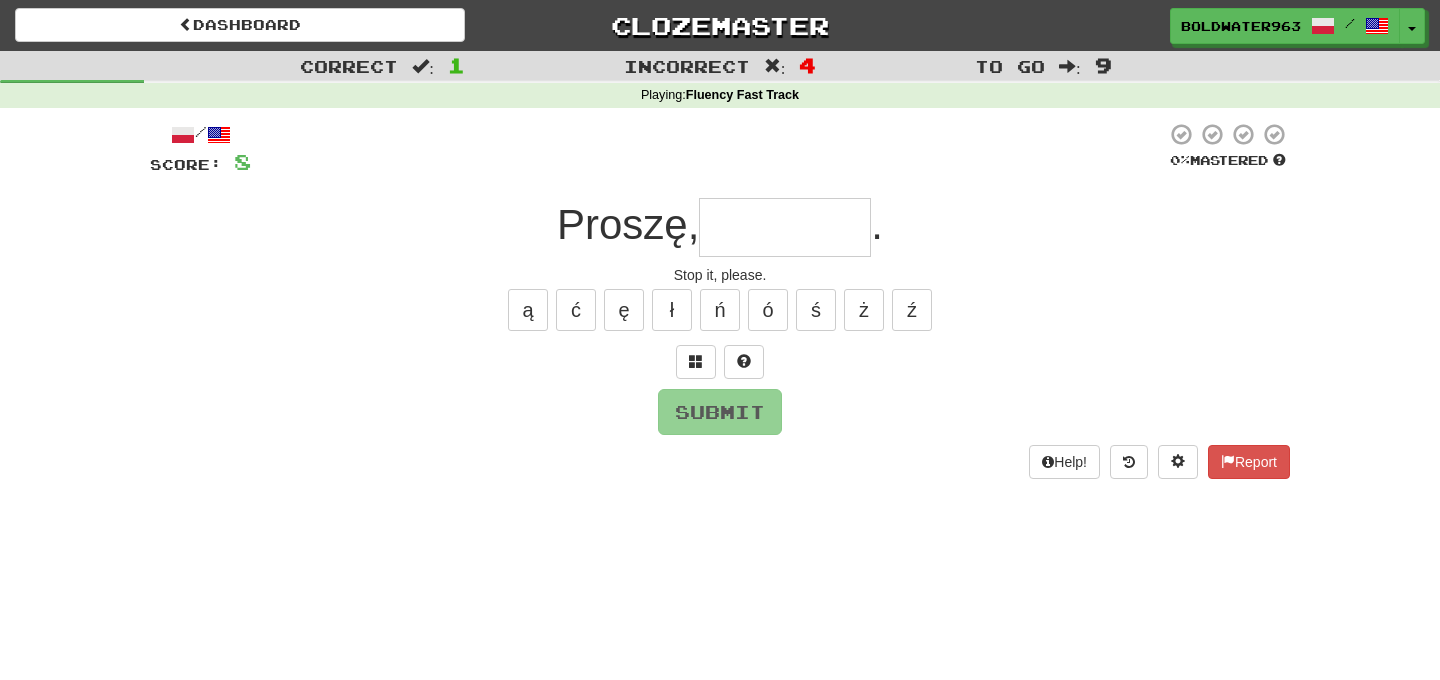 click at bounding box center (785, 227) 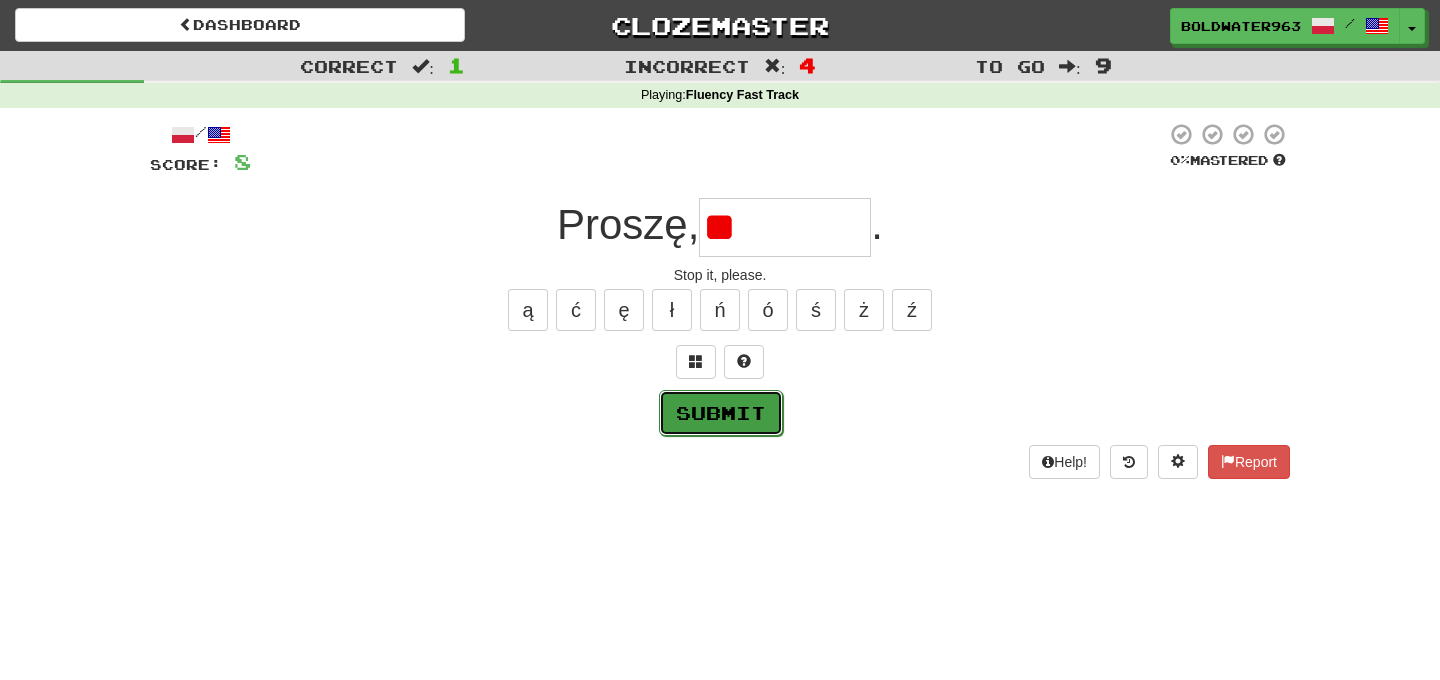 click on "Submit" at bounding box center (721, 413) 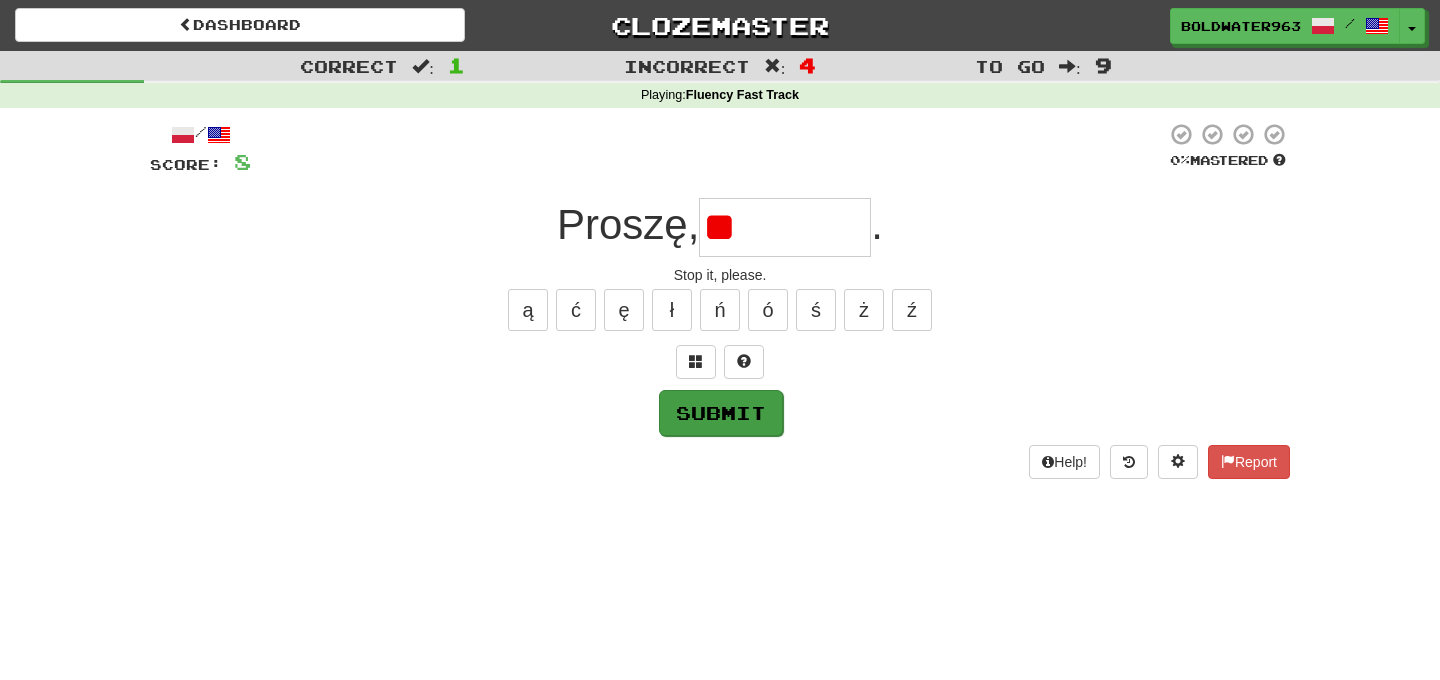 type on "********" 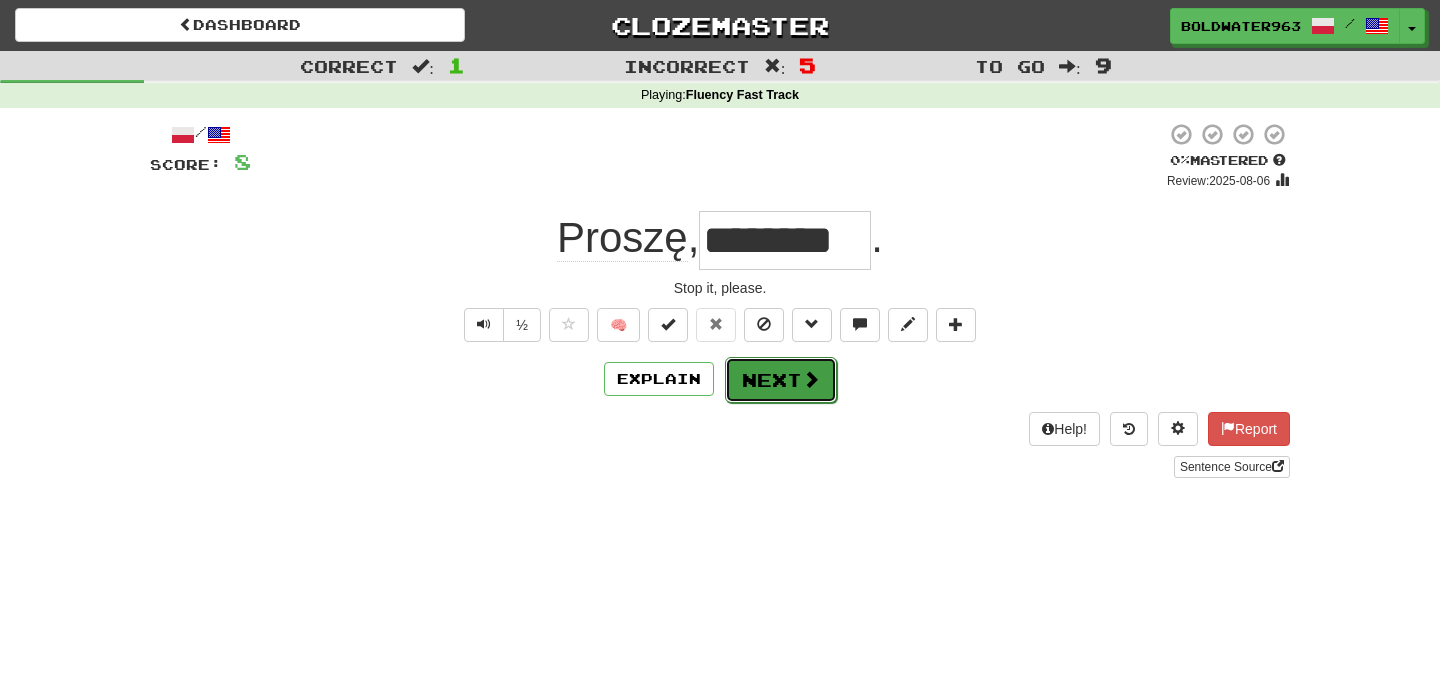 click on "Next" at bounding box center [781, 380] 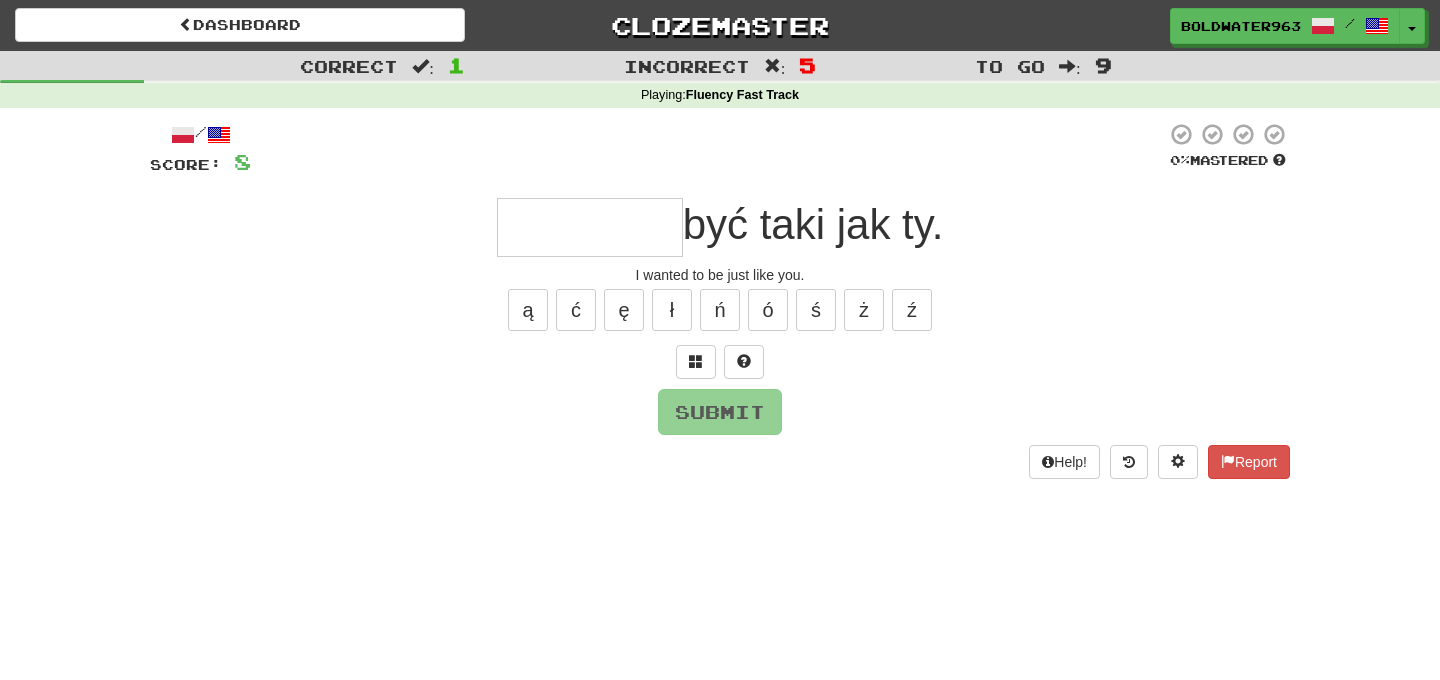 click at bounding box center (590, 227) 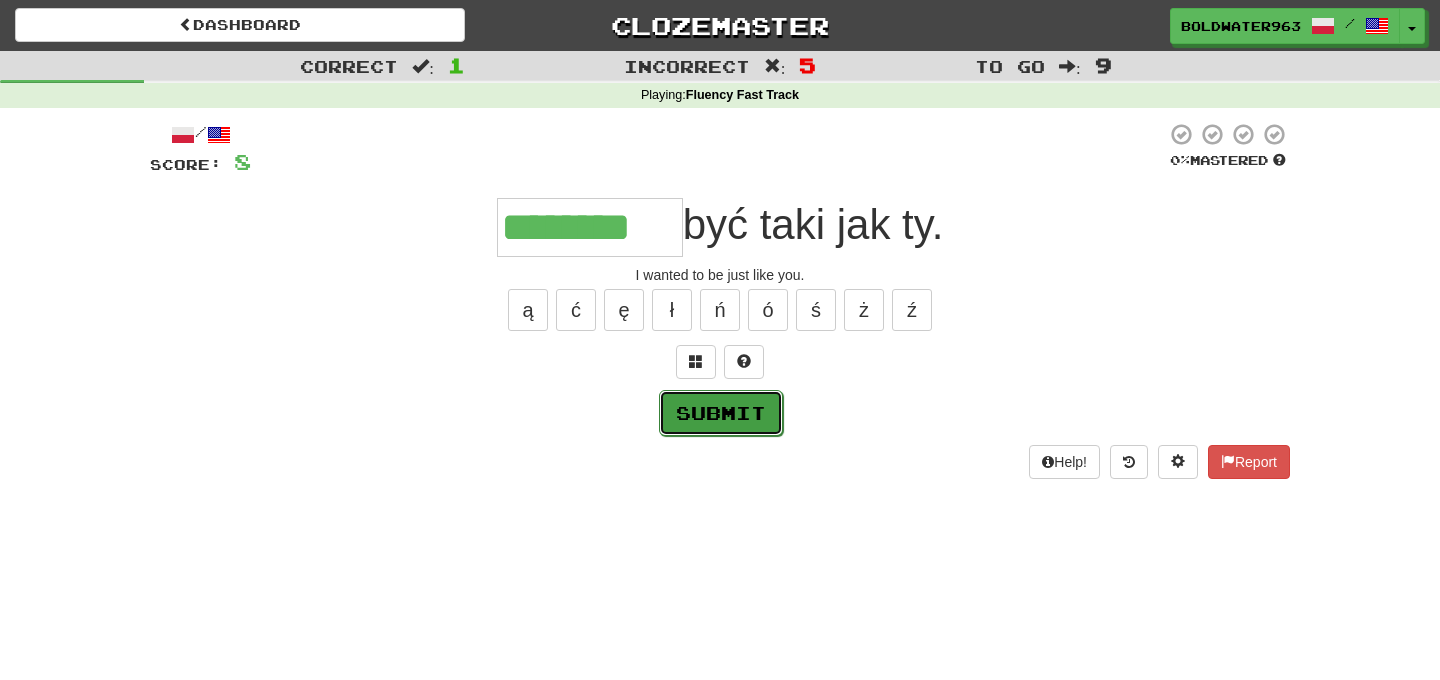 click on "Submit" at bounding box center [721, 413] 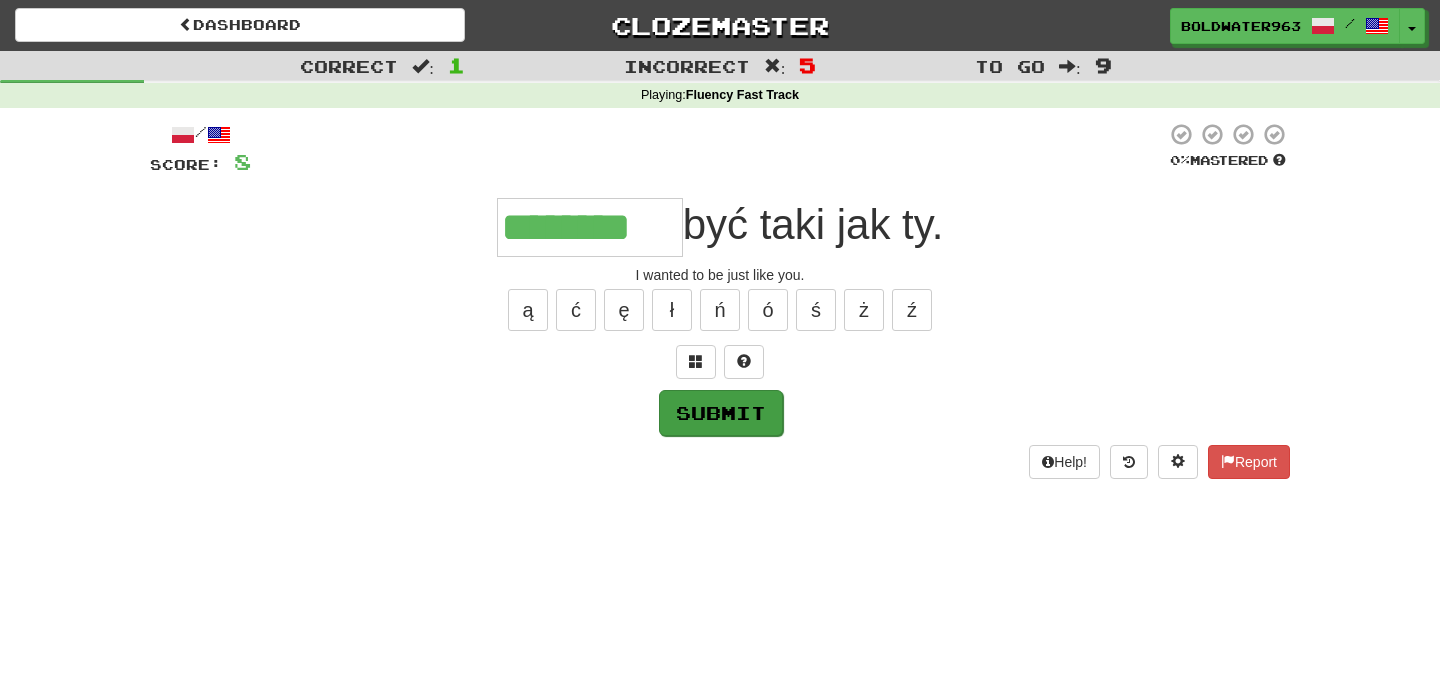 type on "********" 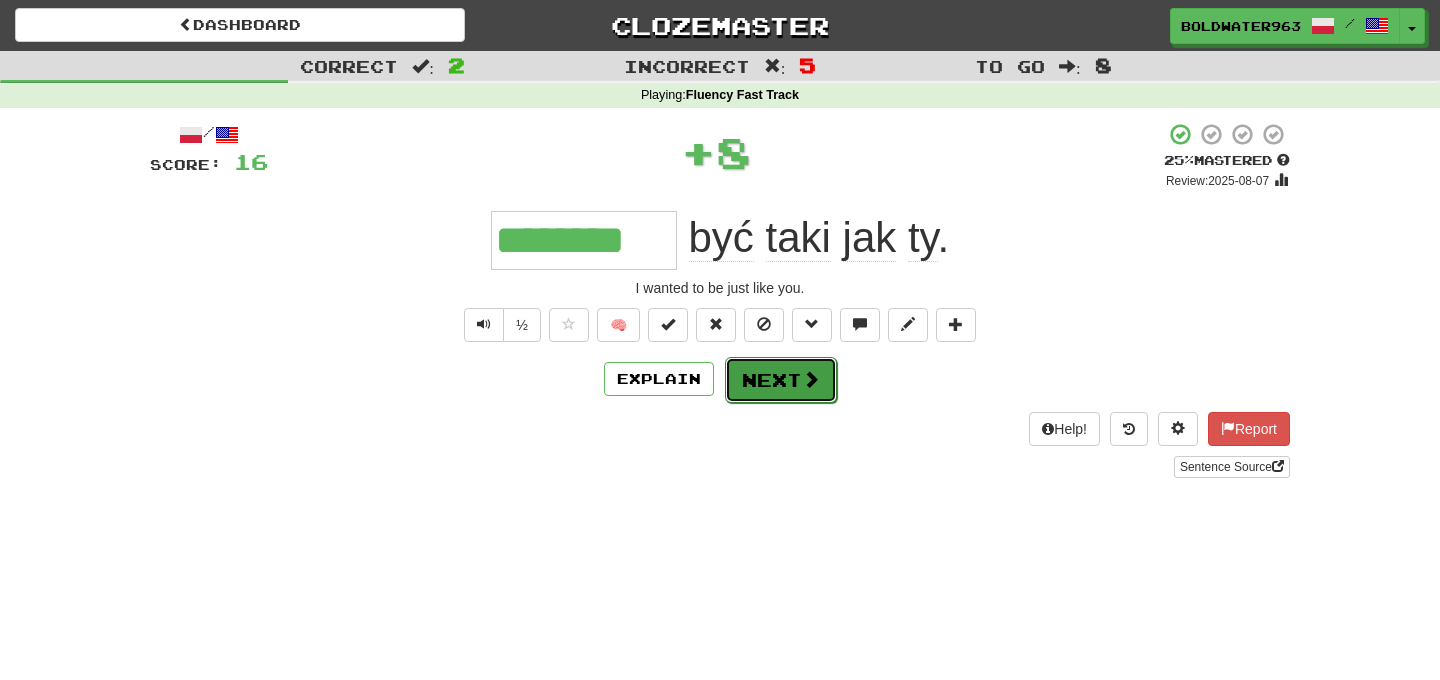 click on "Next" at bounding box center [781, 380] 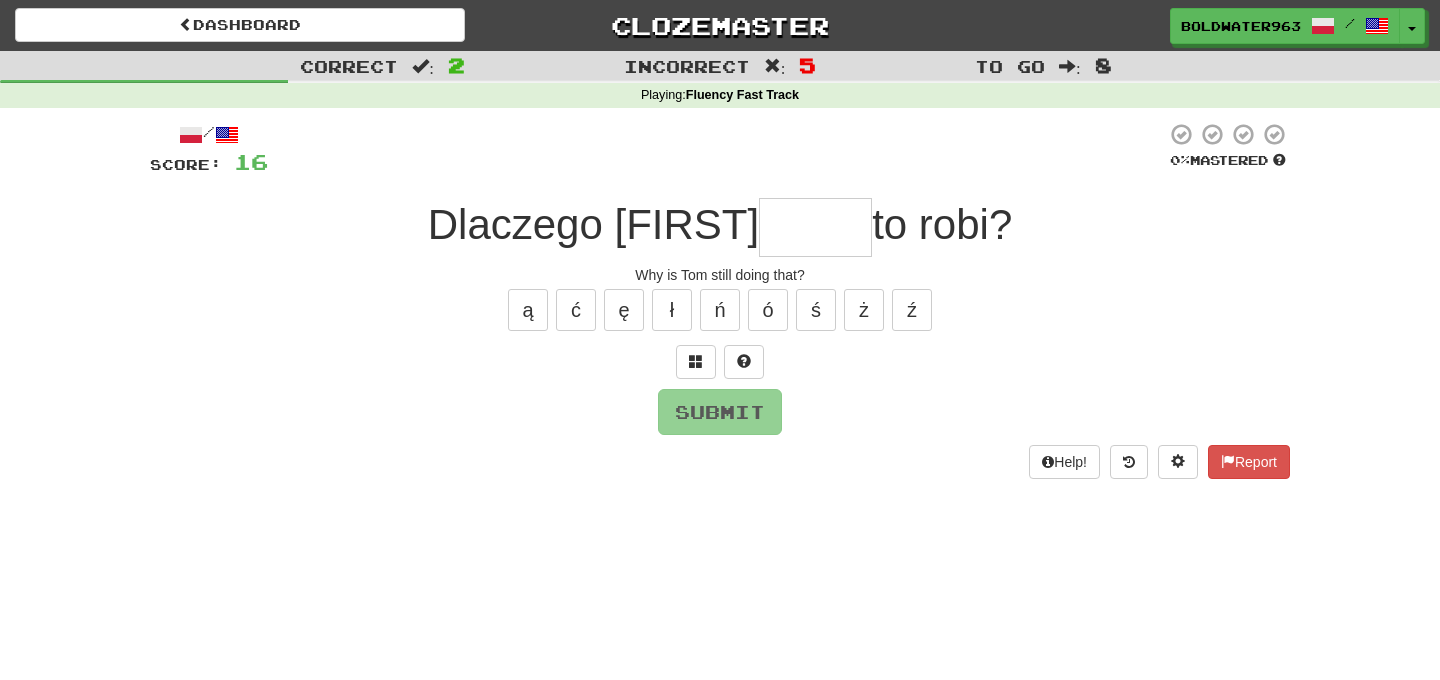 click at bounding box center [815, 227] 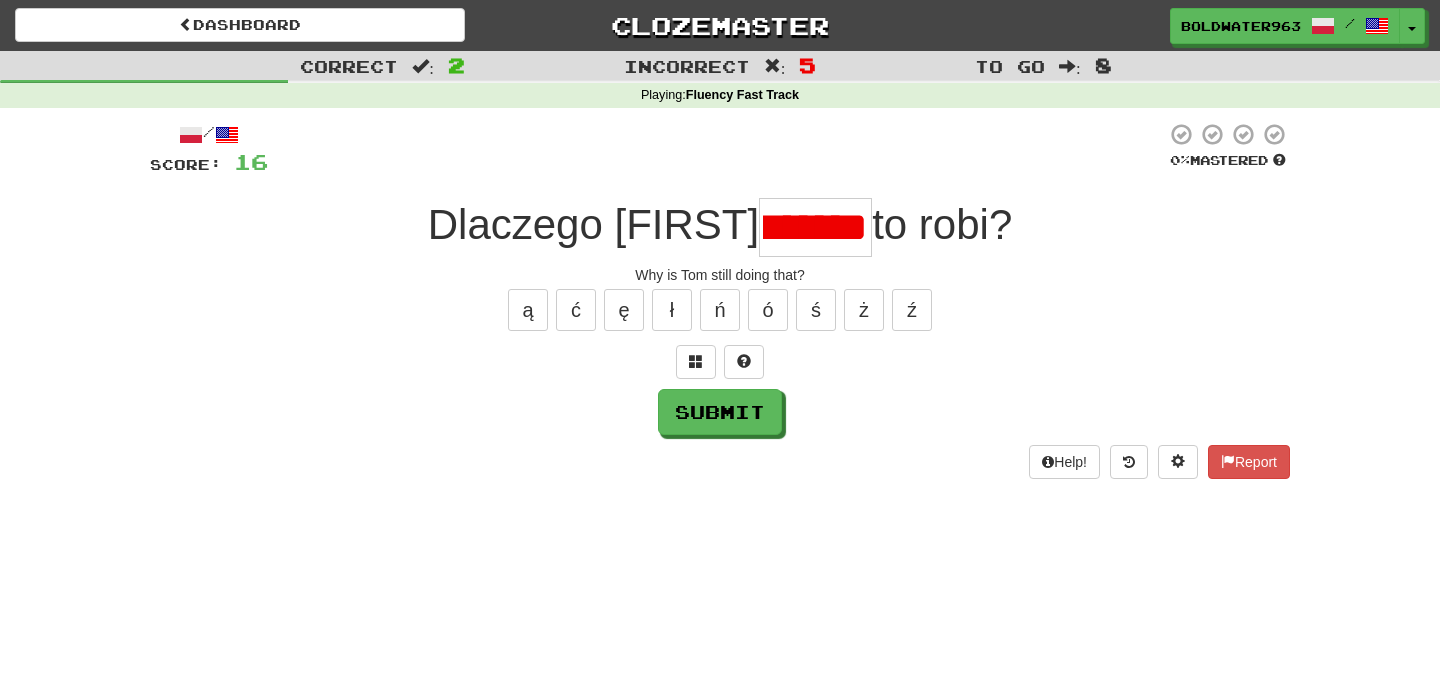 scroll, scrollTop: 0, scrollLeft: 33, axis: horizontal 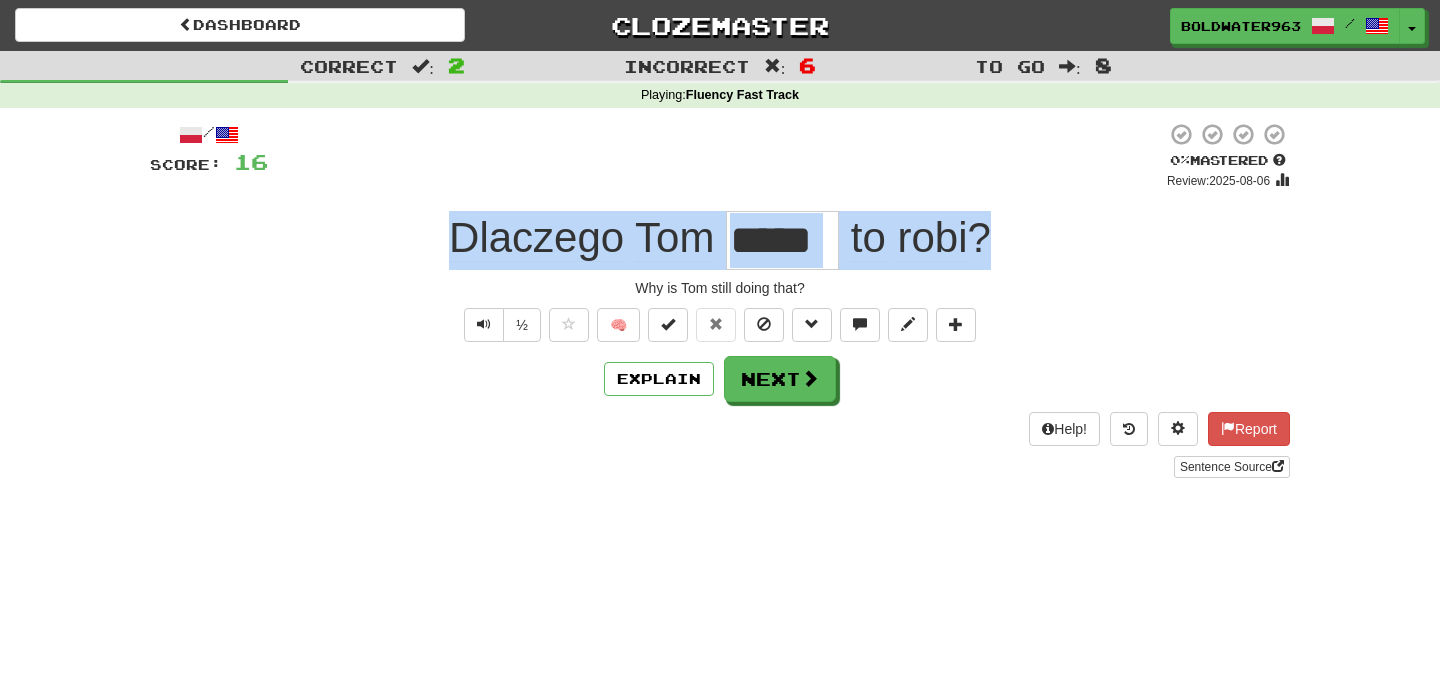 drag, startPoint x: 991, startPoint y: 237, endPoint x: 451, endPoint y: 243, distance: 540.0333 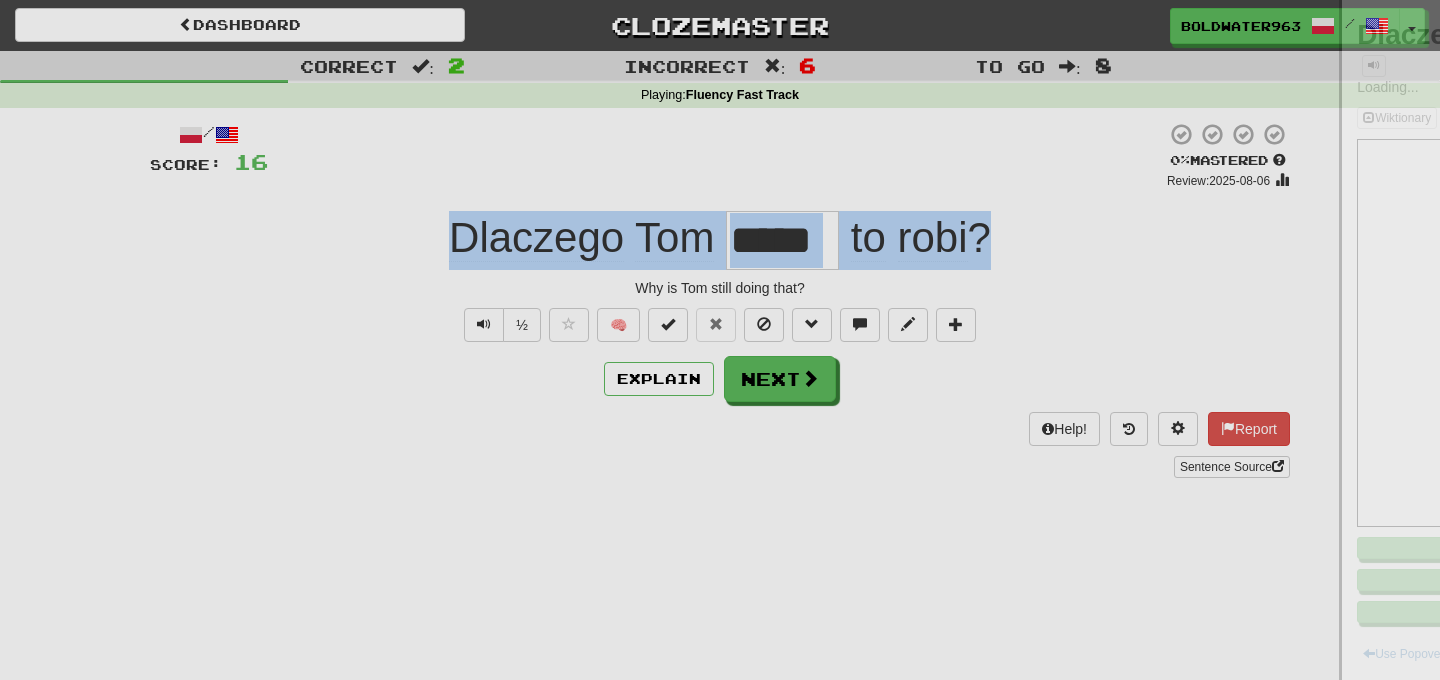 copy on "Dlaczego   Tom     to   robi ?" 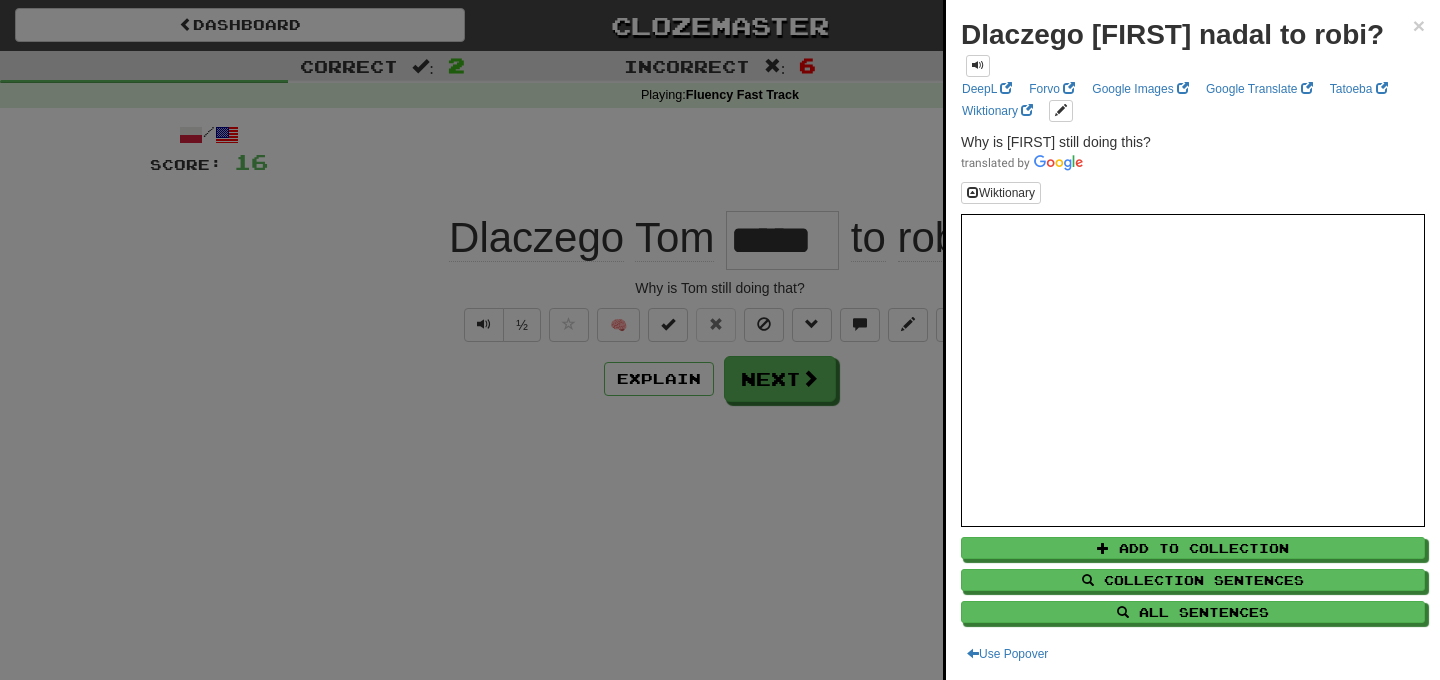 click at bounding box center [720, 340] 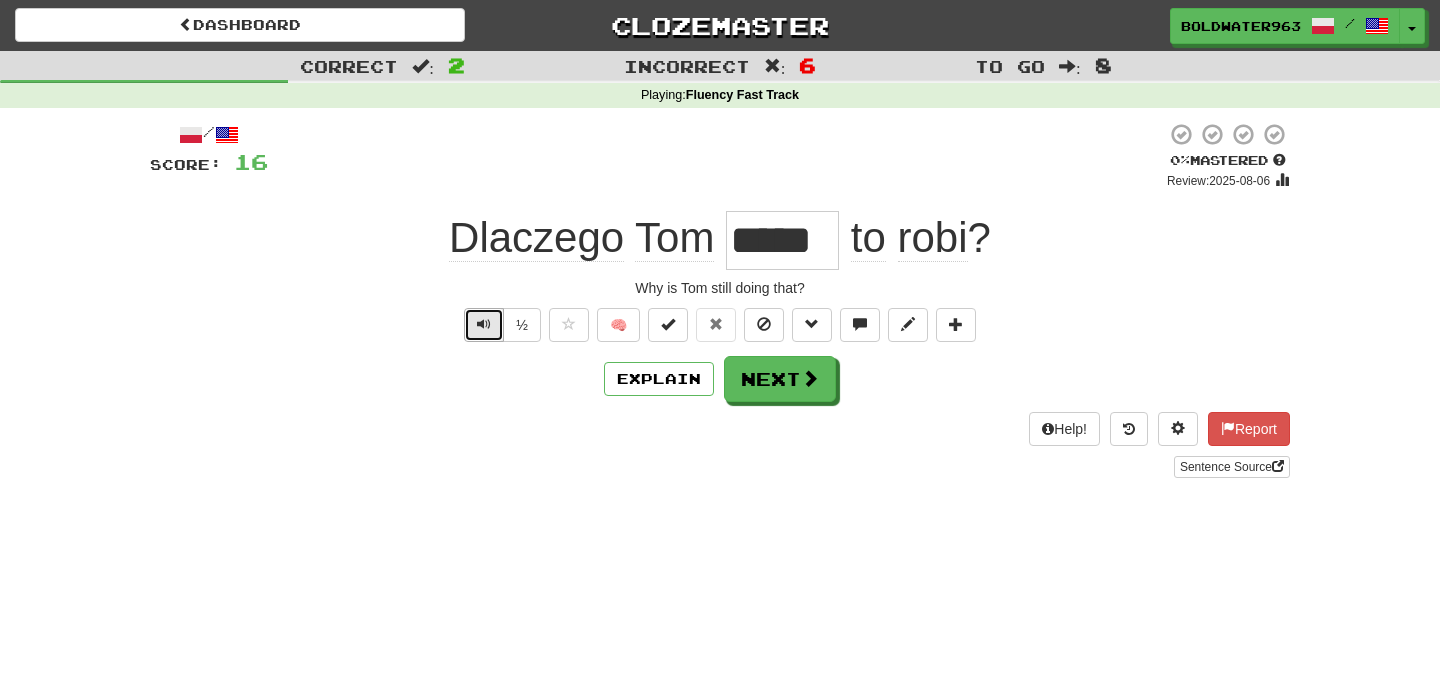 click at bounding box center (484, 324) 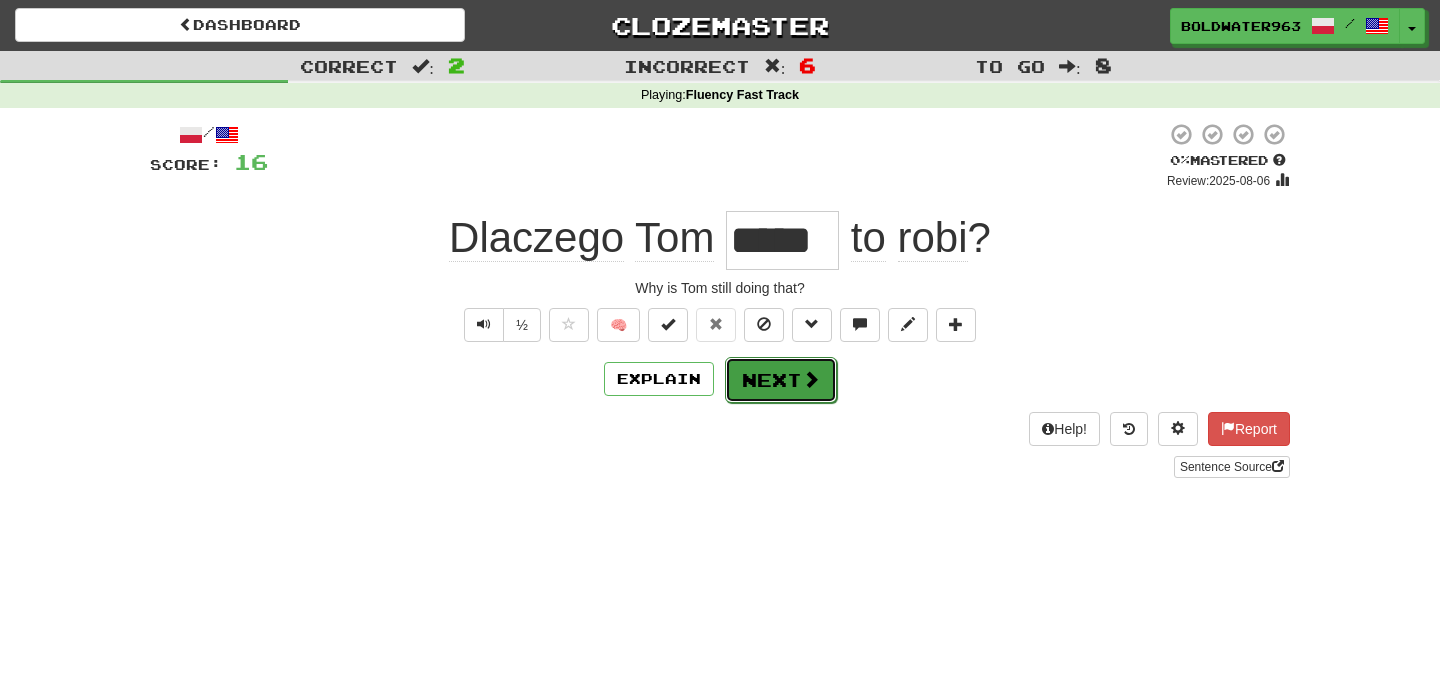 click on "Next" at bounding box center [781, 380] 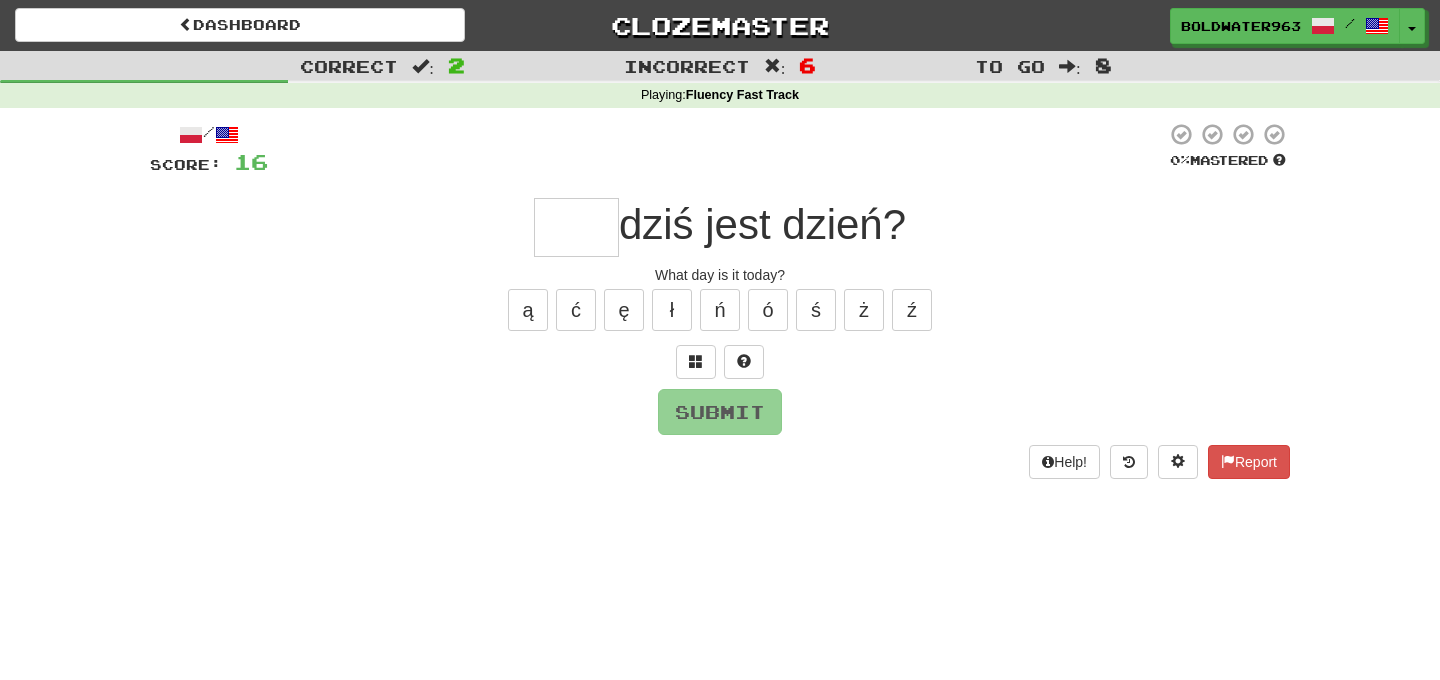 click at bounding box center (576, 227) 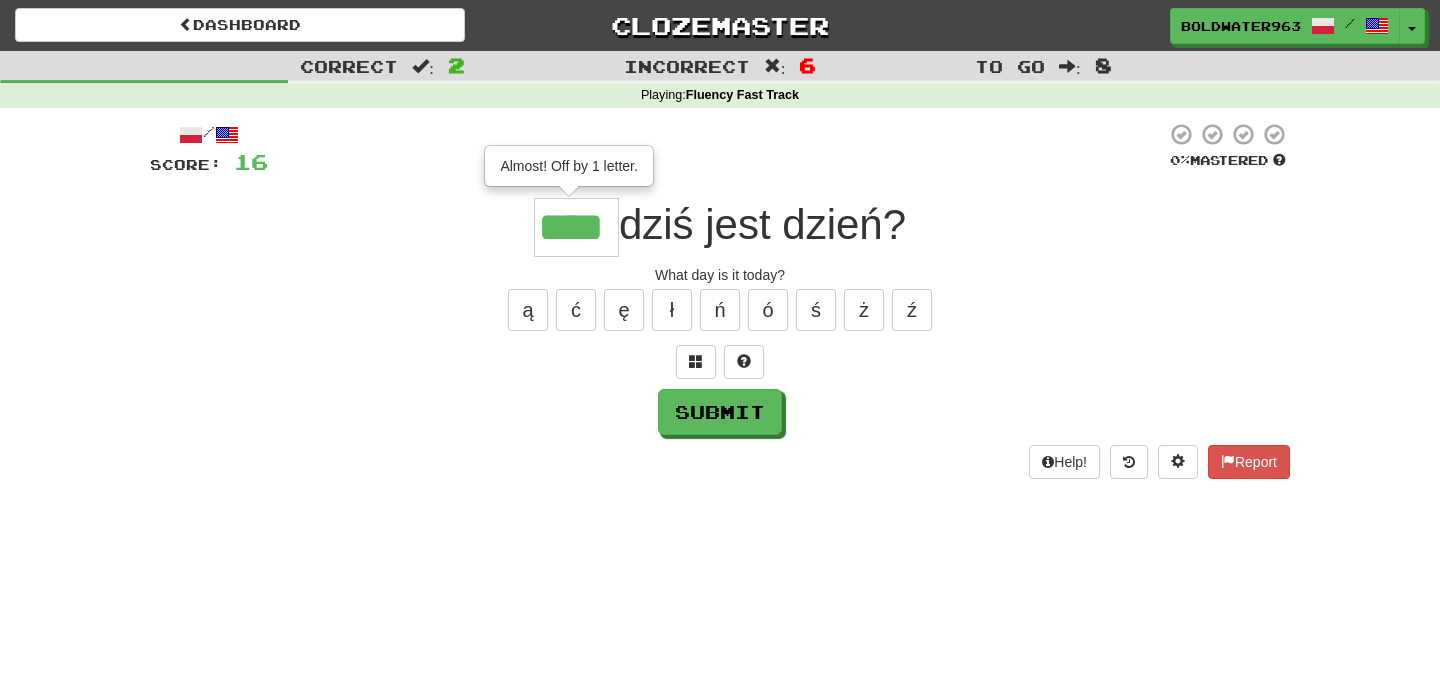 type on "****" 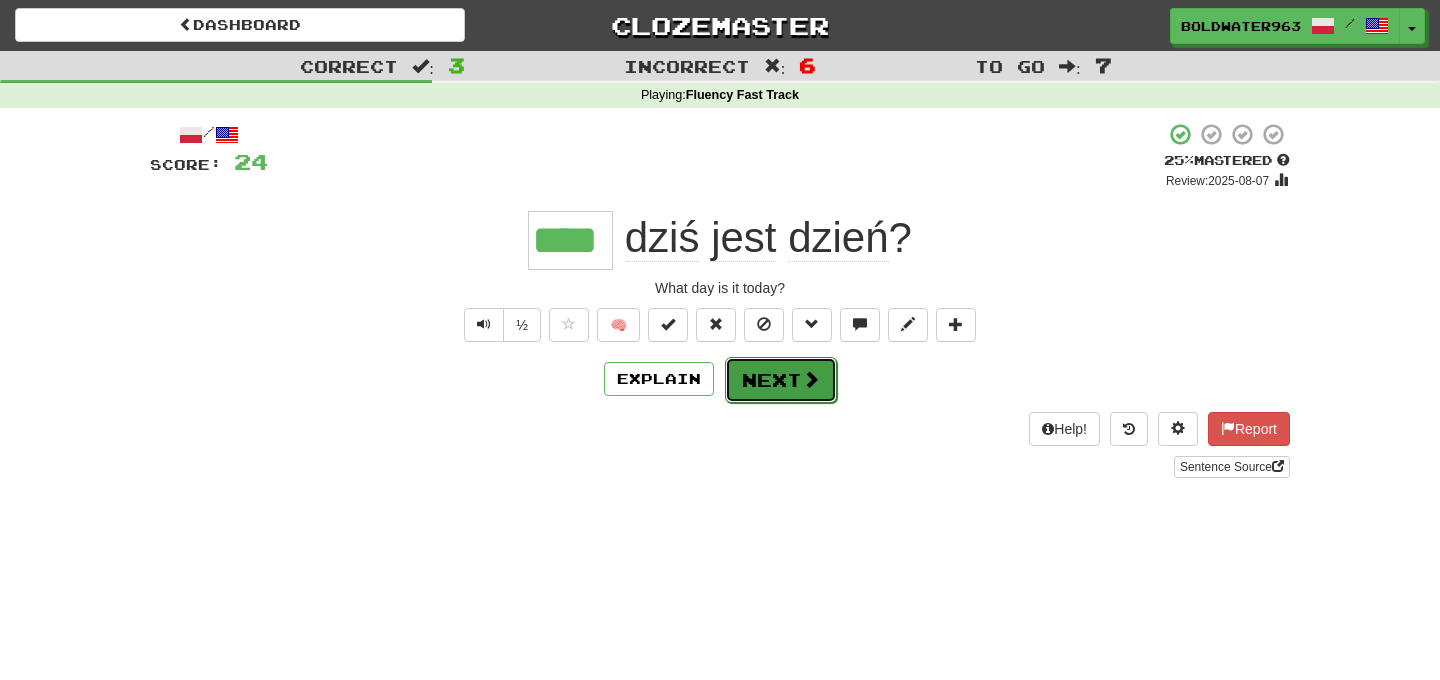 click on "Next" at bounding box center (781, 380) 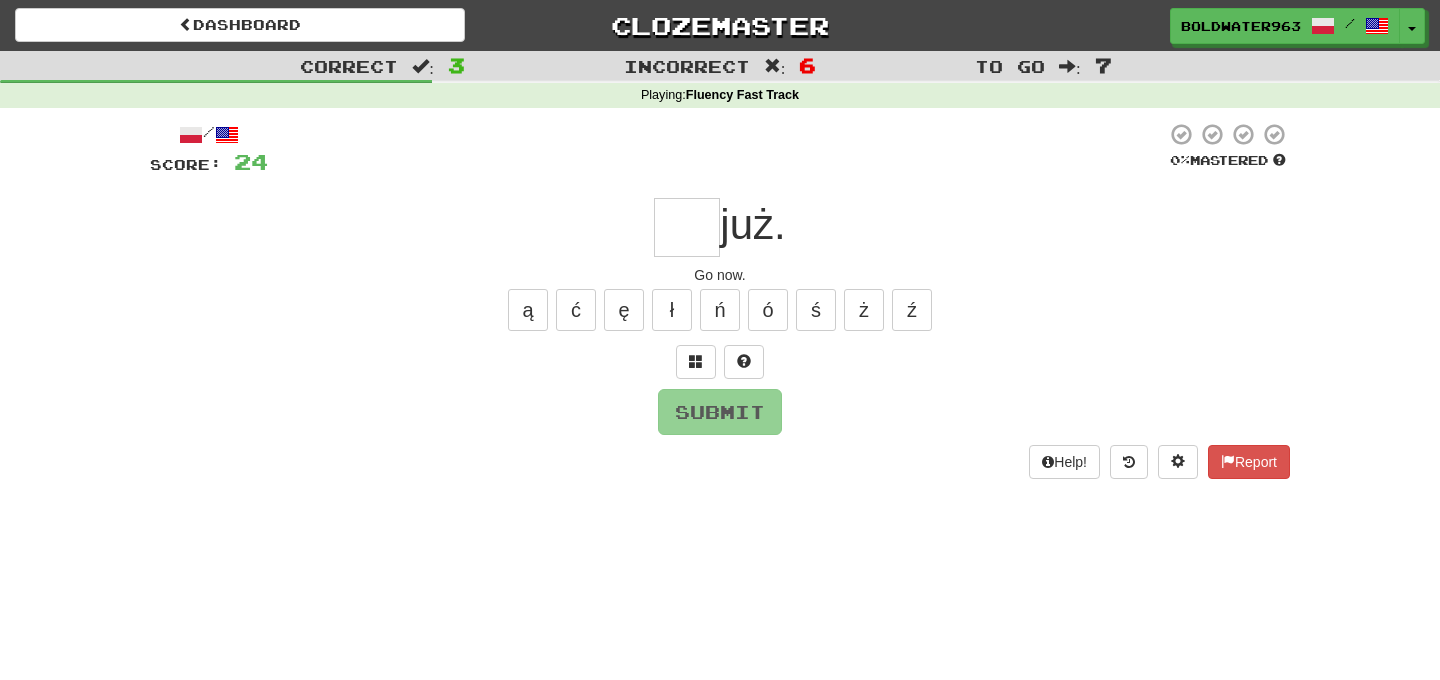 click at bounding box center (687, 227) 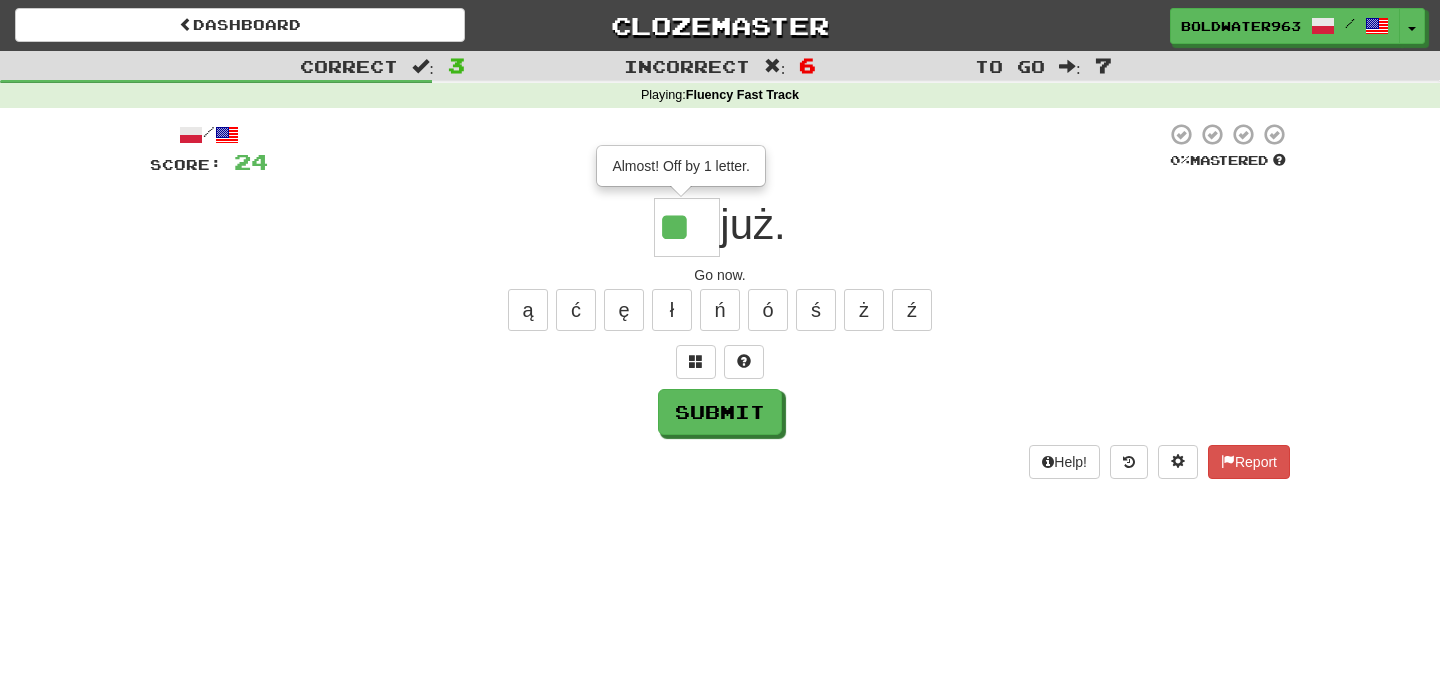 type on "***" 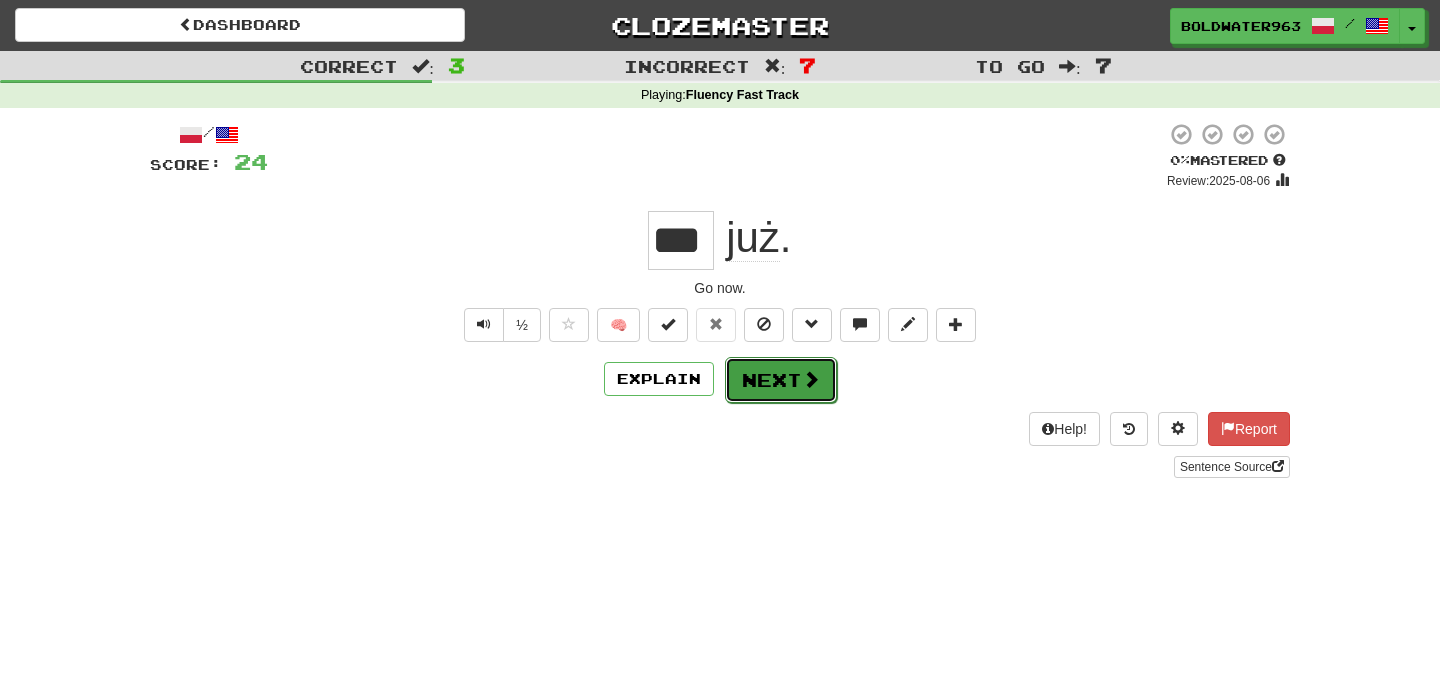 click on "Next" at bounding box center [781, 380] 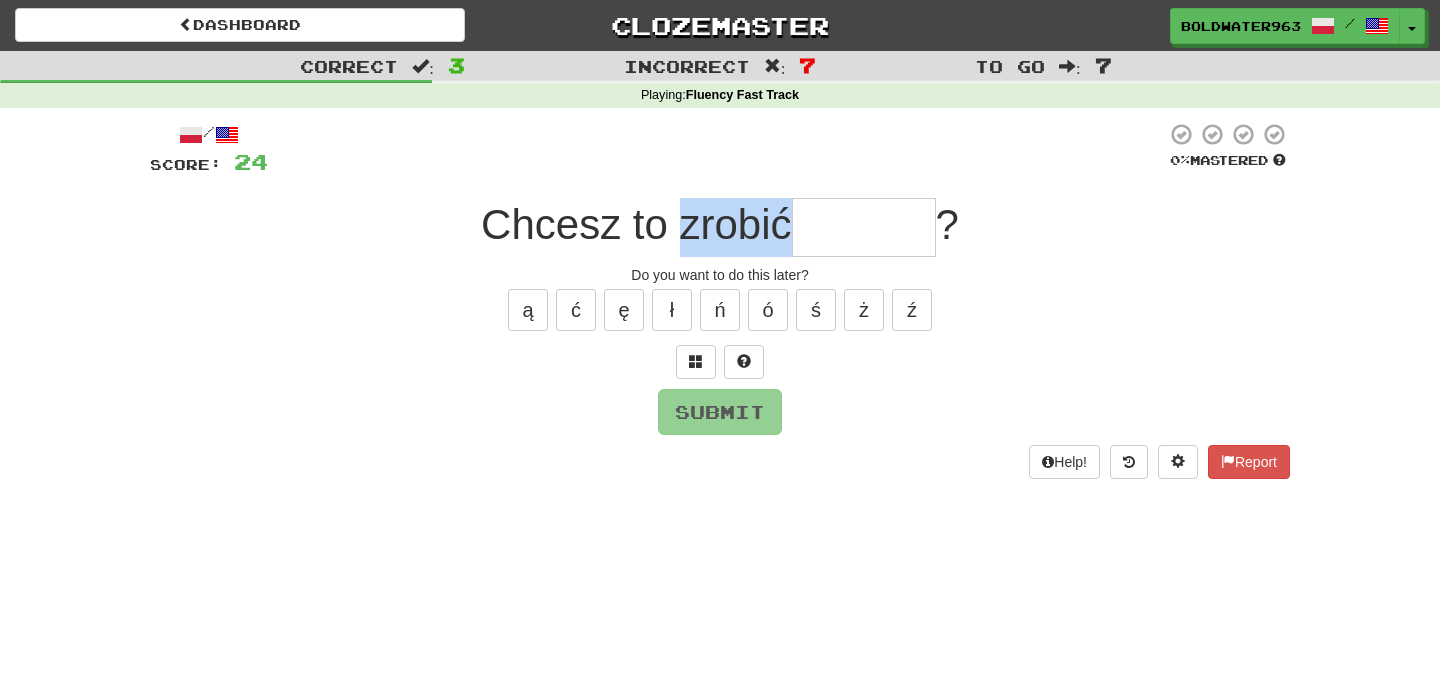 drag, startPoint x: 670, startPoint y: 229, endPoint x: 782, endPoint y: 232, distance: 112.04017 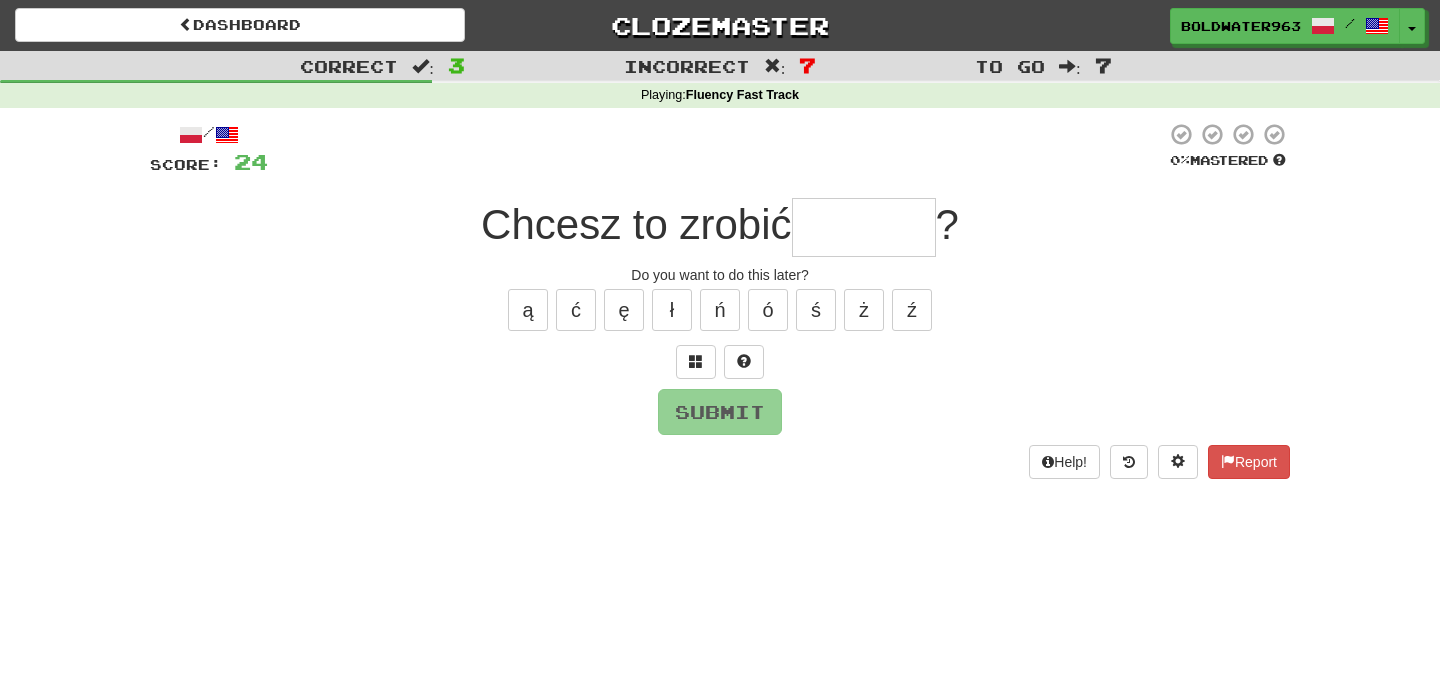 click at bounding box center (864, 227) 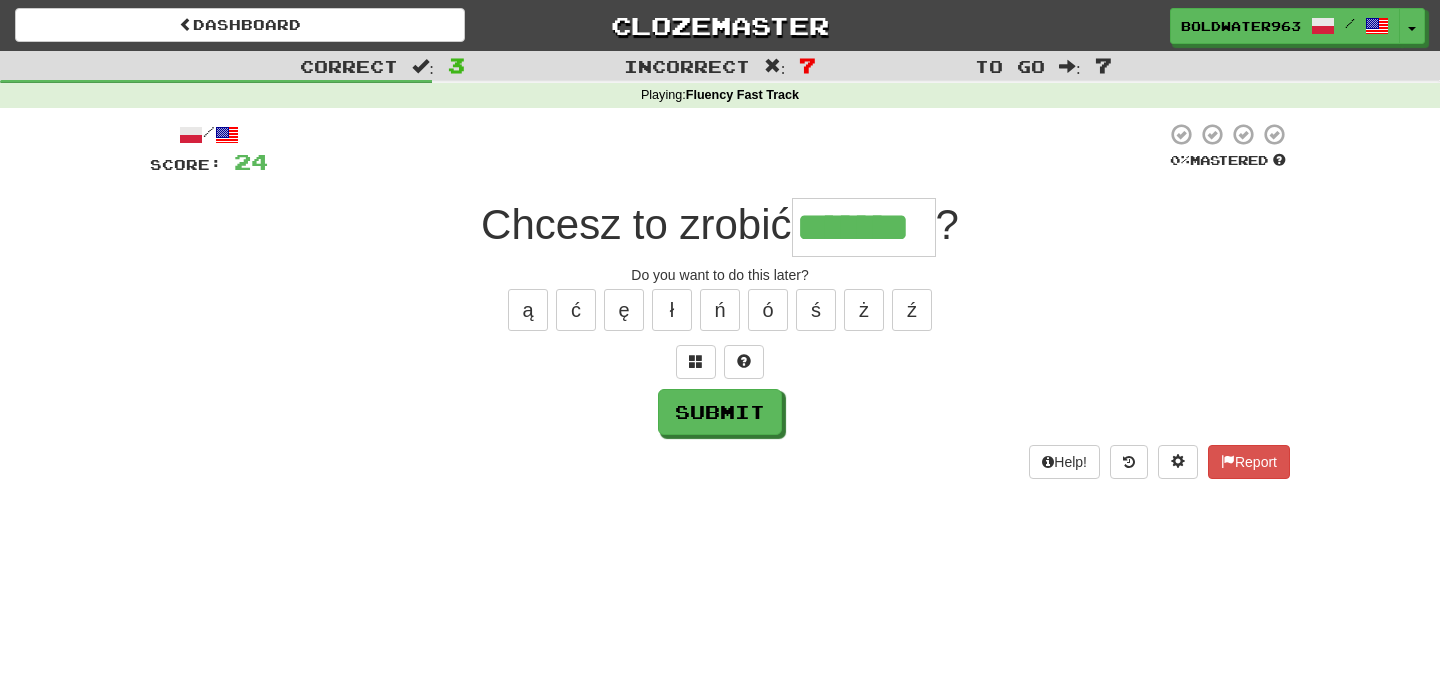 type on "*******" 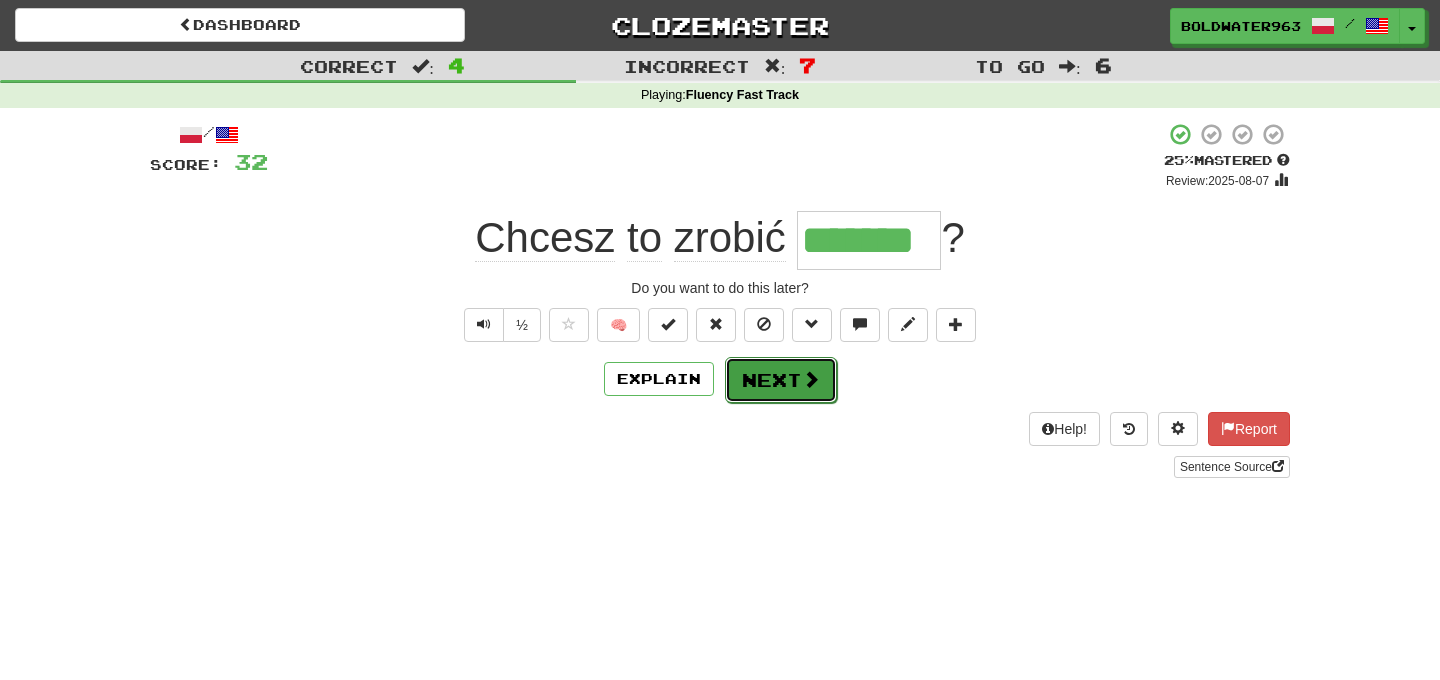 click on "Next" at bounding box center [781, 380] 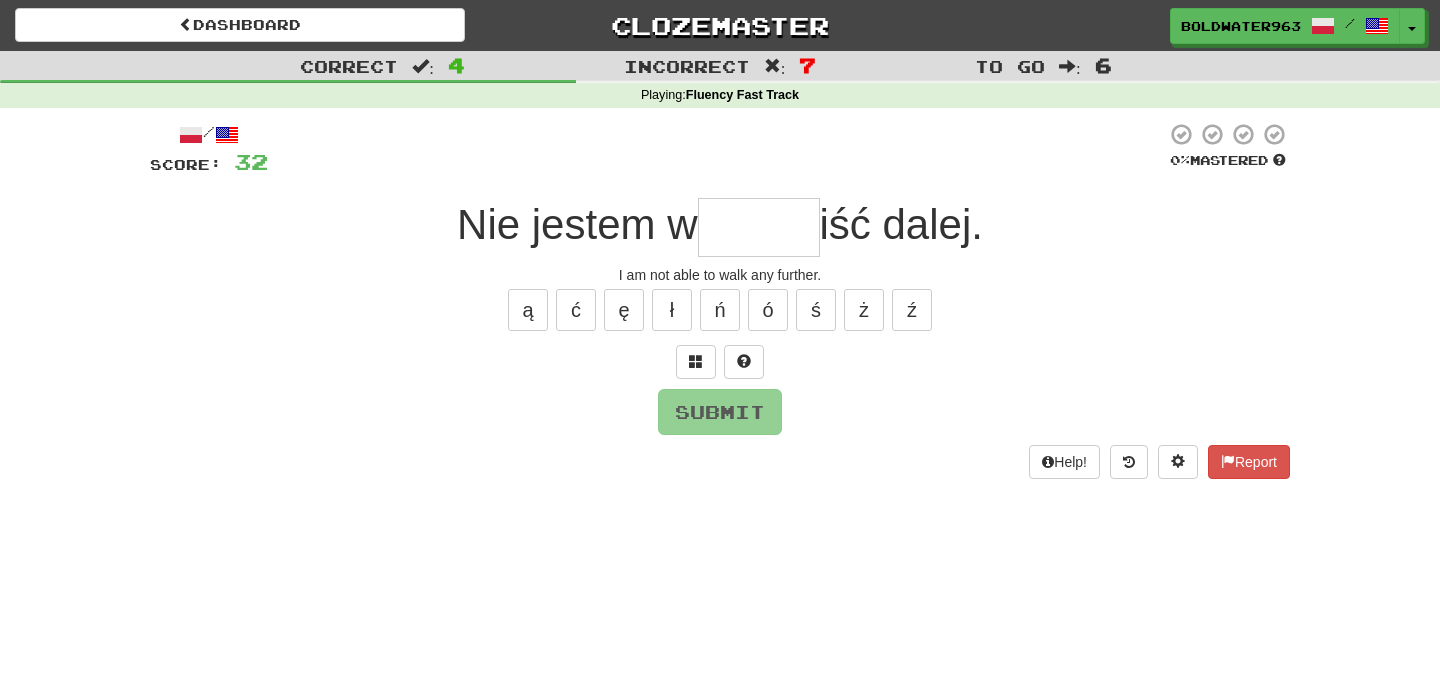 click at bounding box center [759, 227] 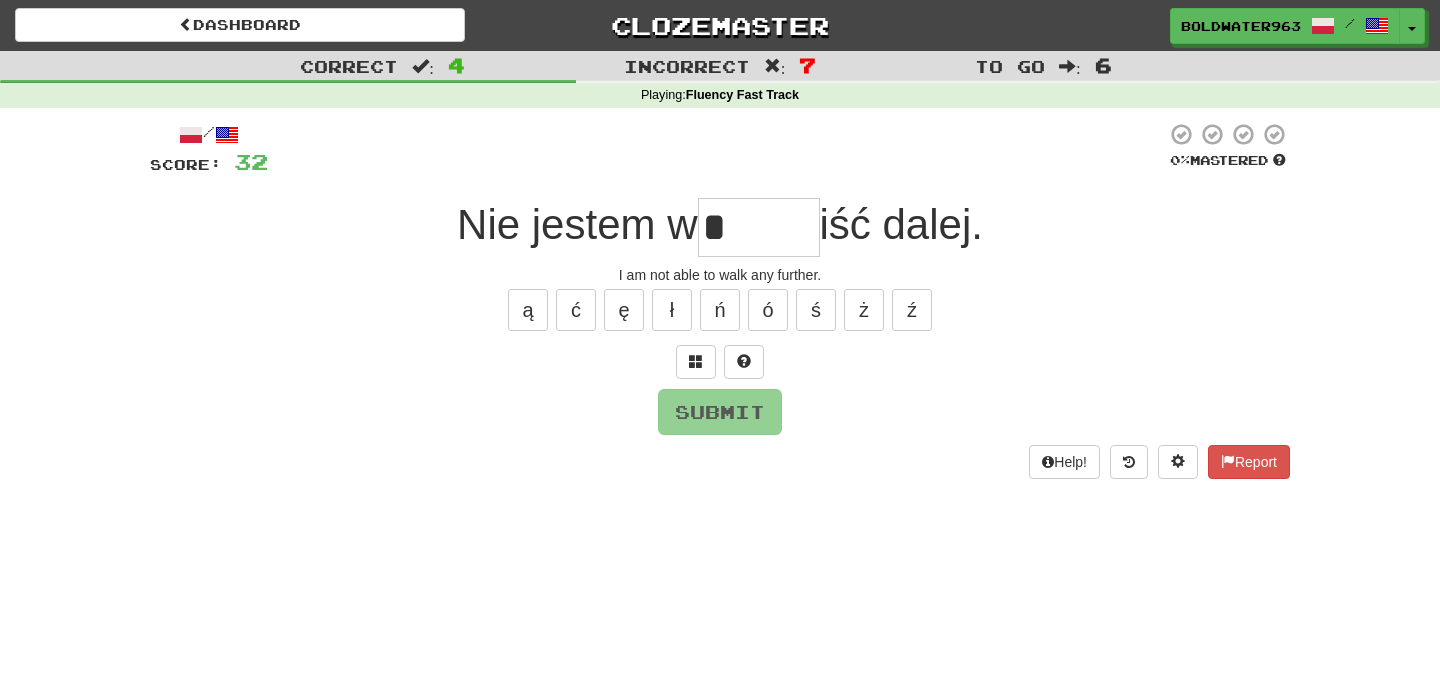 type on "******" 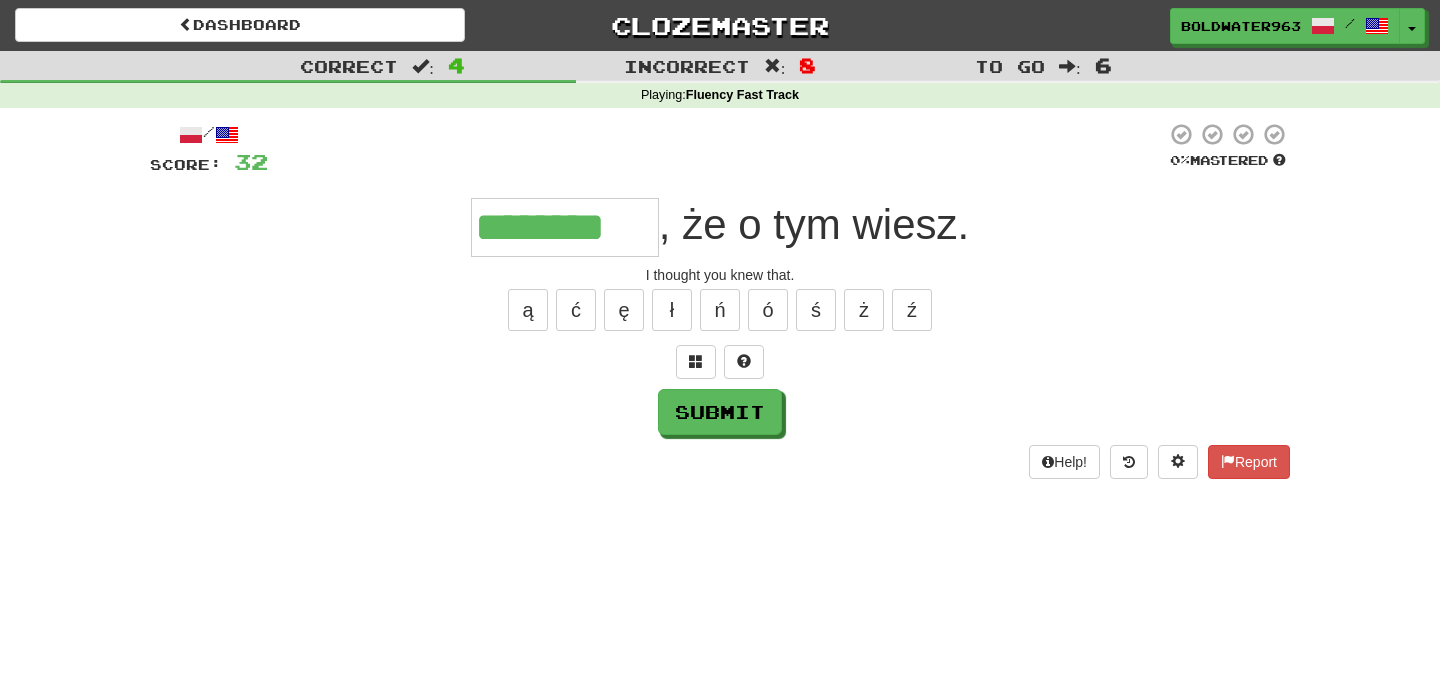 type on "********" 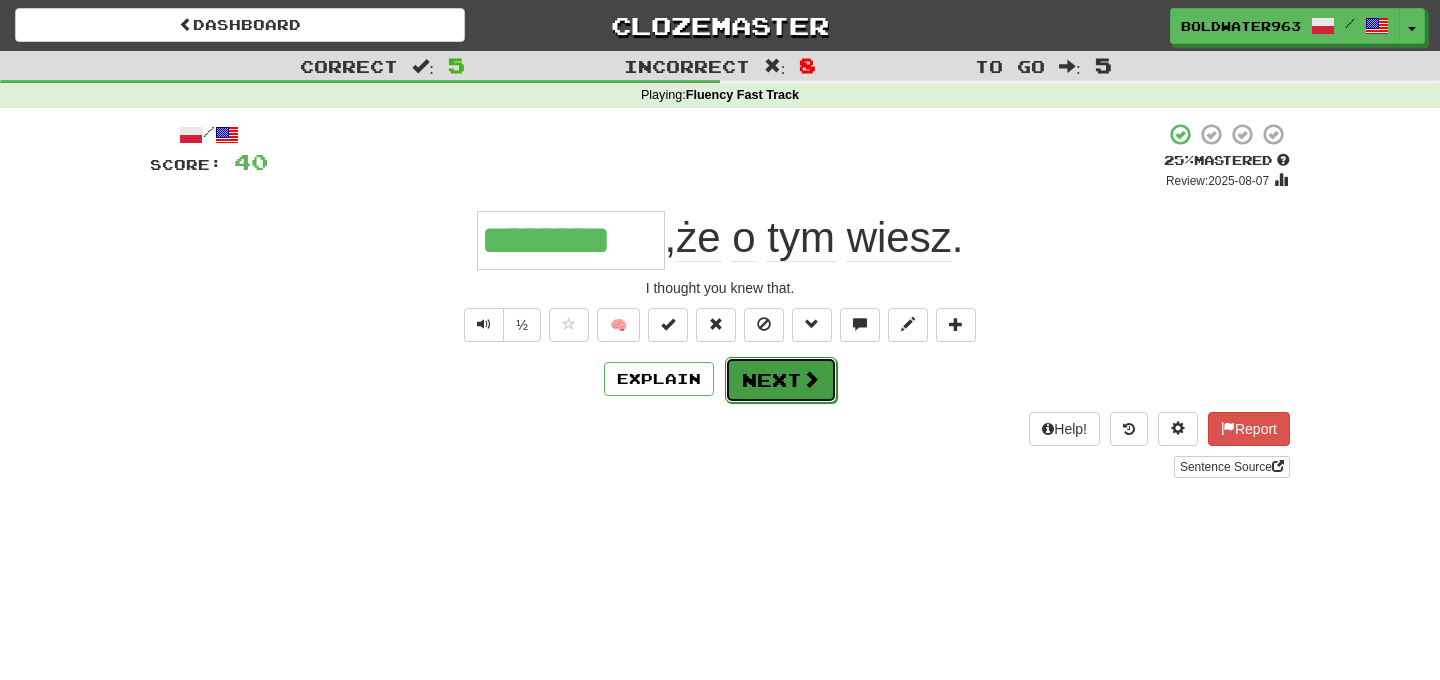 click on "Next" at bounding box center (781, 380) 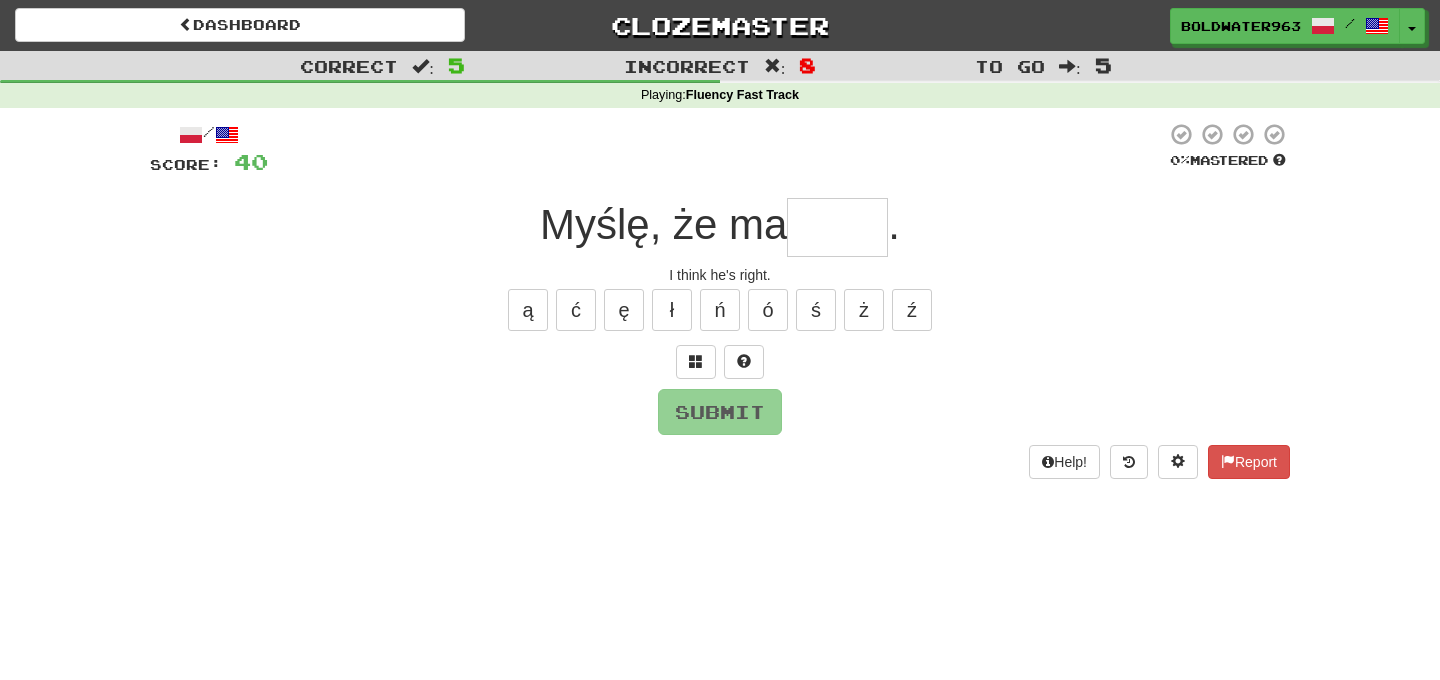 click at bounding box center (837, 227) 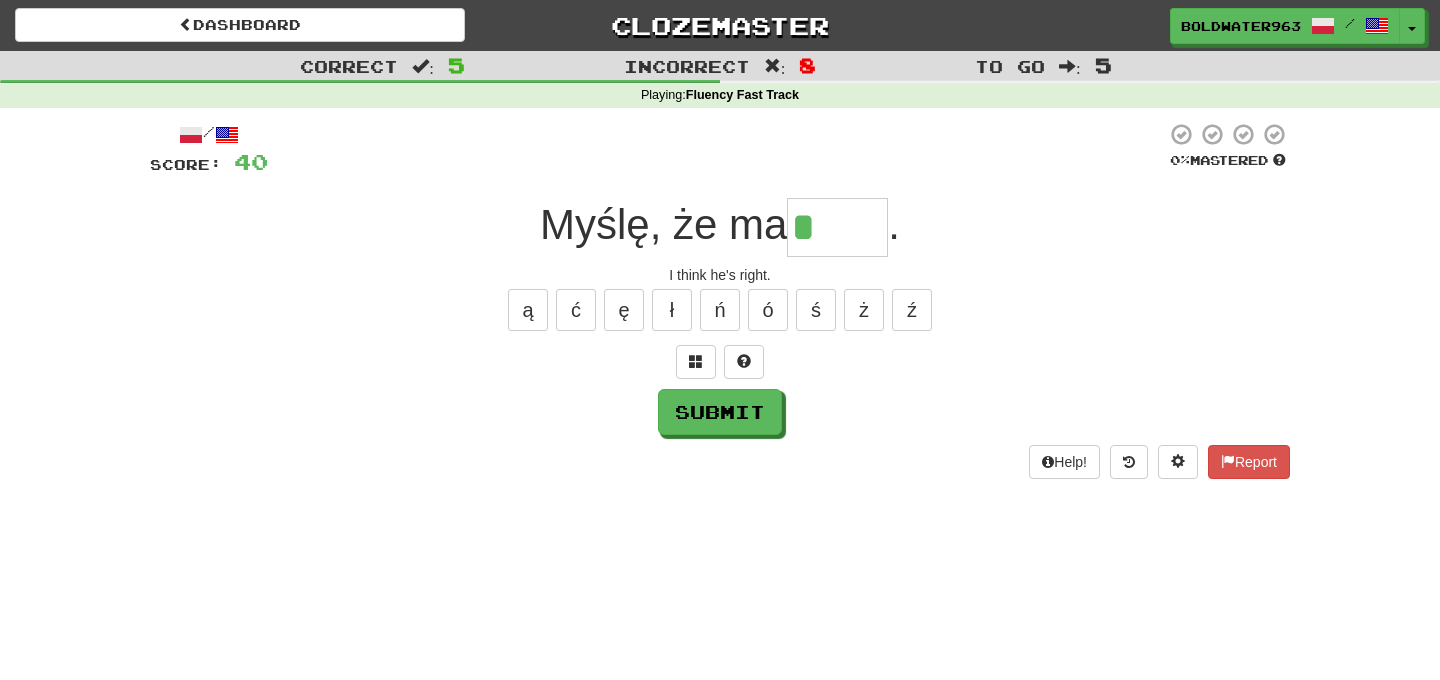 type on "*****" 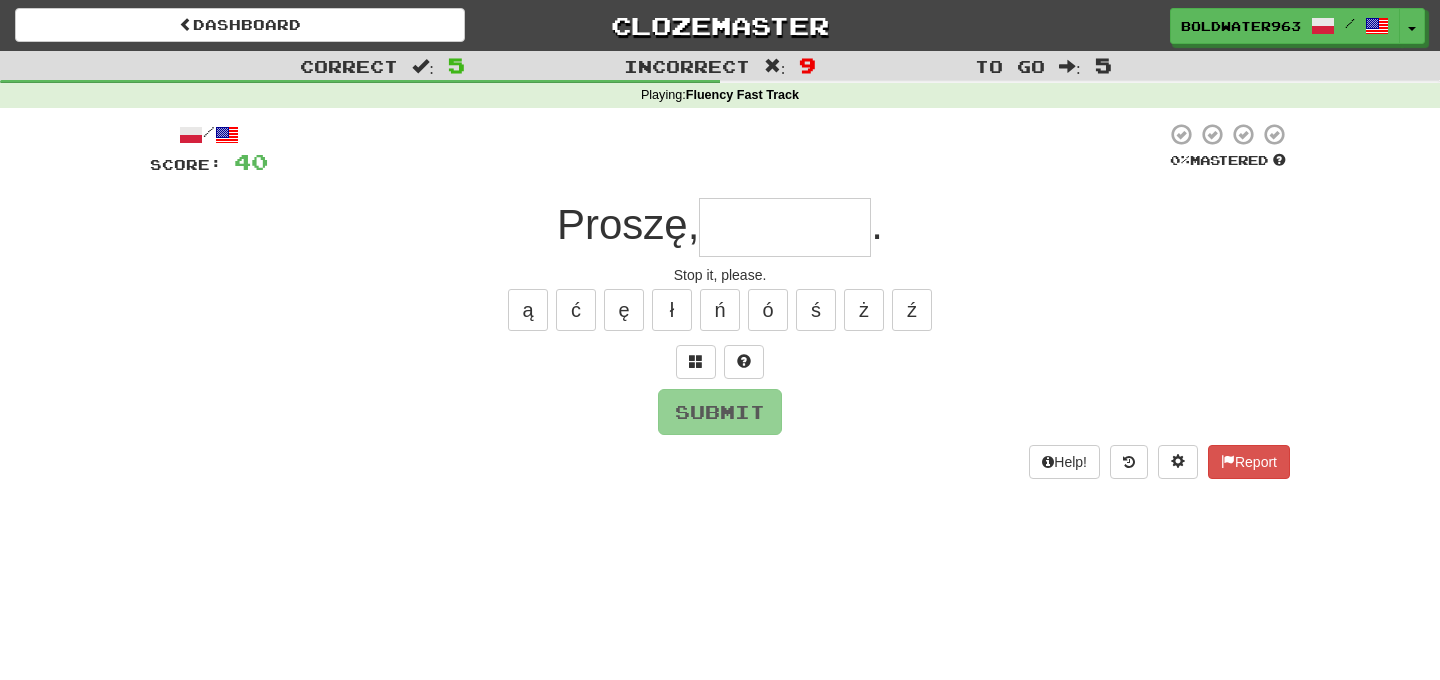 click at bounding box center (785, 227) 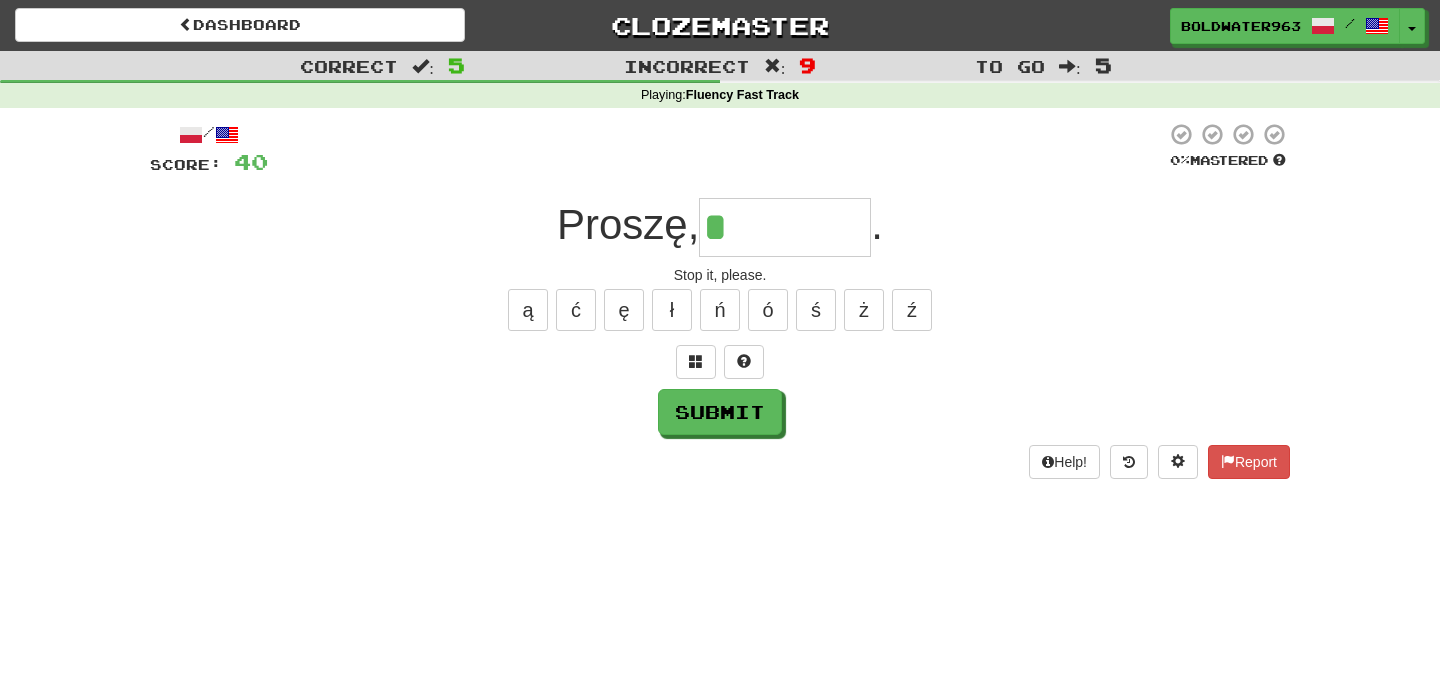 type on "********" 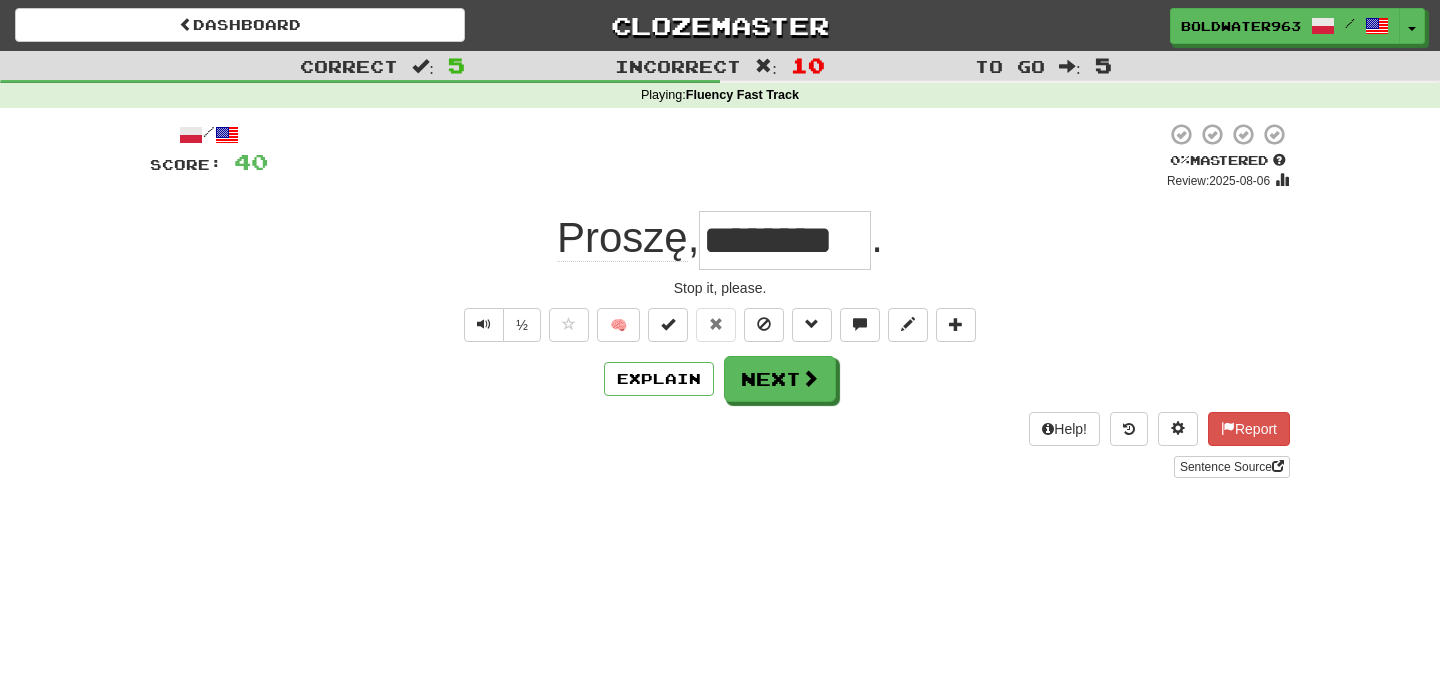 click on "********" at bounding box center (785, 240) 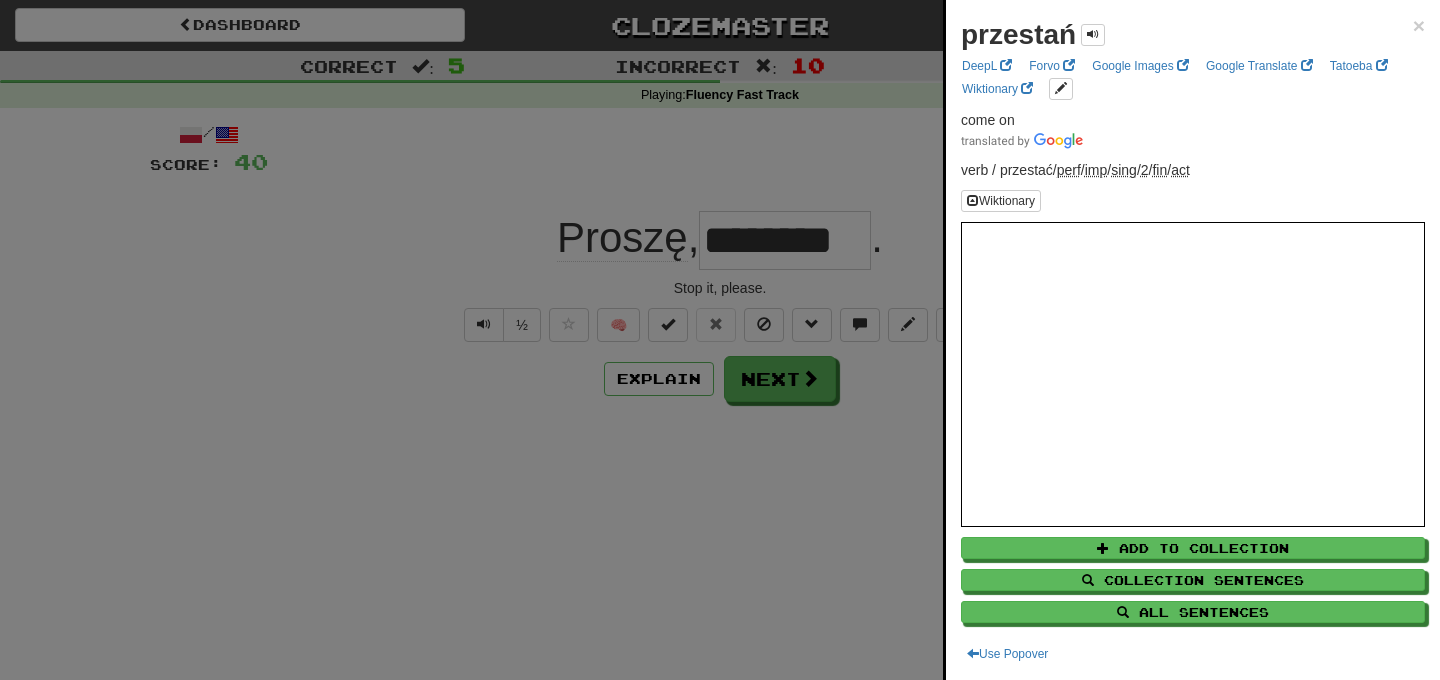 click at bounding box center [720, 340] 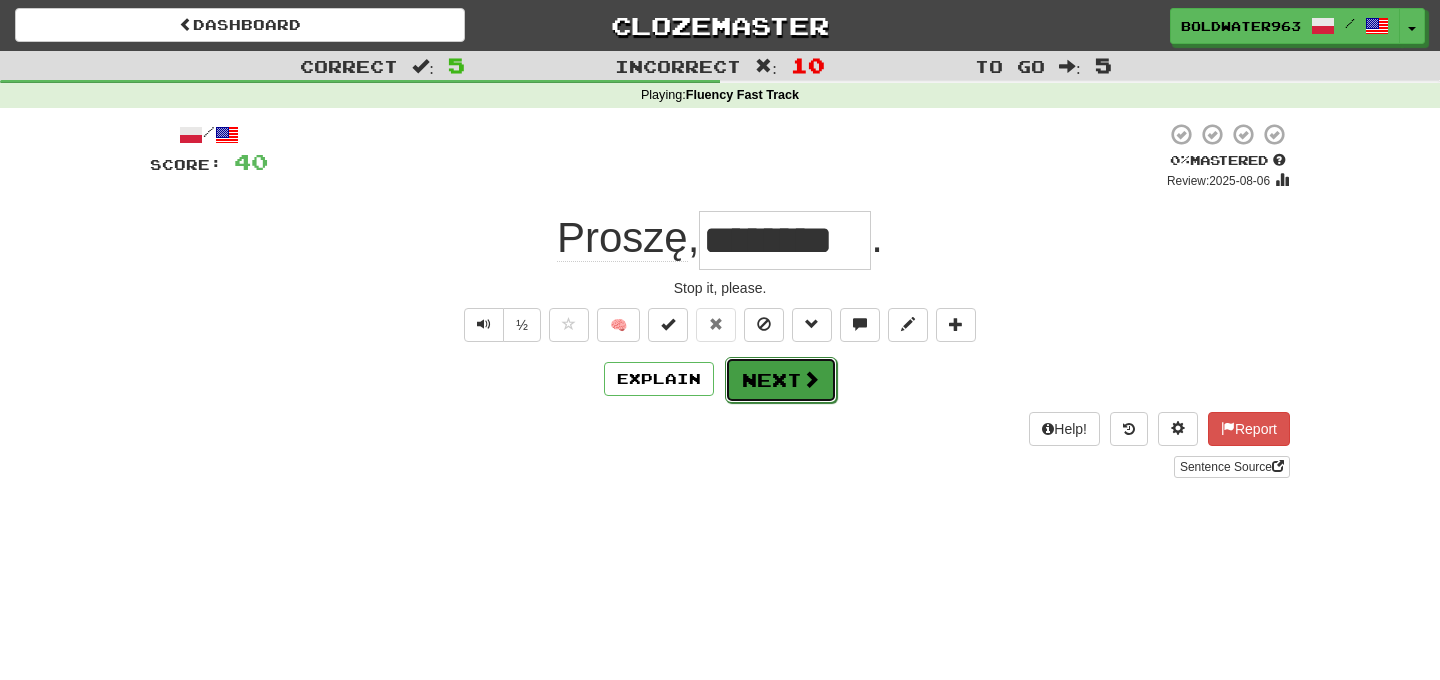 click on "Next" at bounding box center (781, 380) 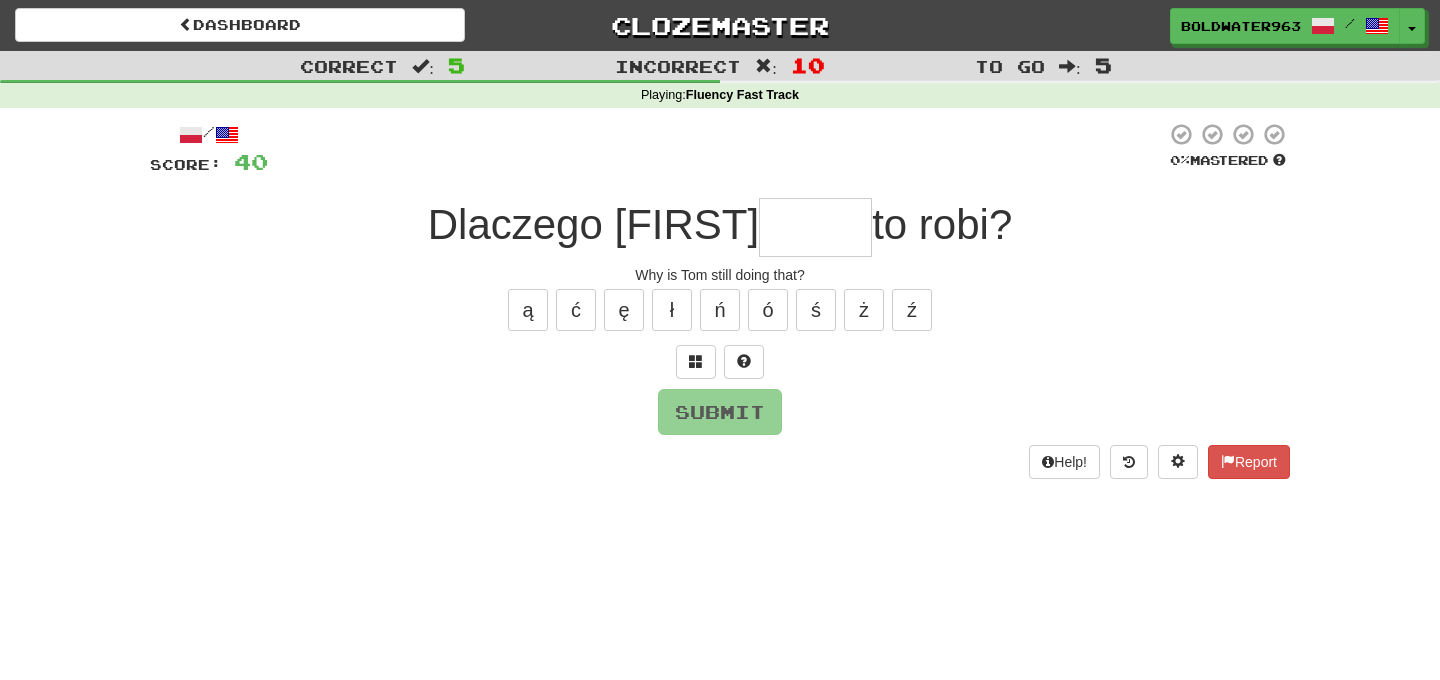 click at bounding box center [815, 227] 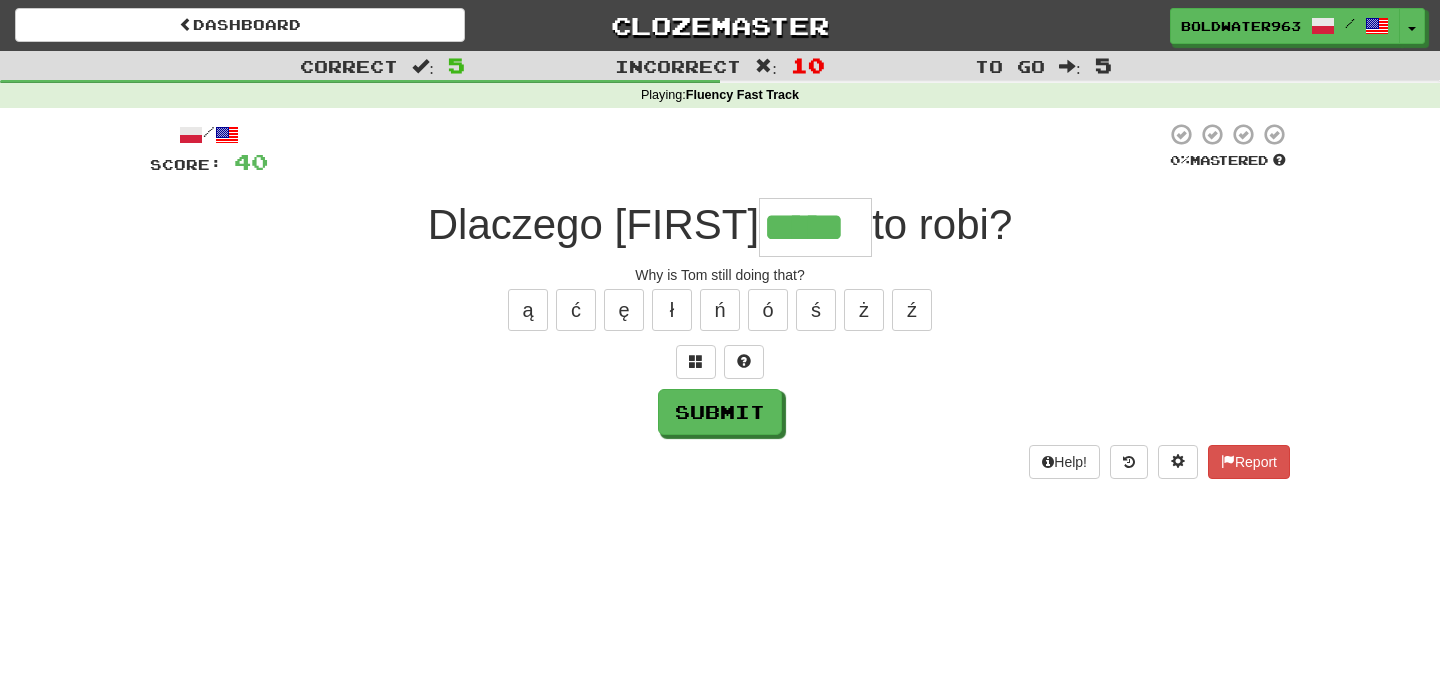 type on "*****" 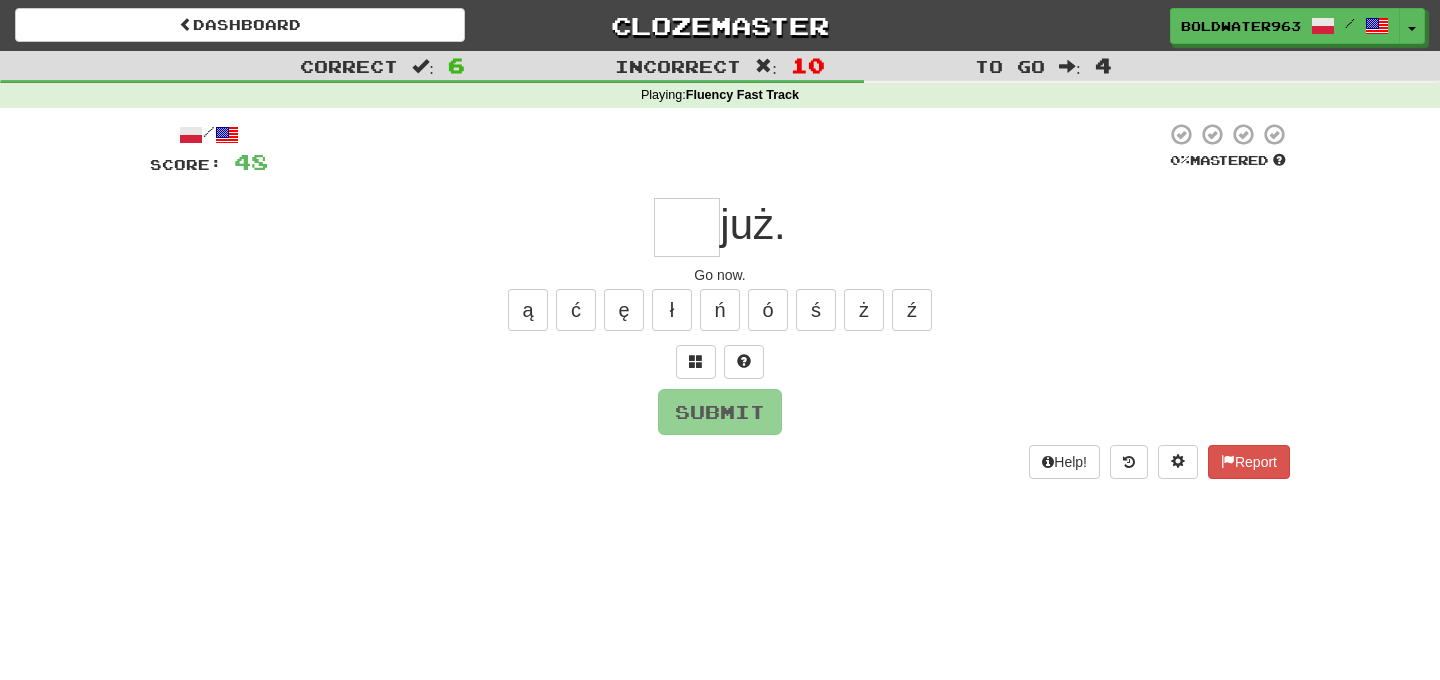 click at bounding box center (687, 227) 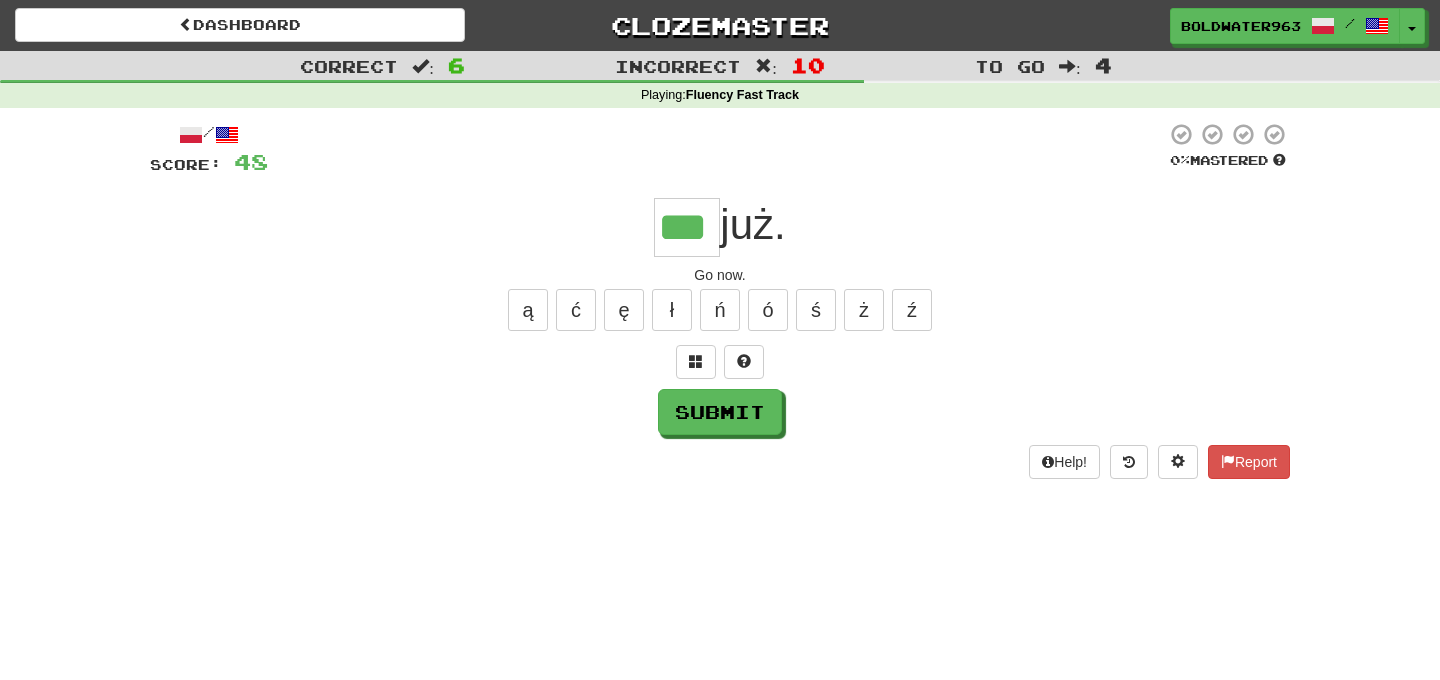 type on "***" 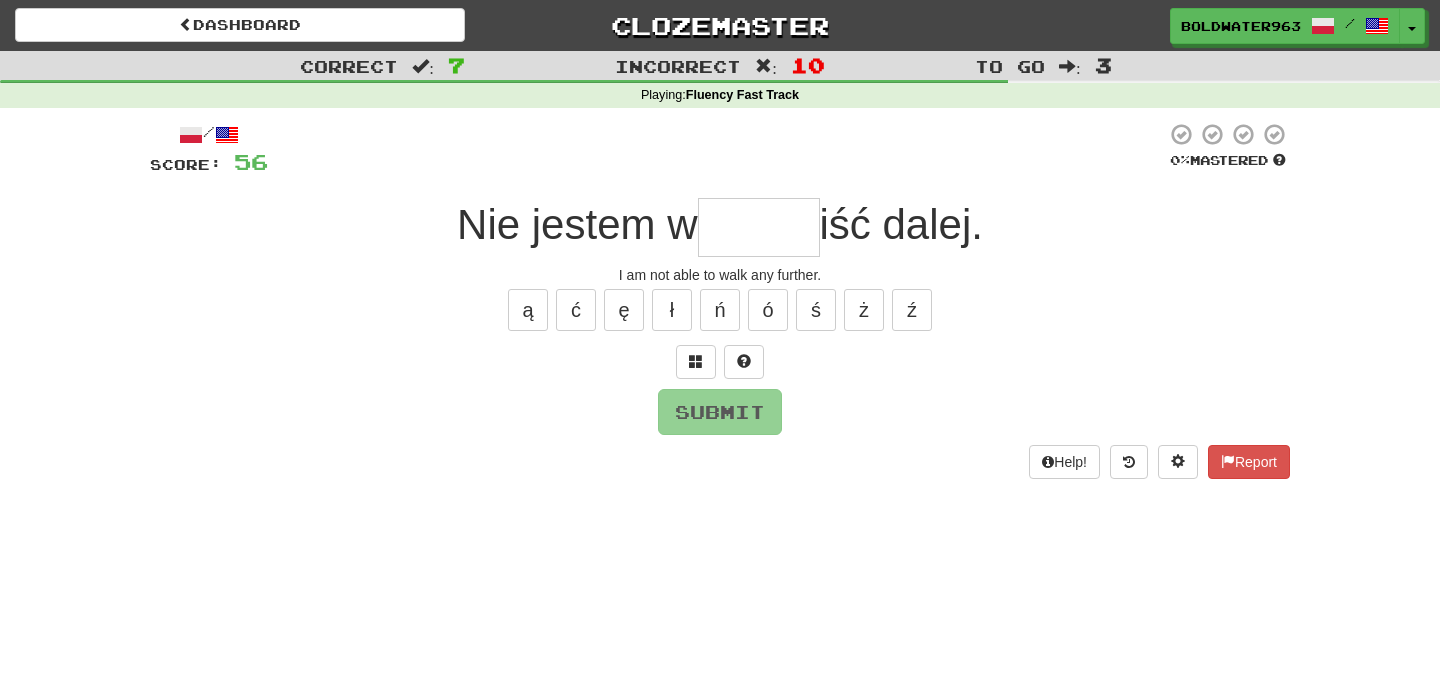 click at bounding box center (759, 227) 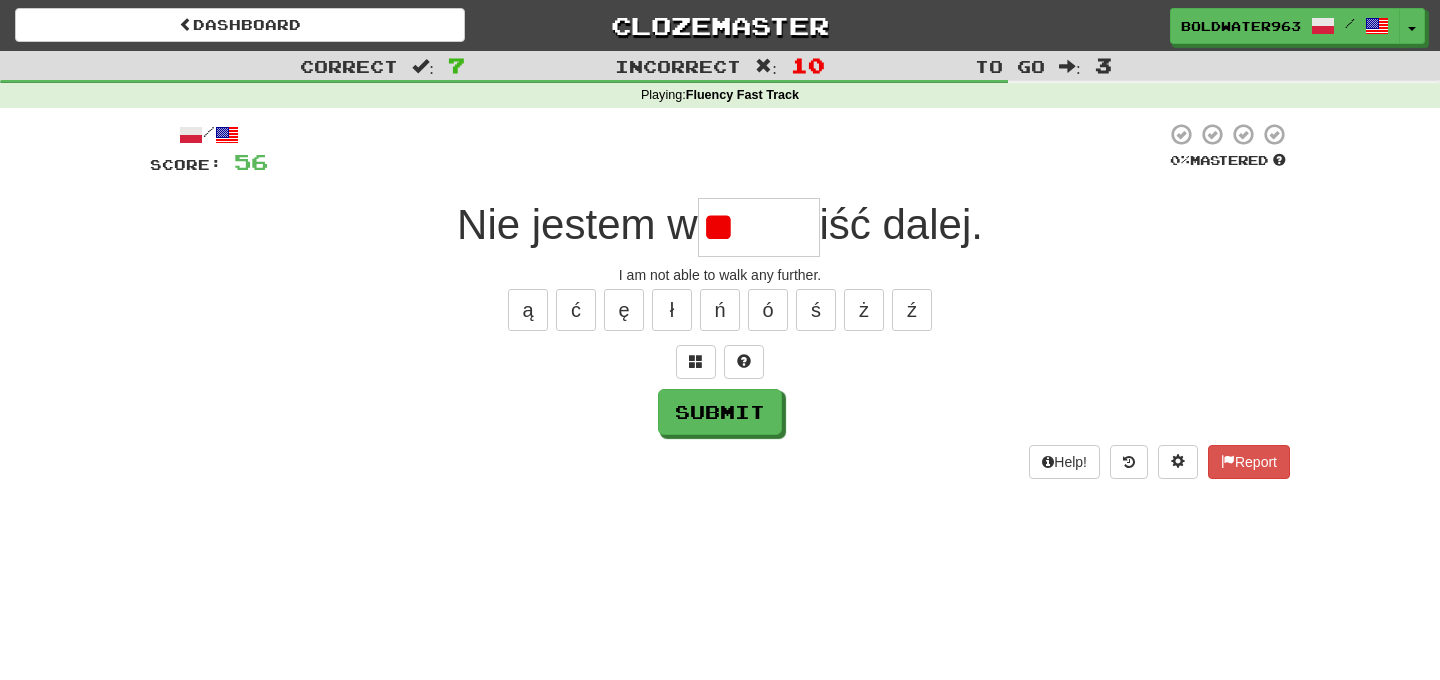 type on "*" 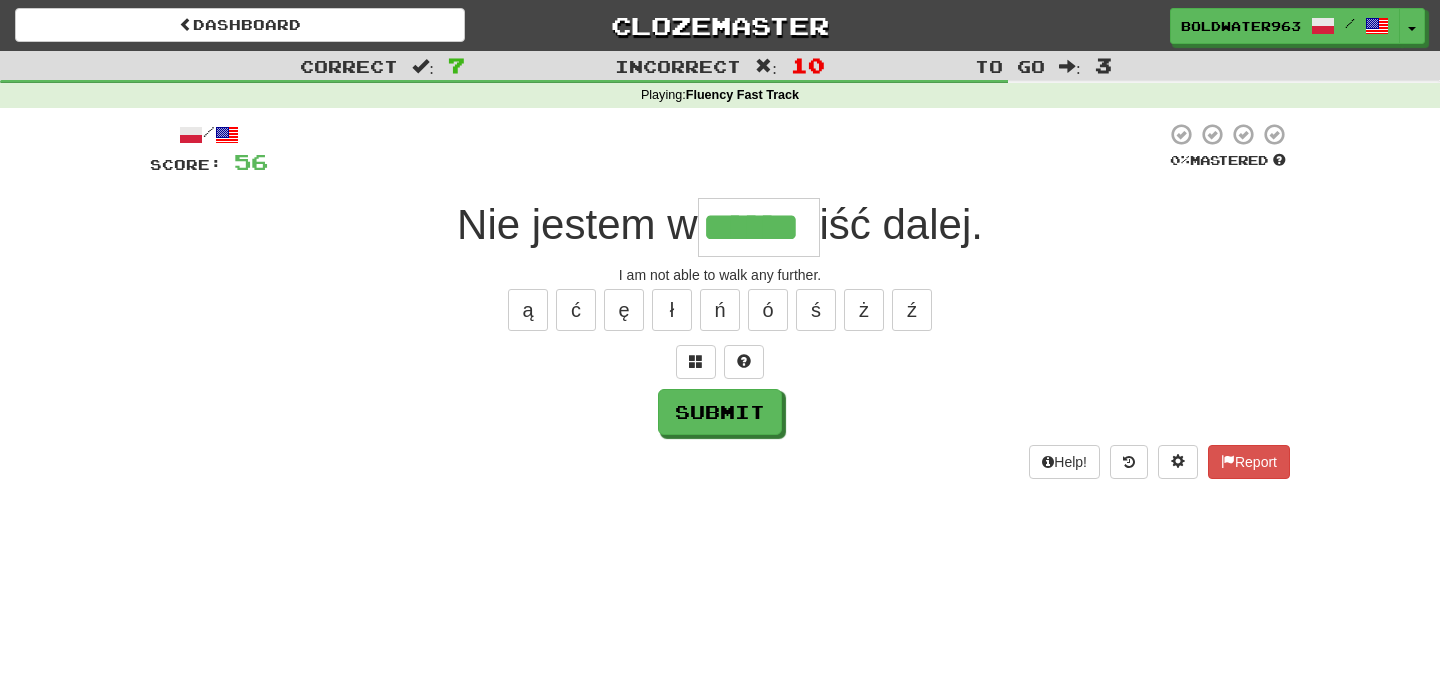 type on "******" 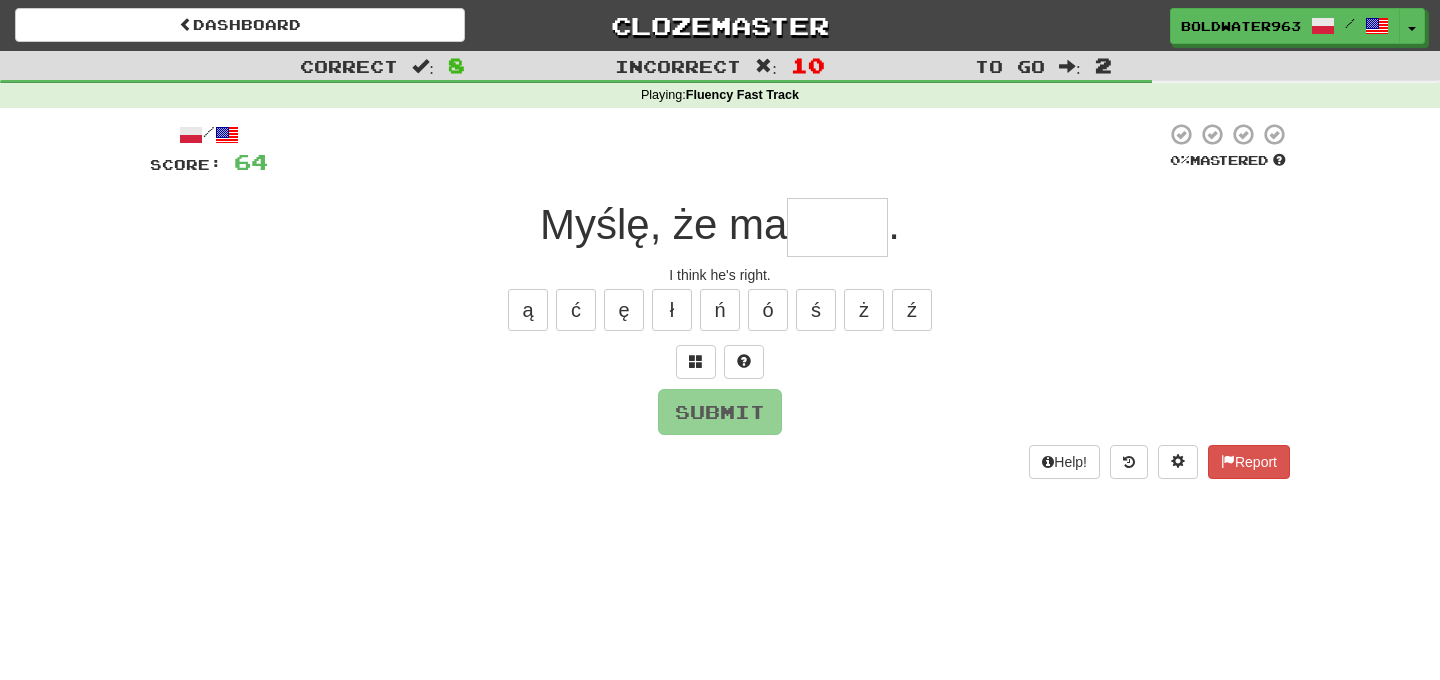 click at bounding box center [837, 227] 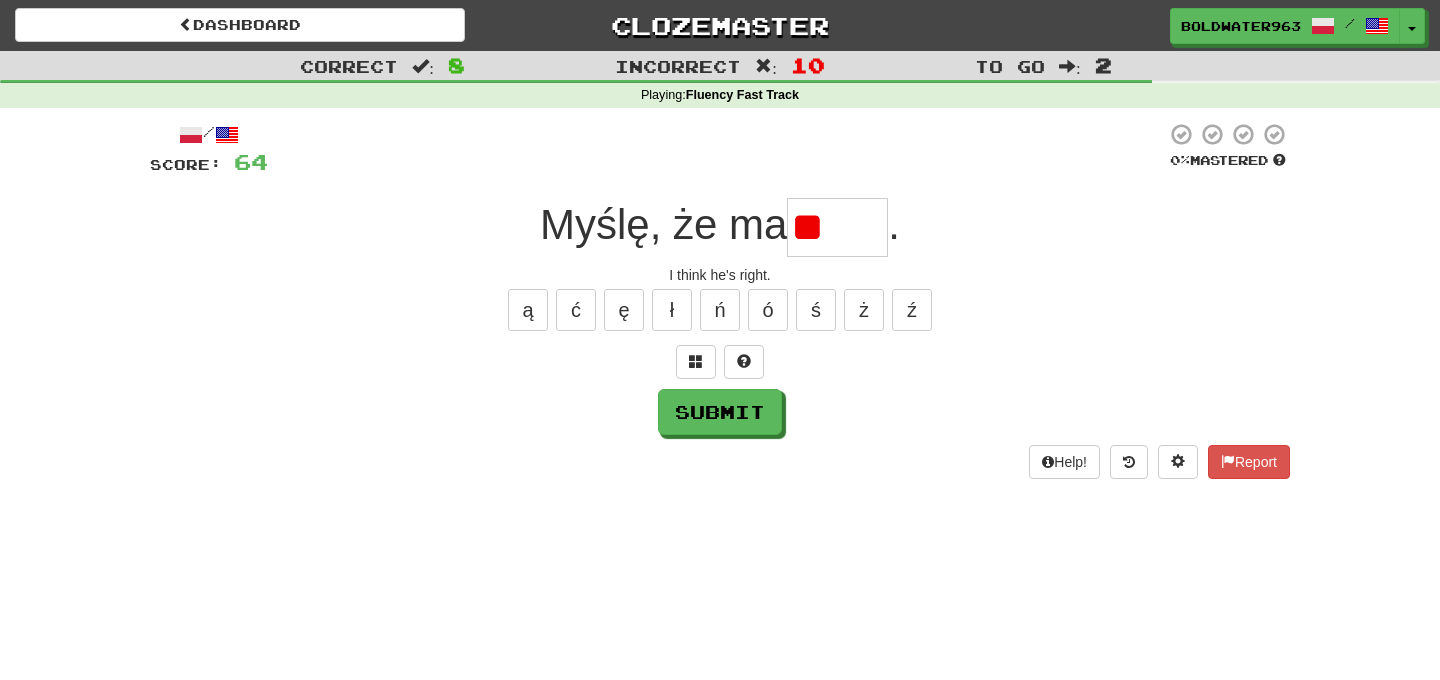 type on "*" 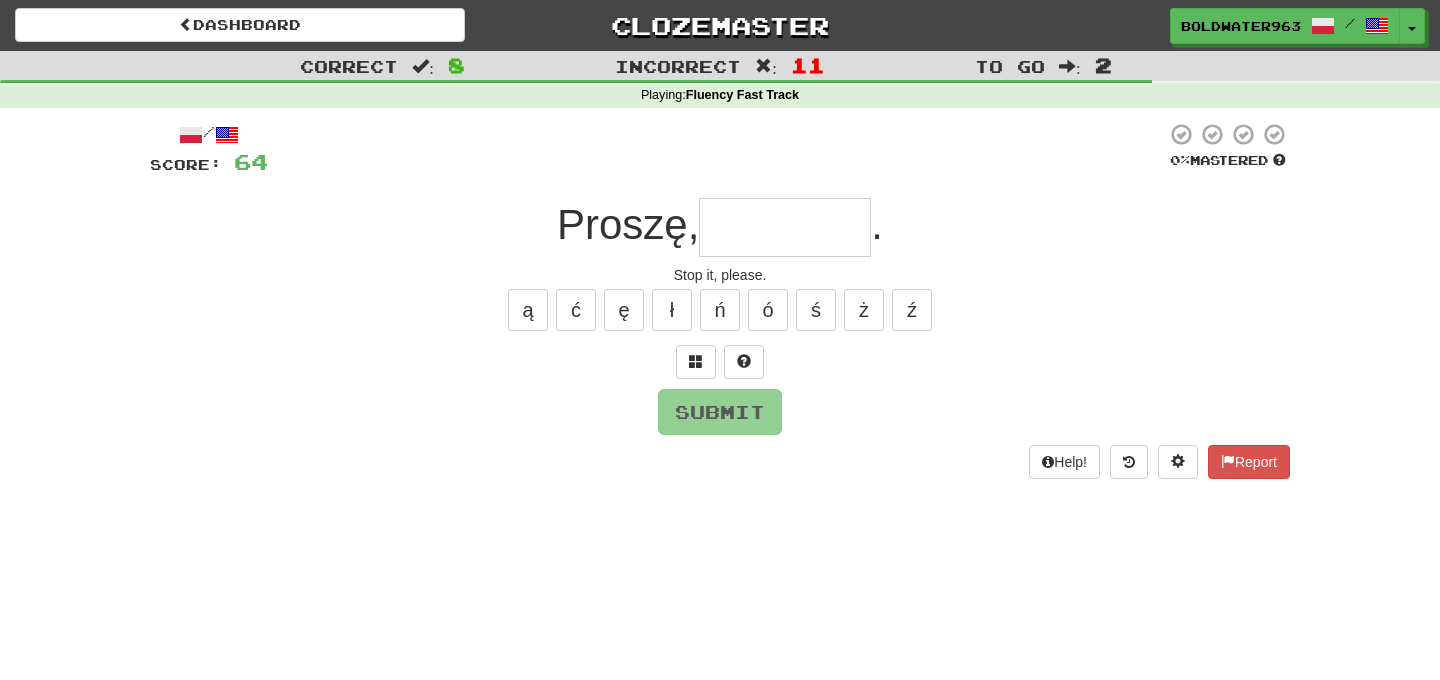 click at bounding box center [785, 227] 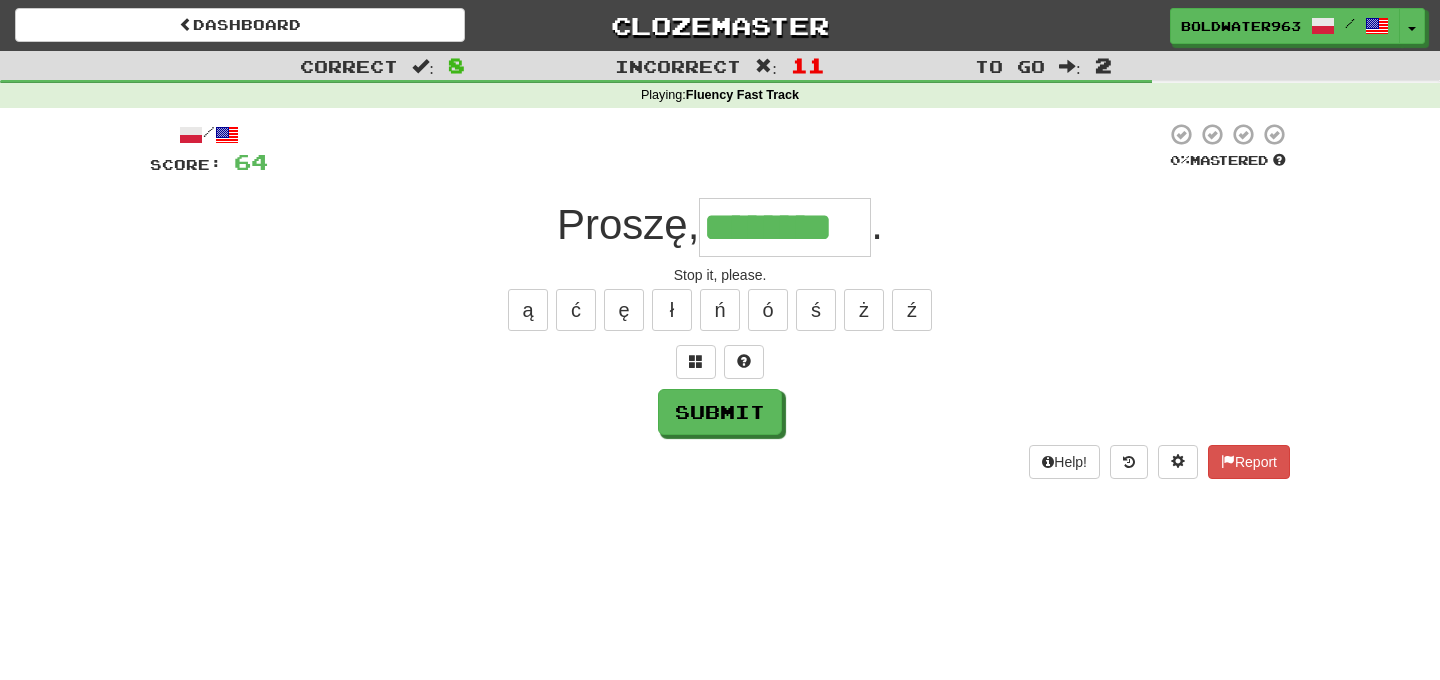 type on "********" 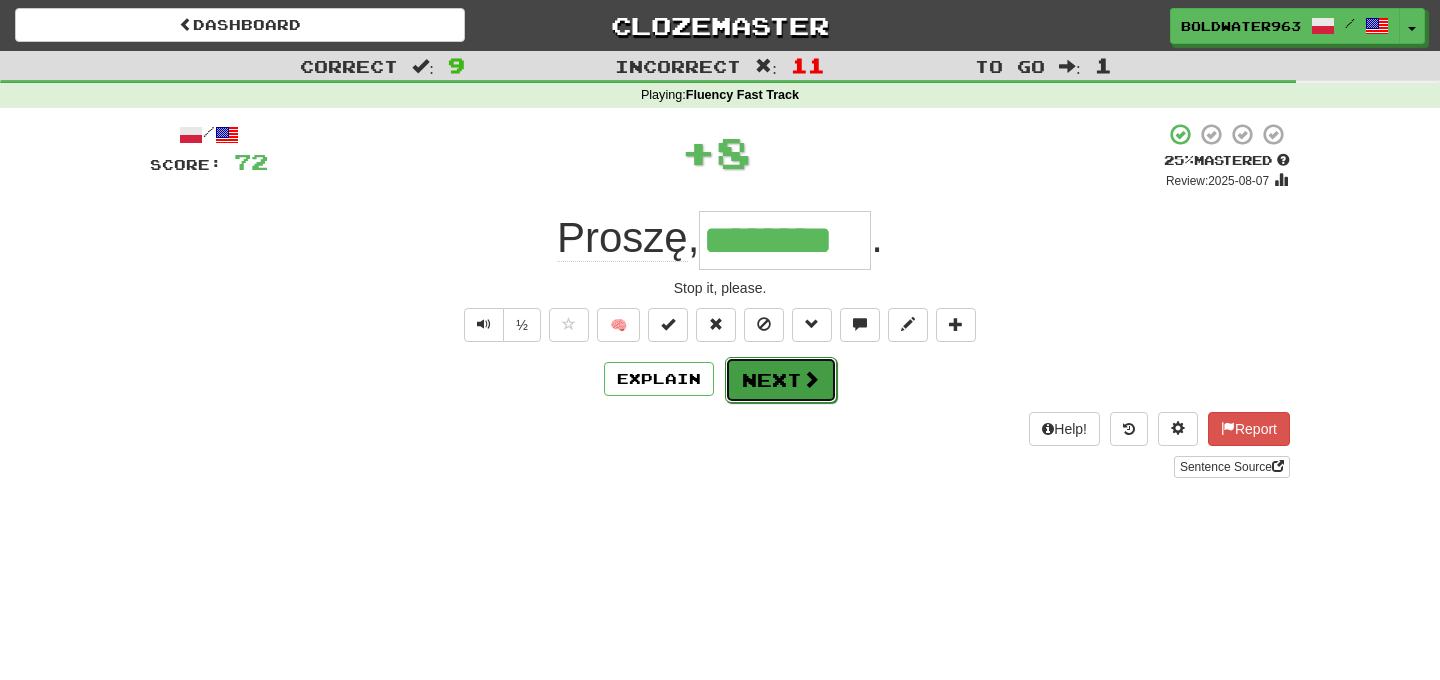click on "Next" at bounding box center (781, 380) 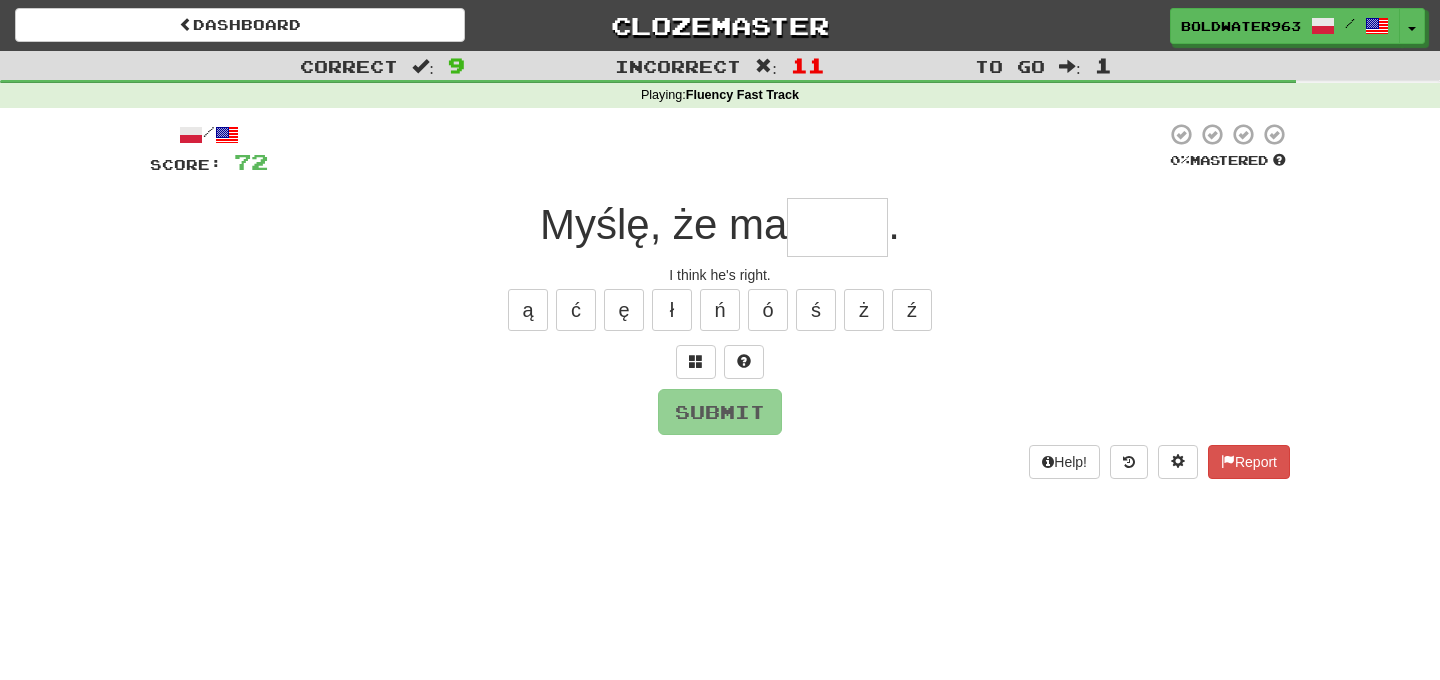 click at bounding box center (837, 227) 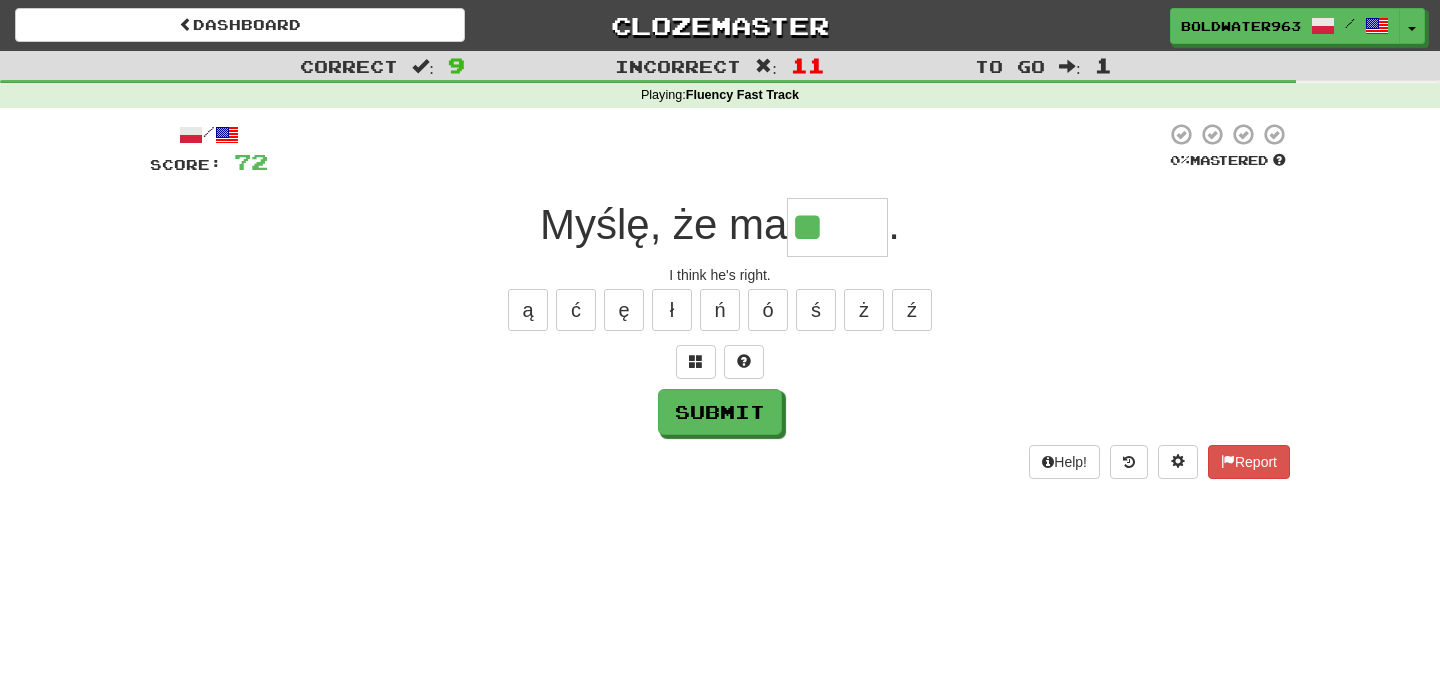 type on "*****" 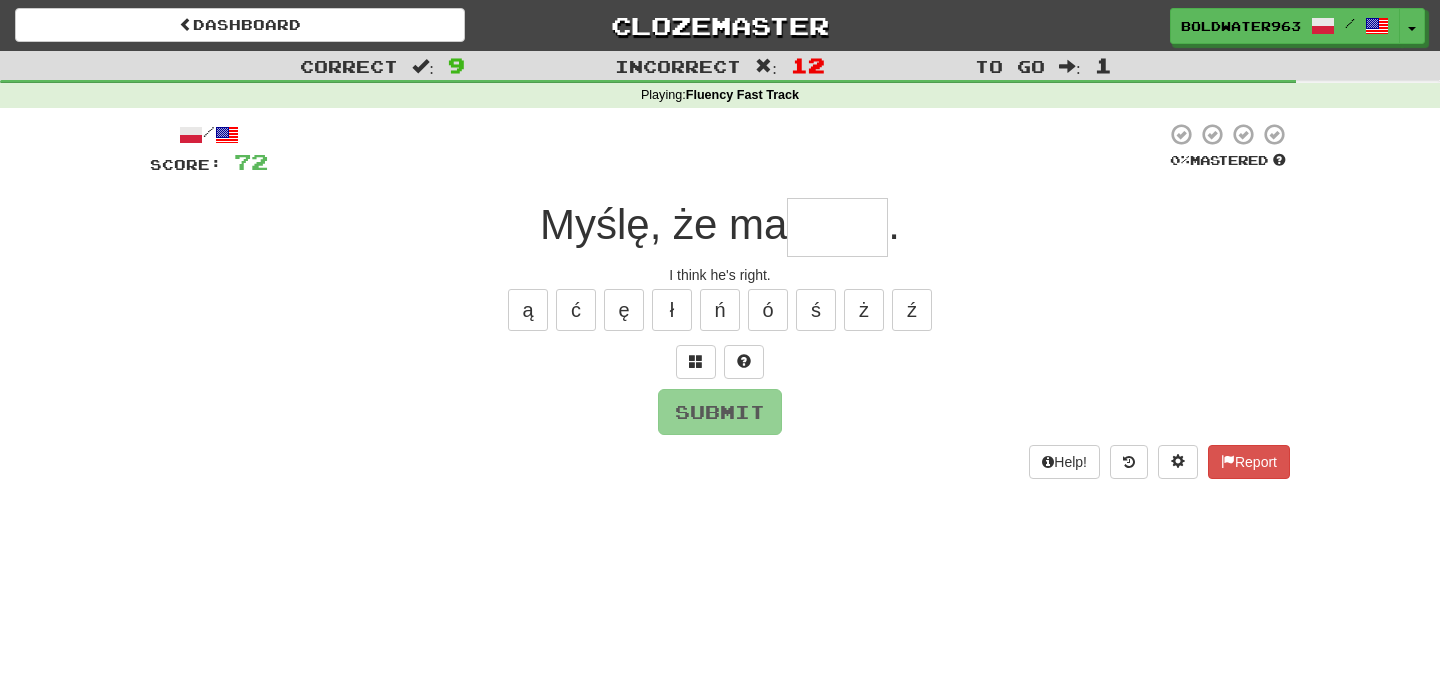 click at bounding box center (837, 227) 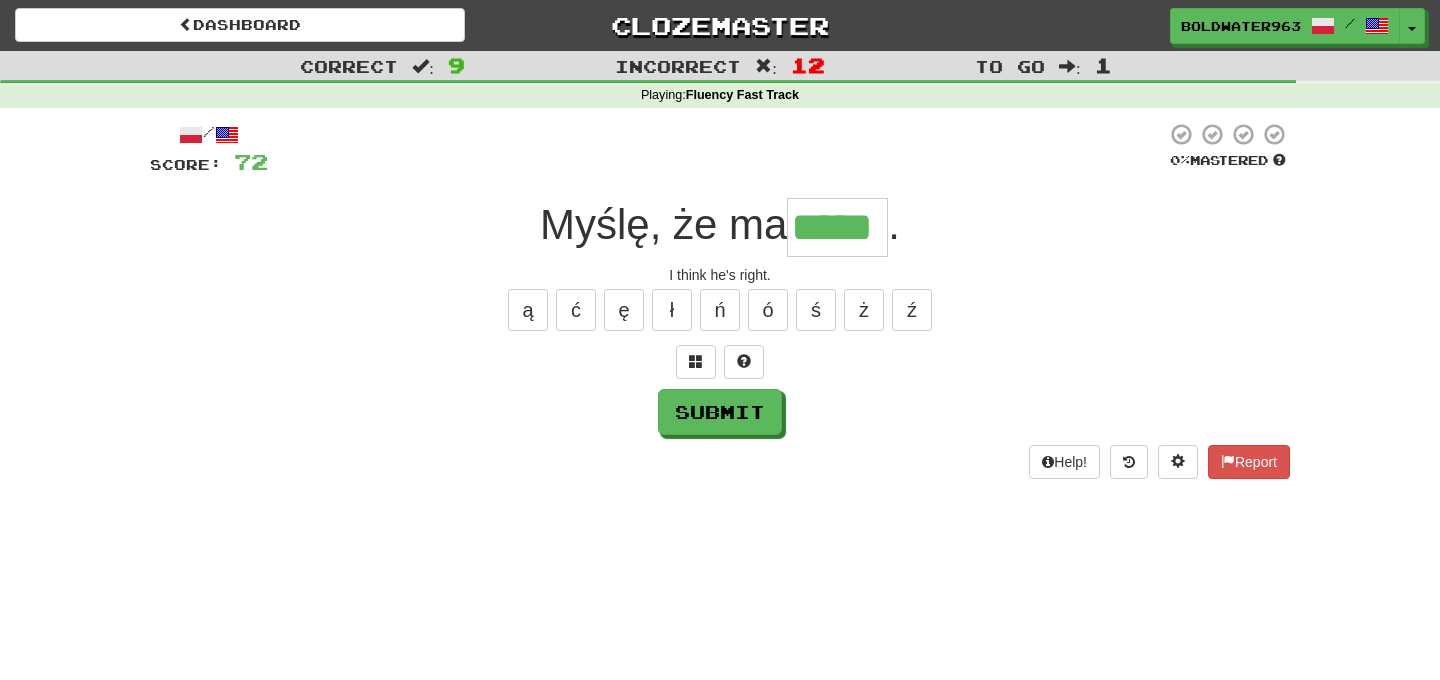 type on "*****" 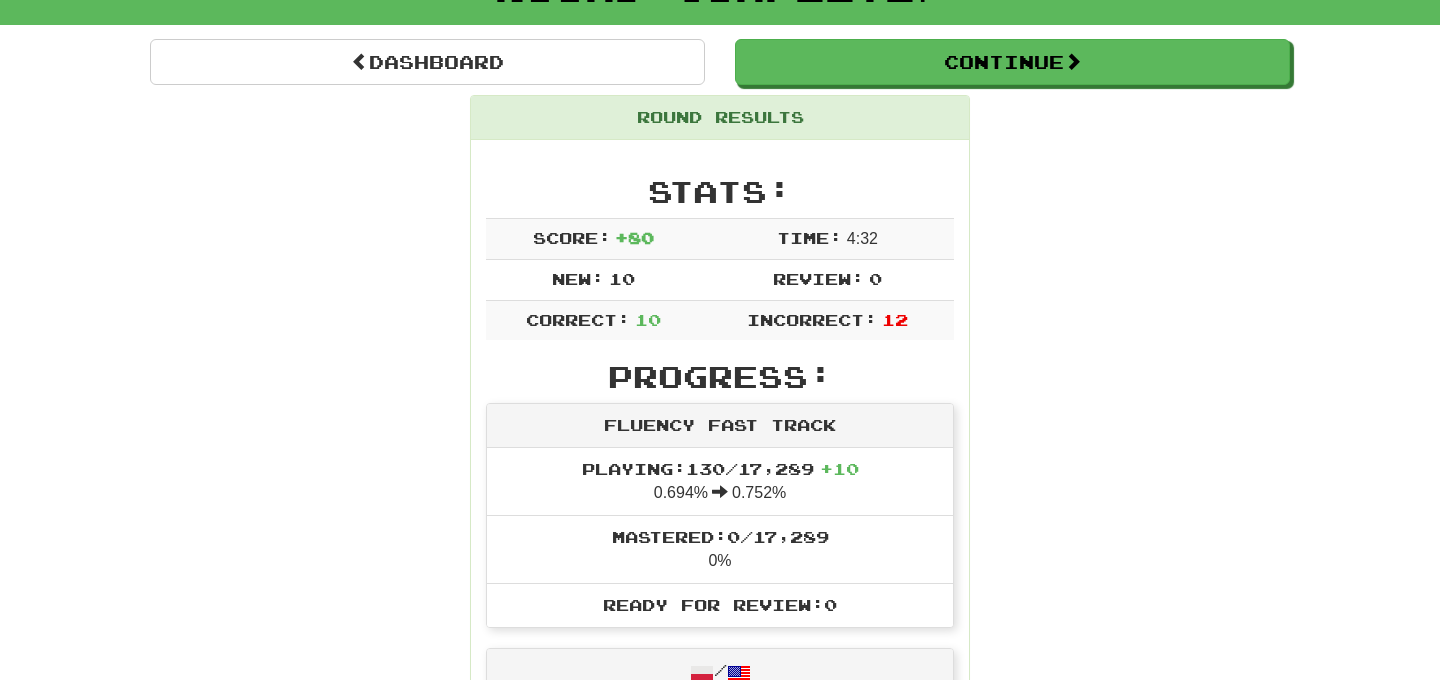 scroll, scrollTop: 163, scrollLeft: 0, axis: vertical 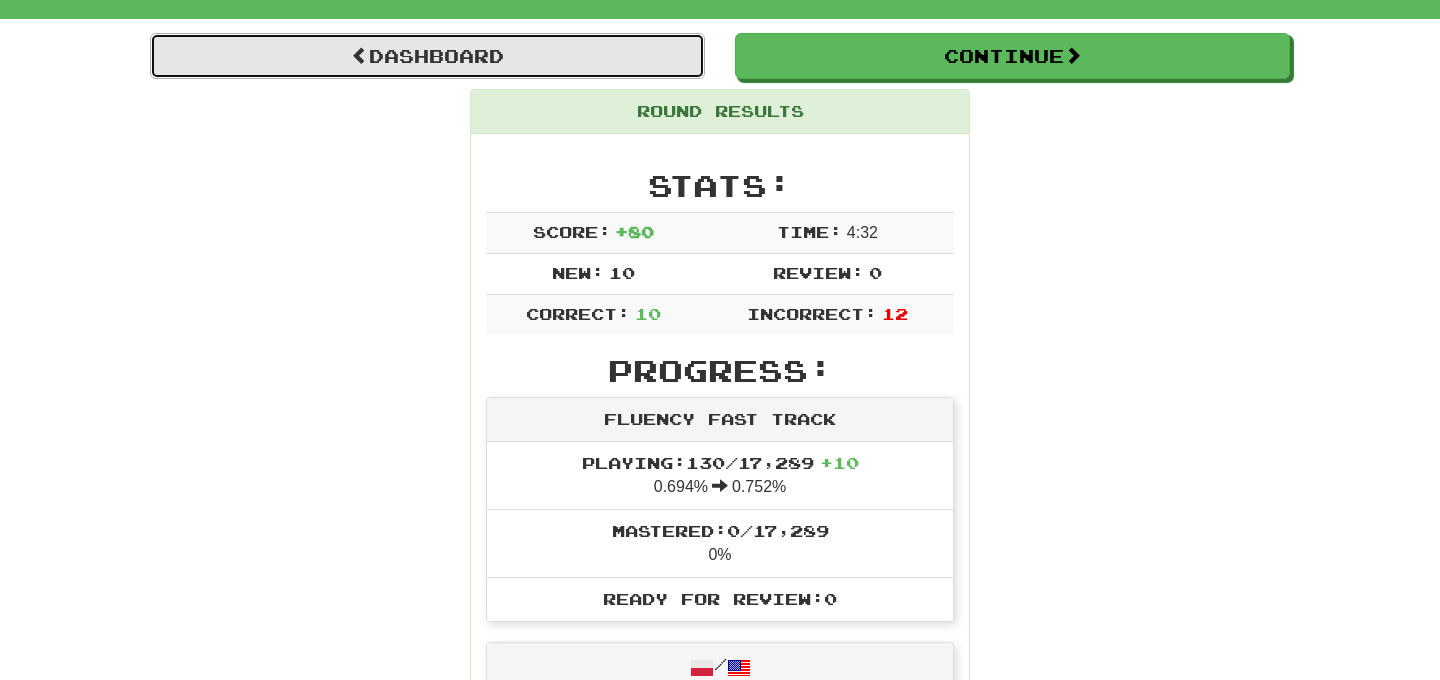 click on "Dashboard" at bounding box center (427, 56) 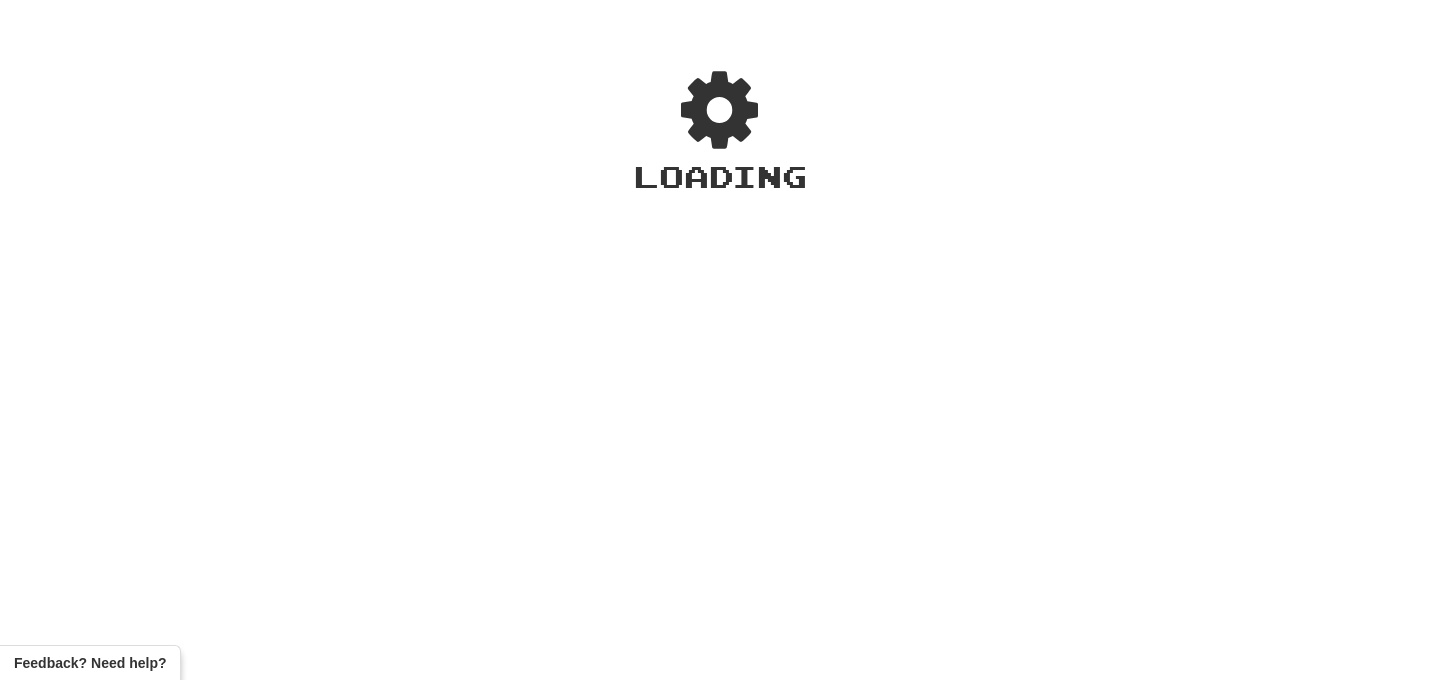scroll, scrollTop: 0, scrollLeft: 0, axis: both 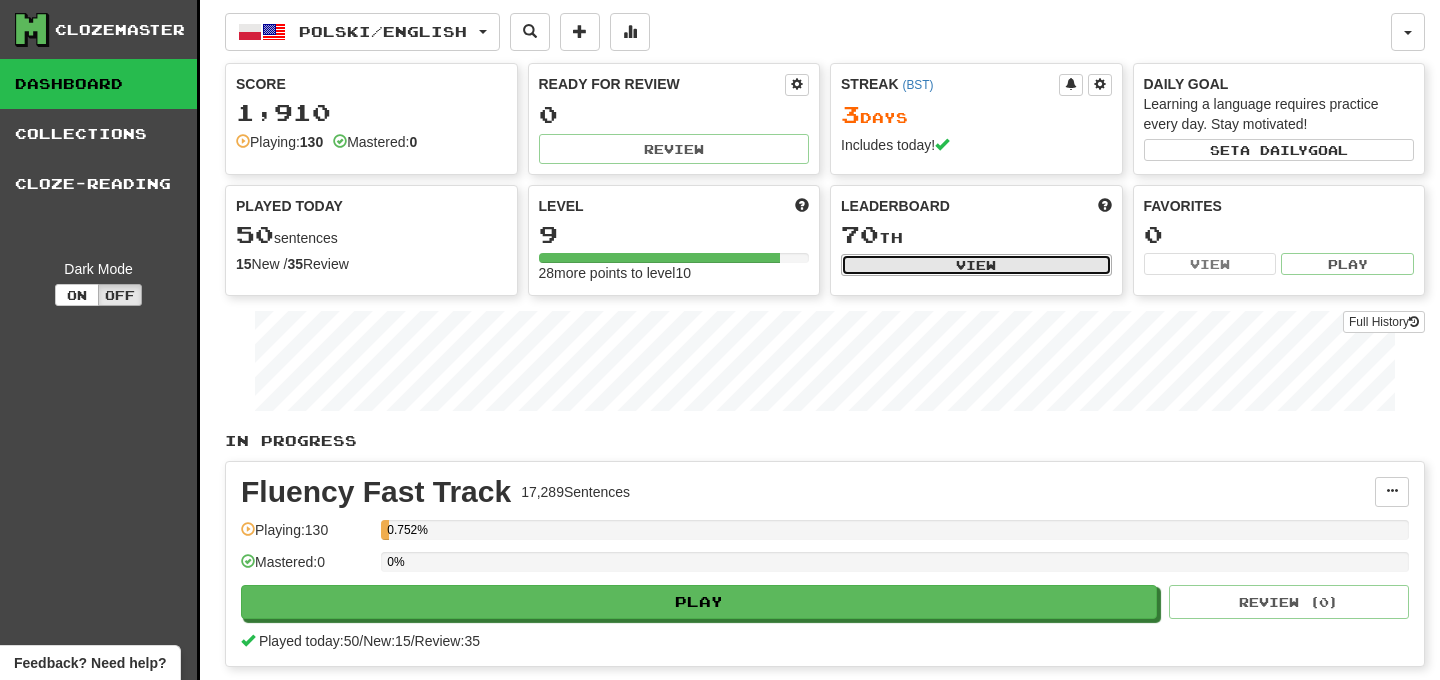 click on "View" at bounding box center [976, 265] 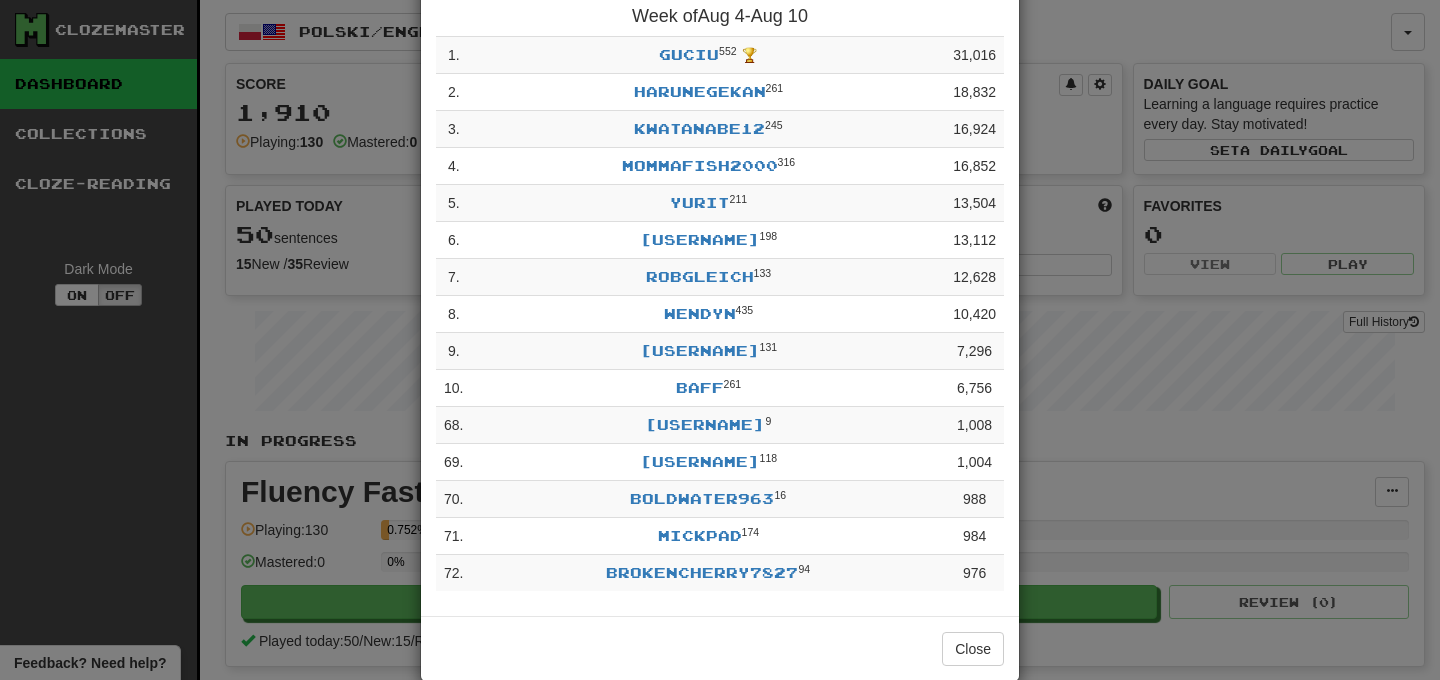 scroll, scrollTop: 0, scrollLeft: 0, axis: both 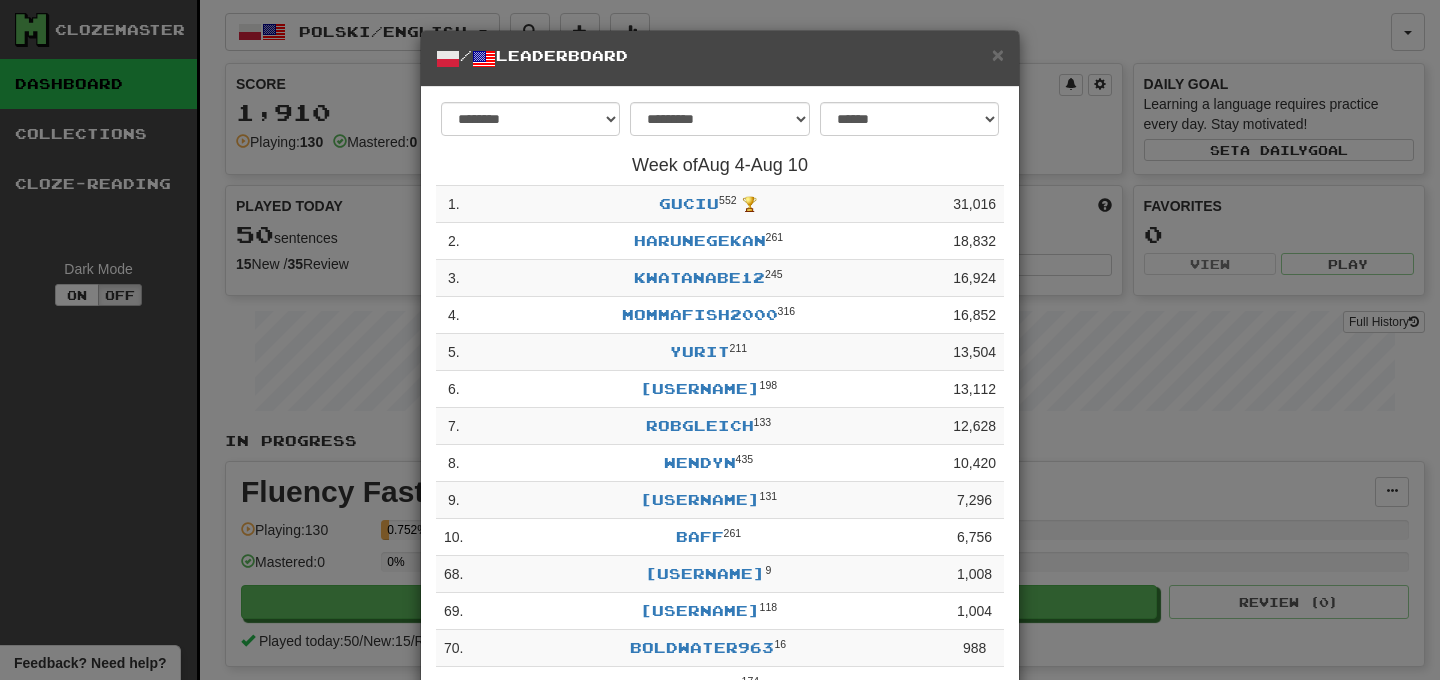 click on "**********" at bounding box center (720, 340) 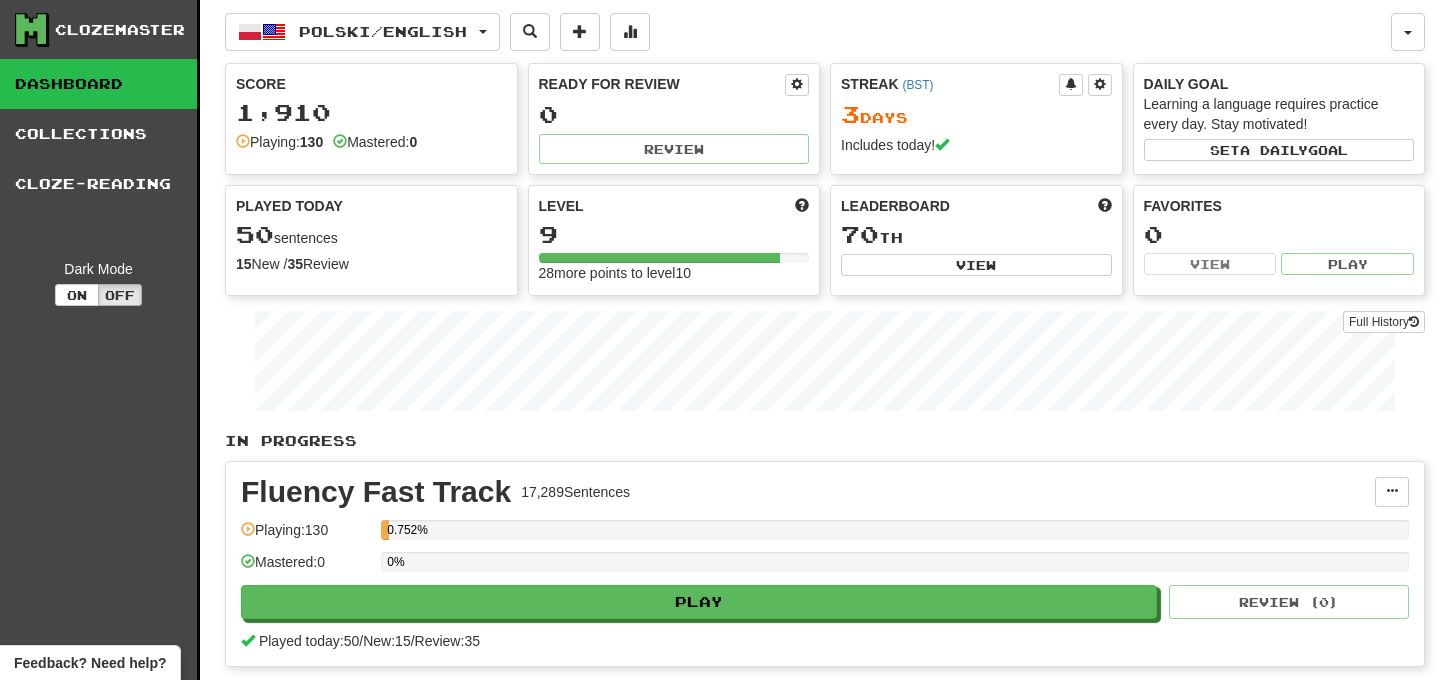 click on "Score 1,910  Playing:  130  Mastered:  0 Ready for Review 0   Review Streak   ( BST ) 3  Day s Includes today!  Daily Goal Learning a language requires practice every day. Stay motivated! Set  a daily  goal Played Today 50  sentences 15  New /  35  Review Full History  Level 9 28  more points to level  10 Leaderboard 70 th View Favorites 0 View Play" at bounding box center [825, 179] 